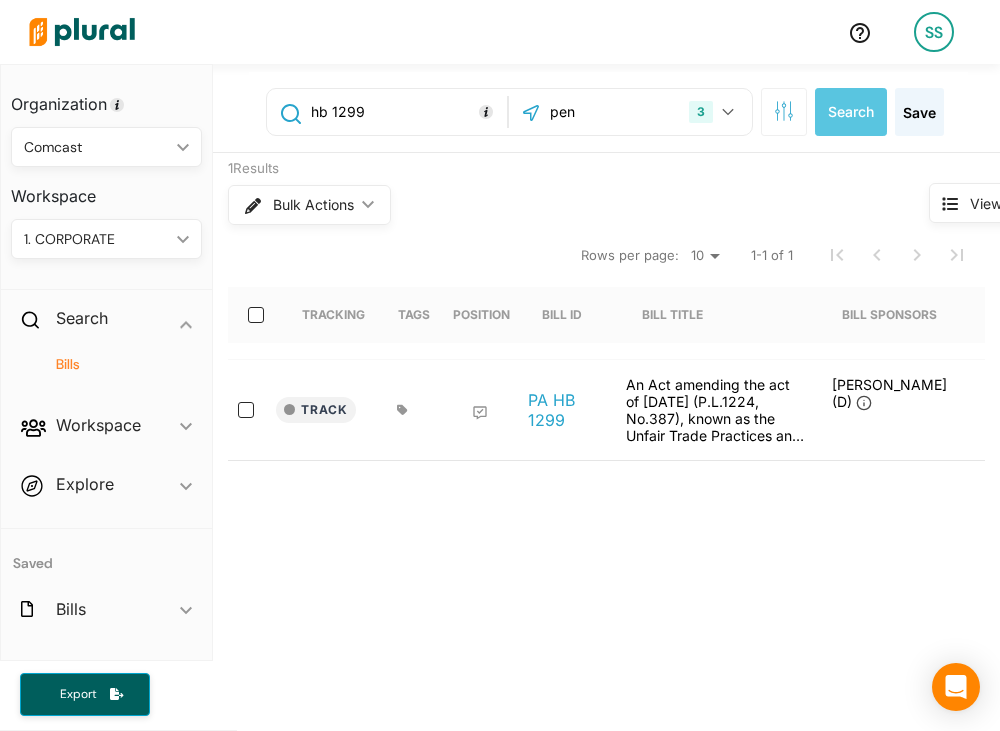 click on "hb 1299 pen 3 Pennsylvania Select All Clear All   Search Save" at bounding box center [606, 108] 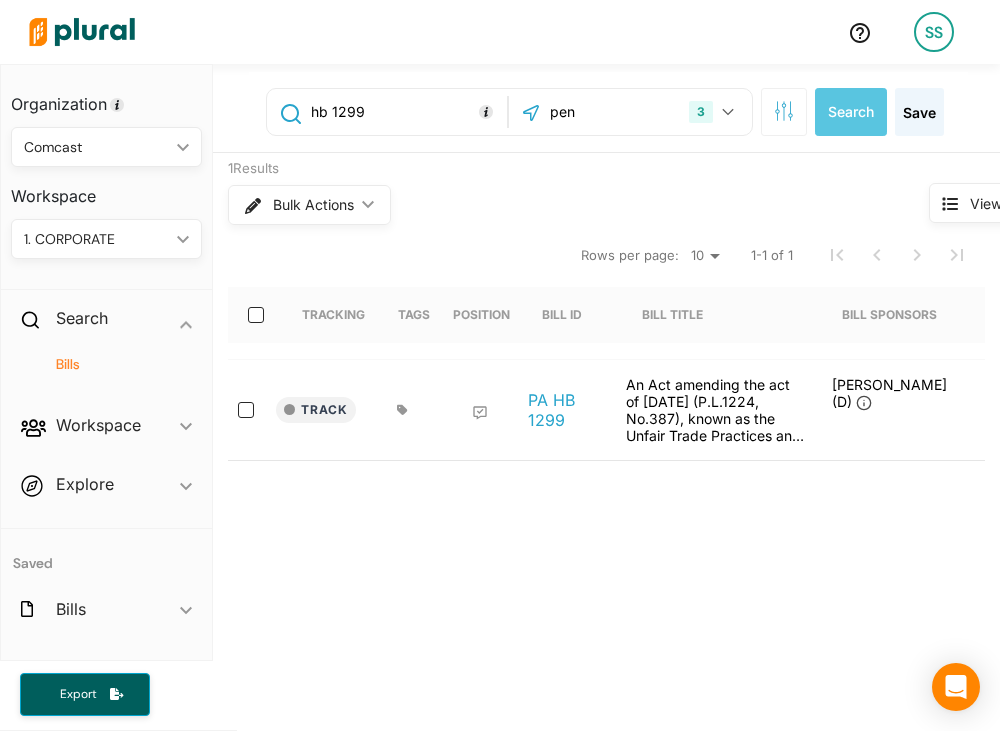 click on "hb 1299" at bounding box center (406, 112) 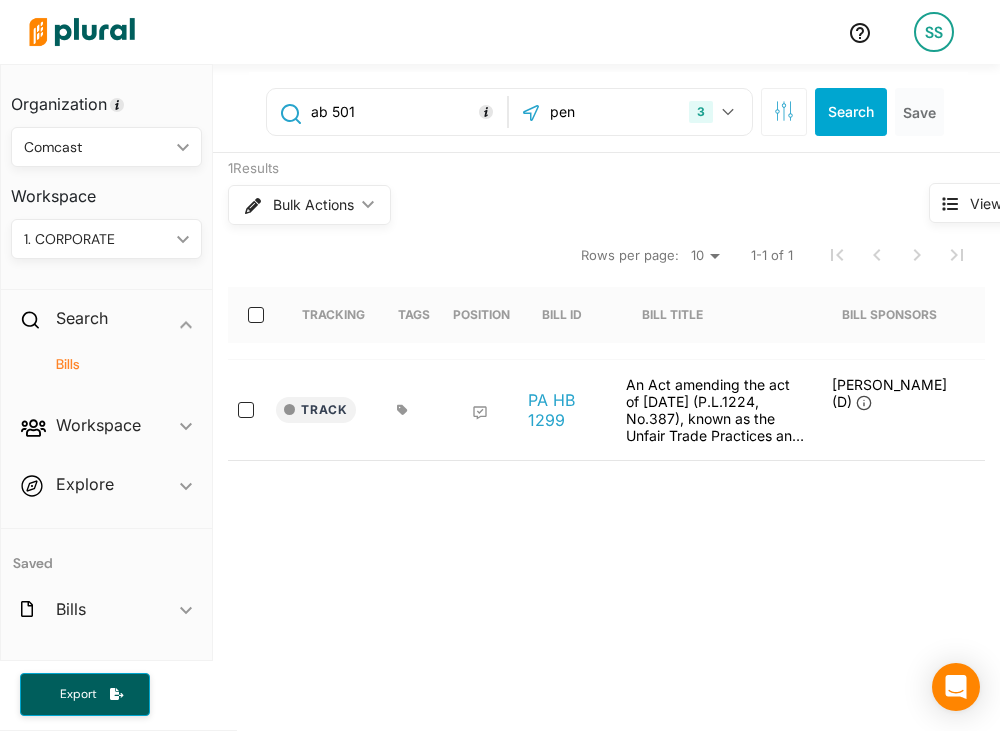 type on "ab 501" 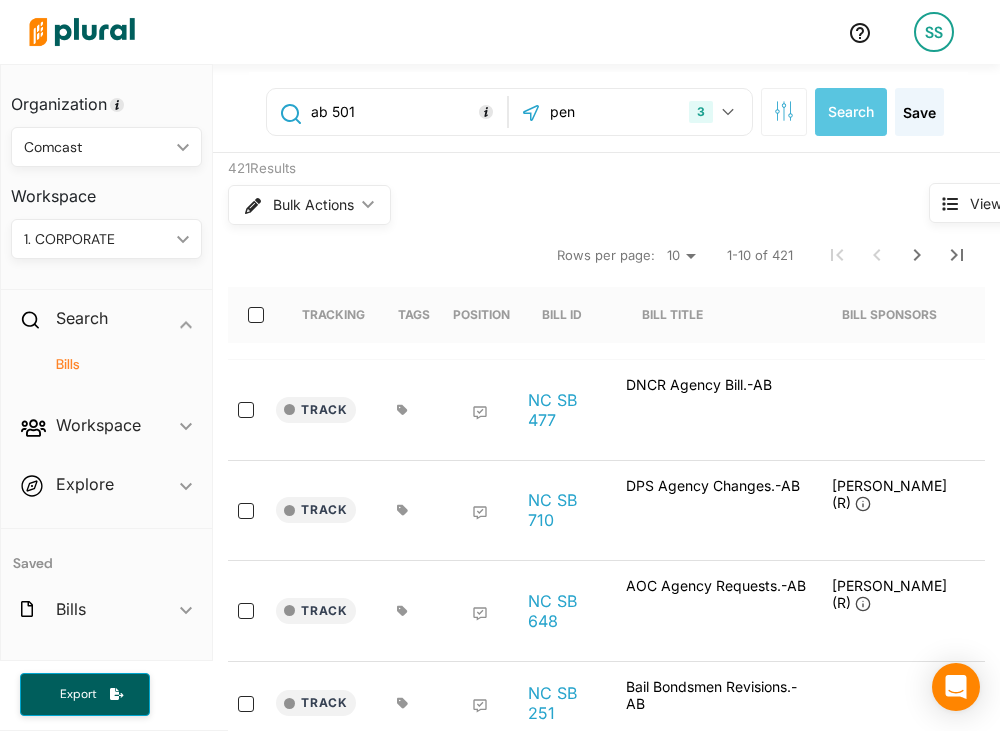 click on "pen" at bounding box center [614, 112] 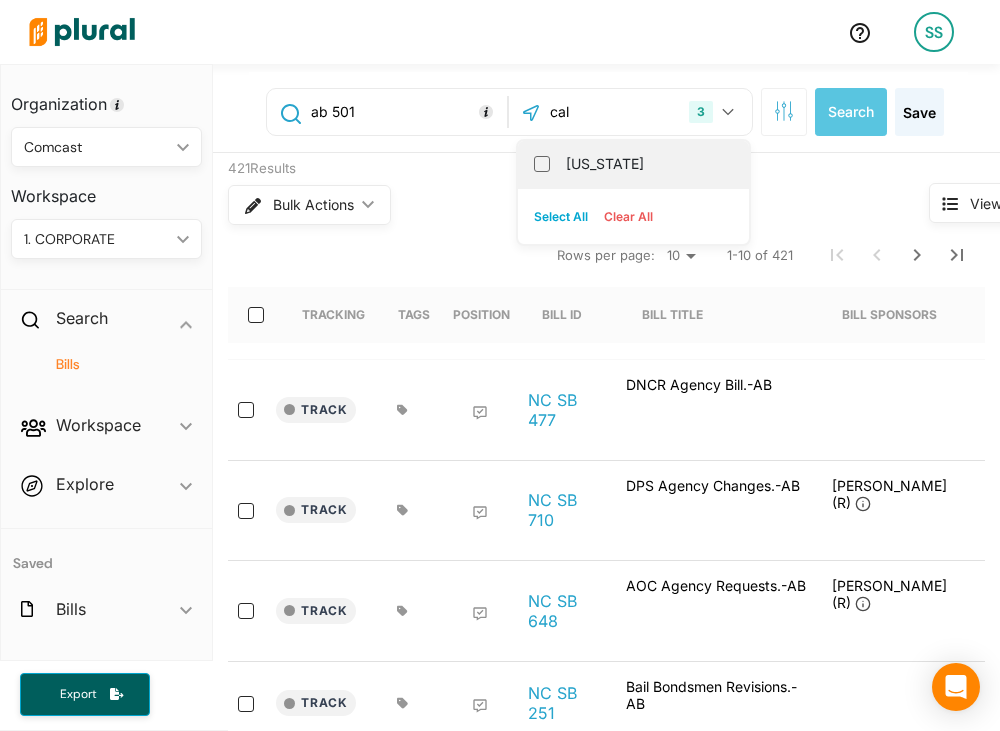 type on "cal" 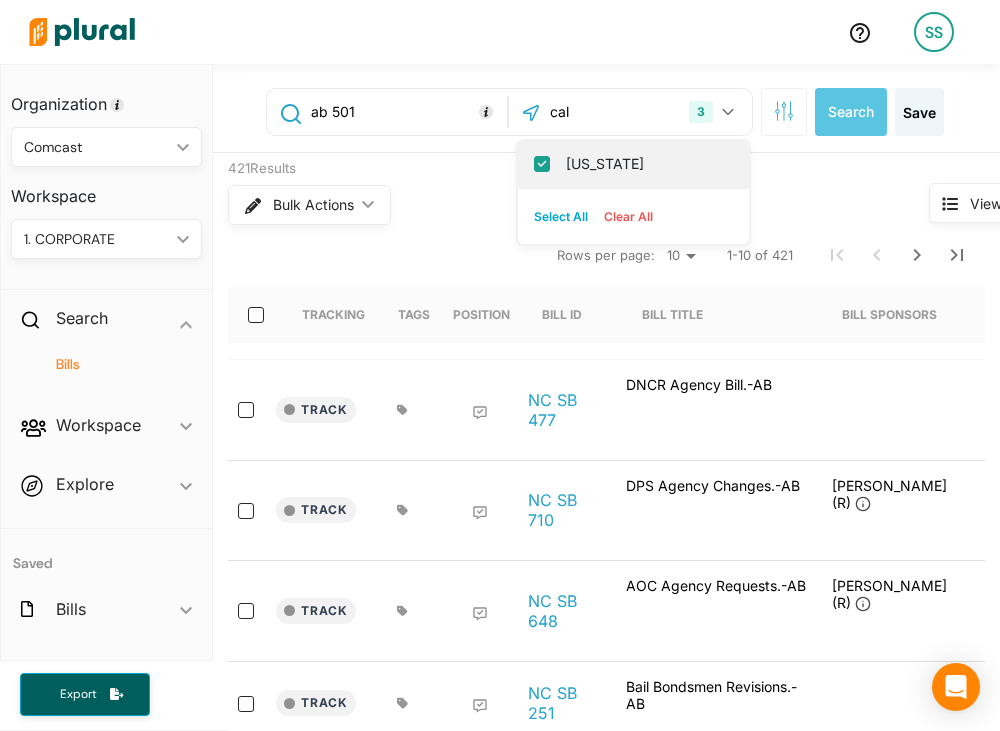 checkbox on "true" 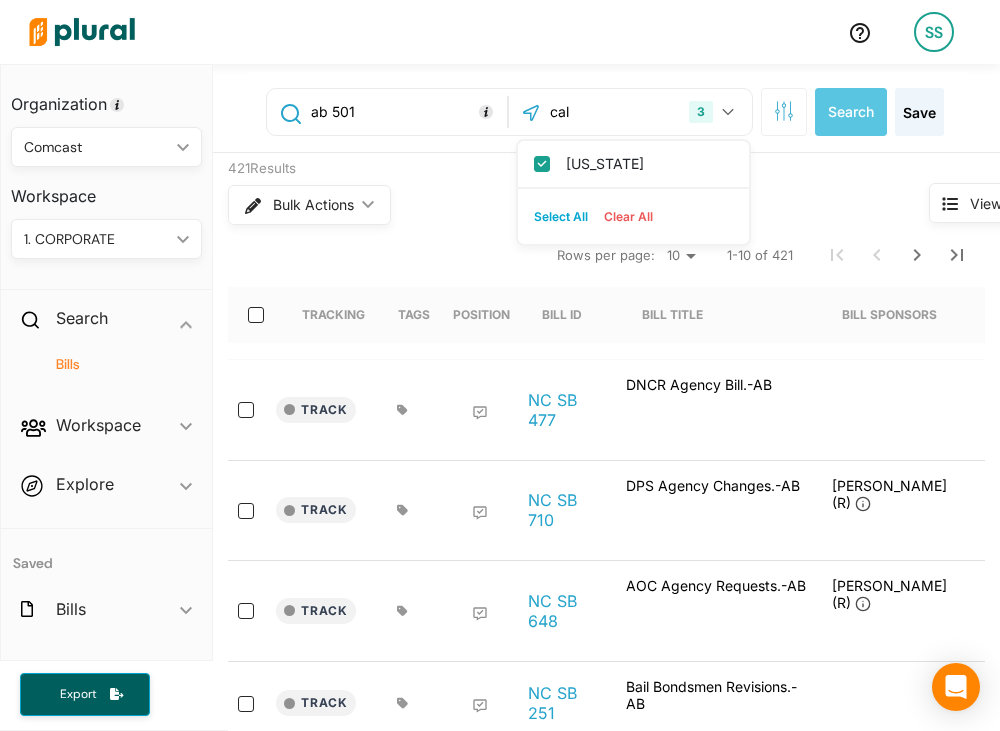 type 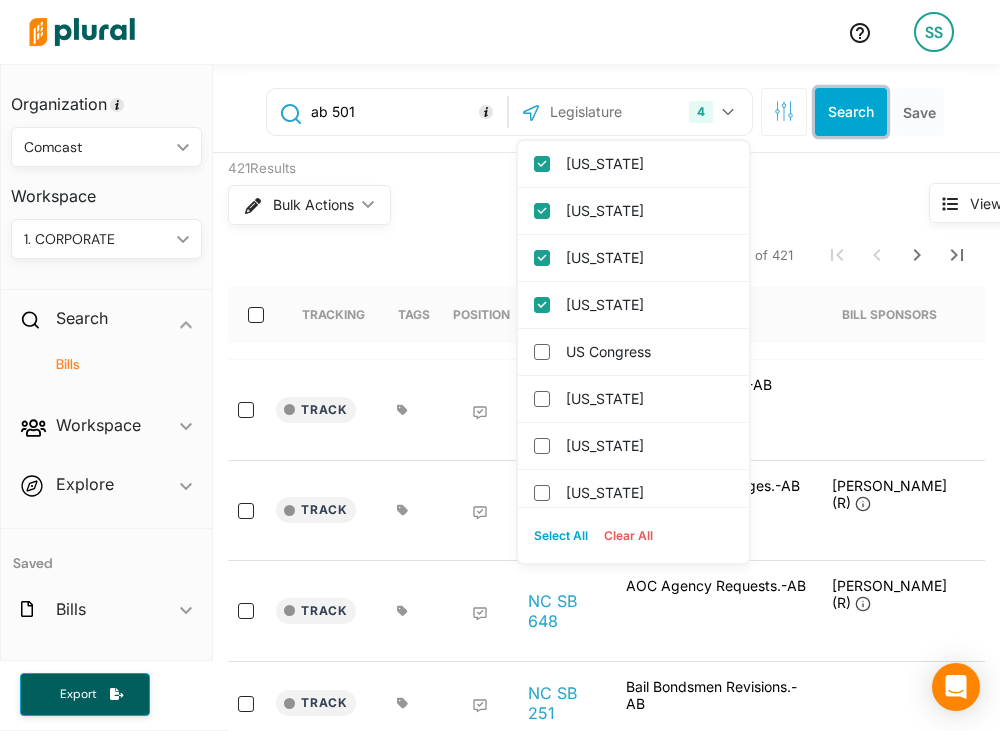 click on "Search" at bounding box center (851, 112) 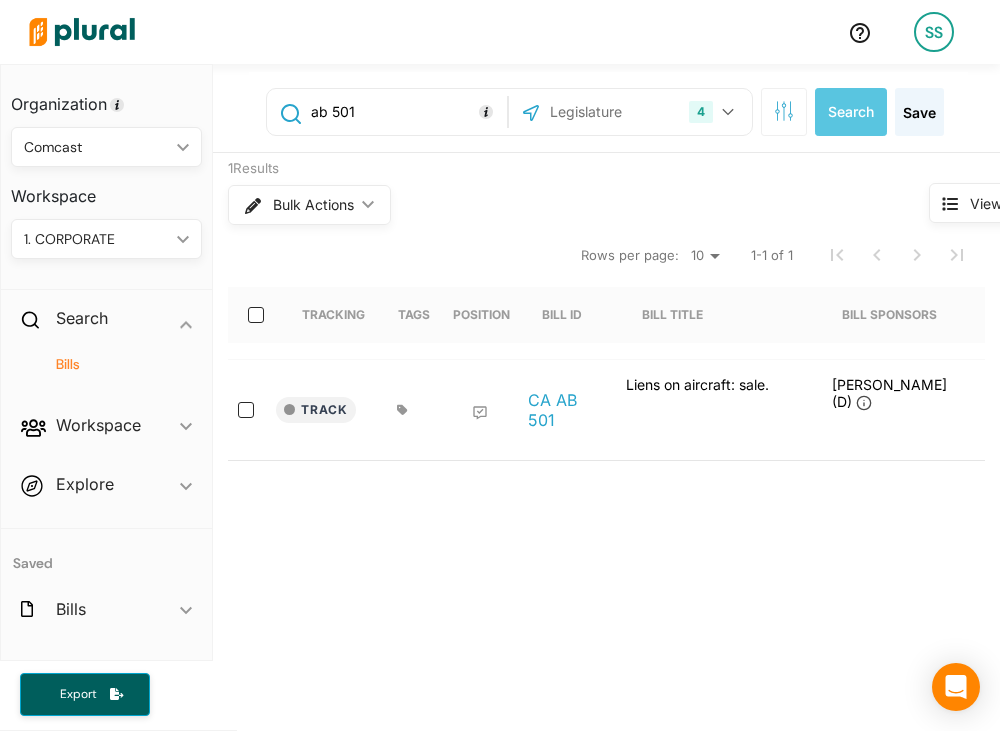 click on "Tracking Tags Position Bill ID Bill Title Bill Sponsors (D) (R) Bill Status Session Latest Action Action Date Upcoming Hearing Track CA AB 501 Liens on aircraft: sale. Diane Papan (D) 1 0 Introduced 2025-2026 Regular Session Re-referred to Com. on JUD. 05/13/2025 Rows per page: 10 20 50 1-1 of 1" at bounding box center (606, 420) 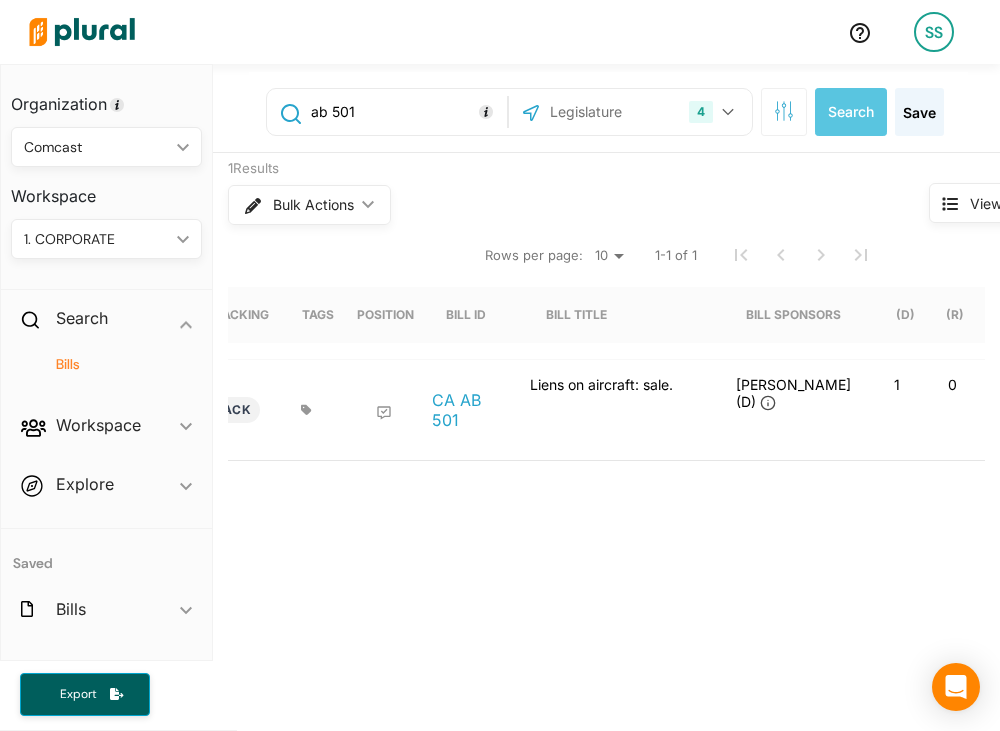 scroll, scrollTop: 0, scrollLeft: 0, axis: both 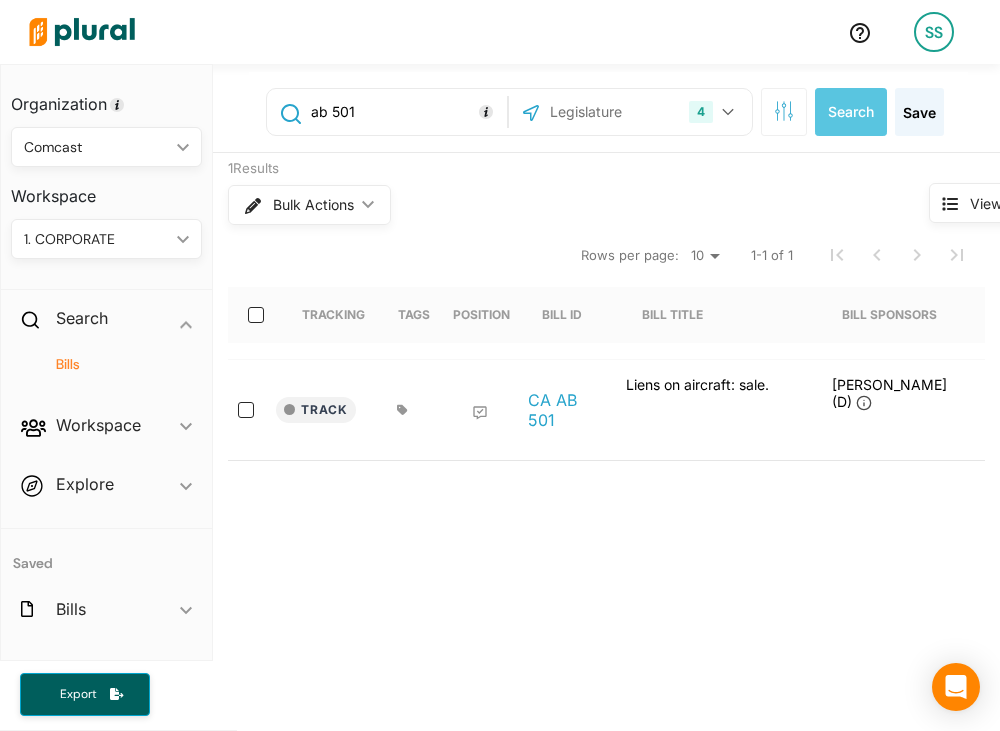 click on "Organization Comcast ic_keyboard_arrow_down Personal Comcast Workspace 1. CORPORATE ic_keyboard_arrow_down 0. ENGAGEMENT 1. CORPORATE 2. CONSUMER PROTECTION 3. NEWS 4. PARKS & EXP. 5. PRODUCTION 6. SPORTS NEW WORKSPACE" at bounding box center (106, 177) 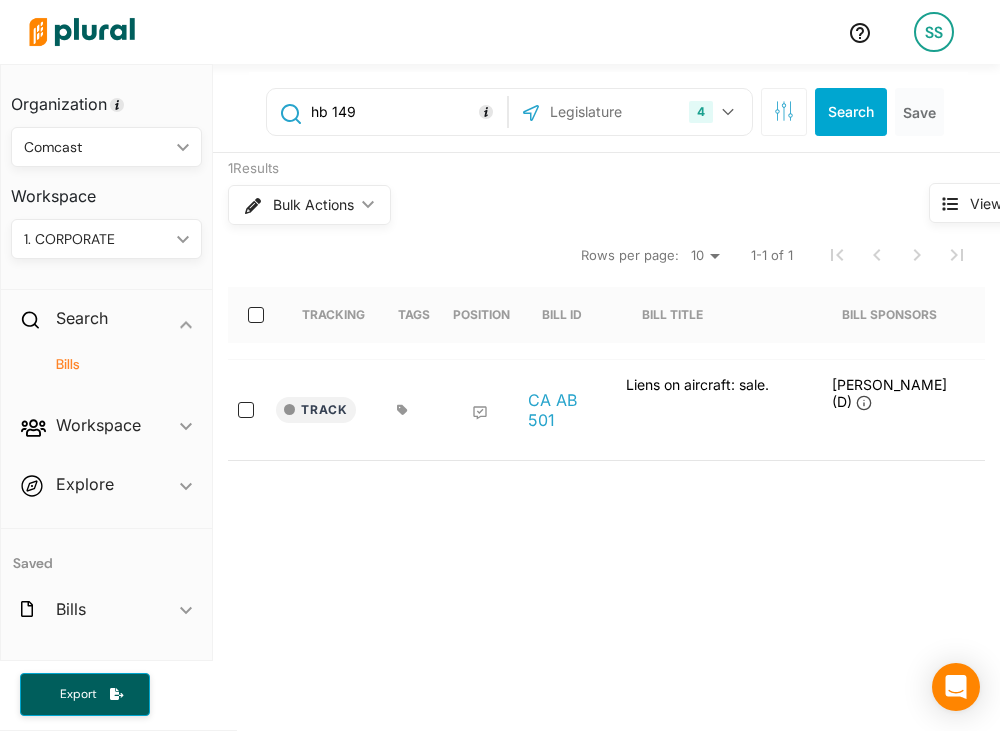 type on "hb 149" 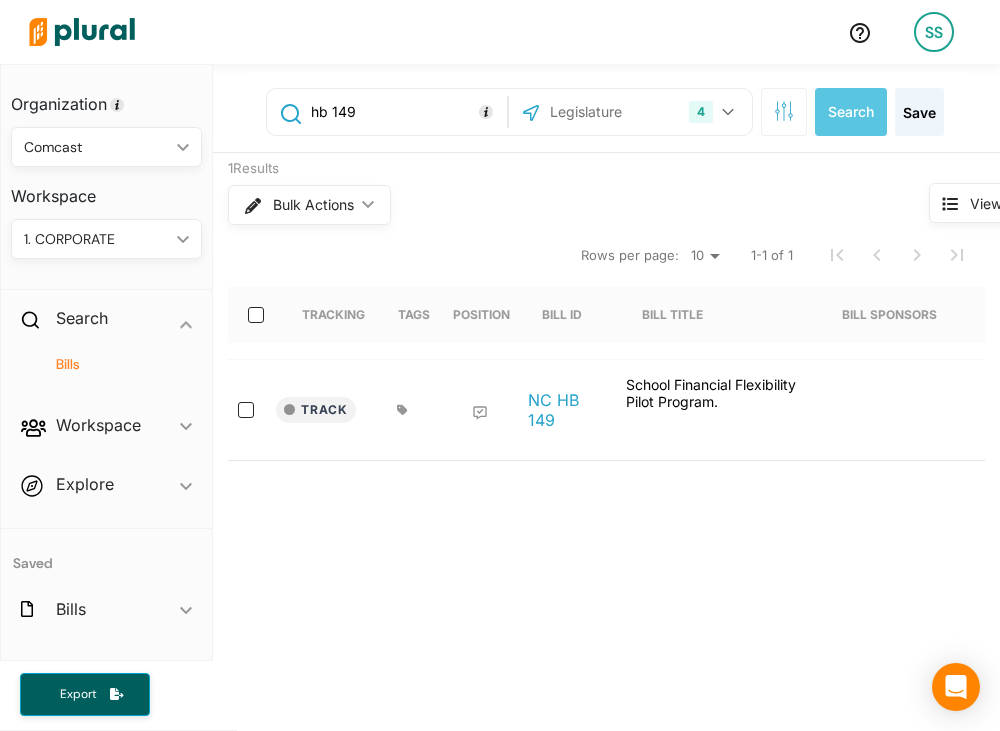click at bounding box center (614, 112) 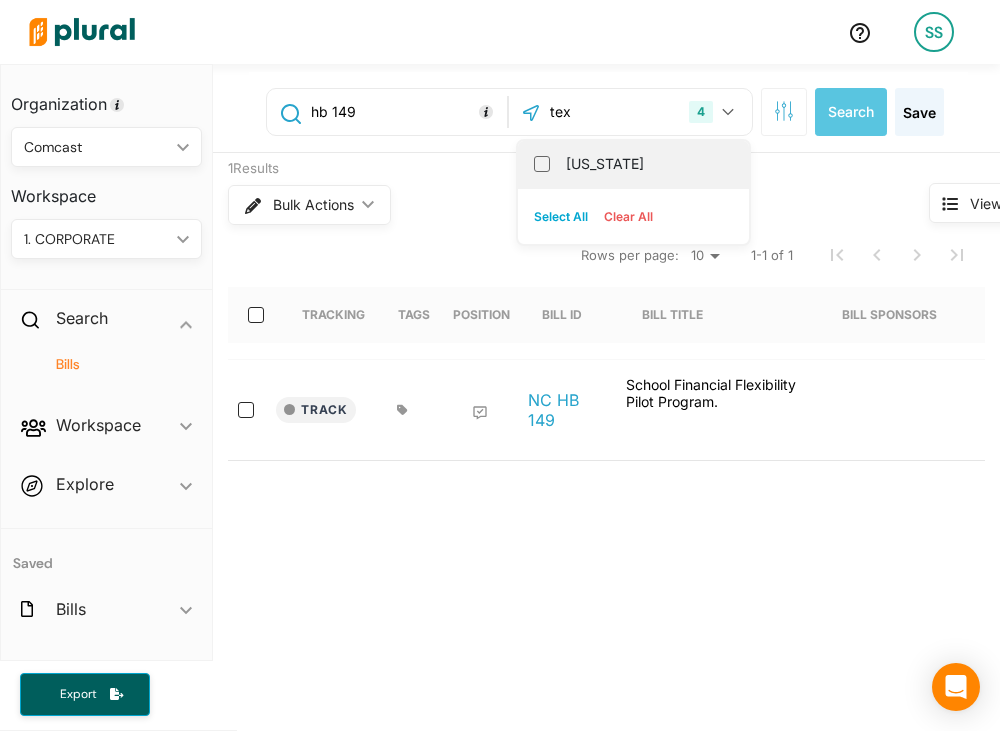 type on "tex" 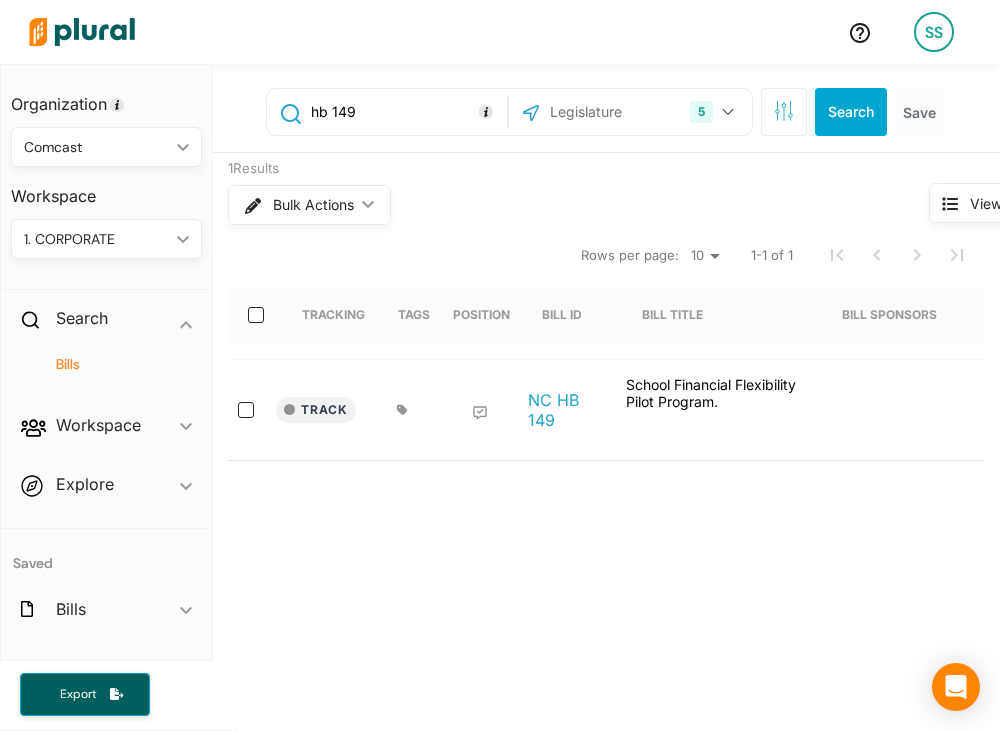 click on "Search Save" at bounding box center (854, 112) 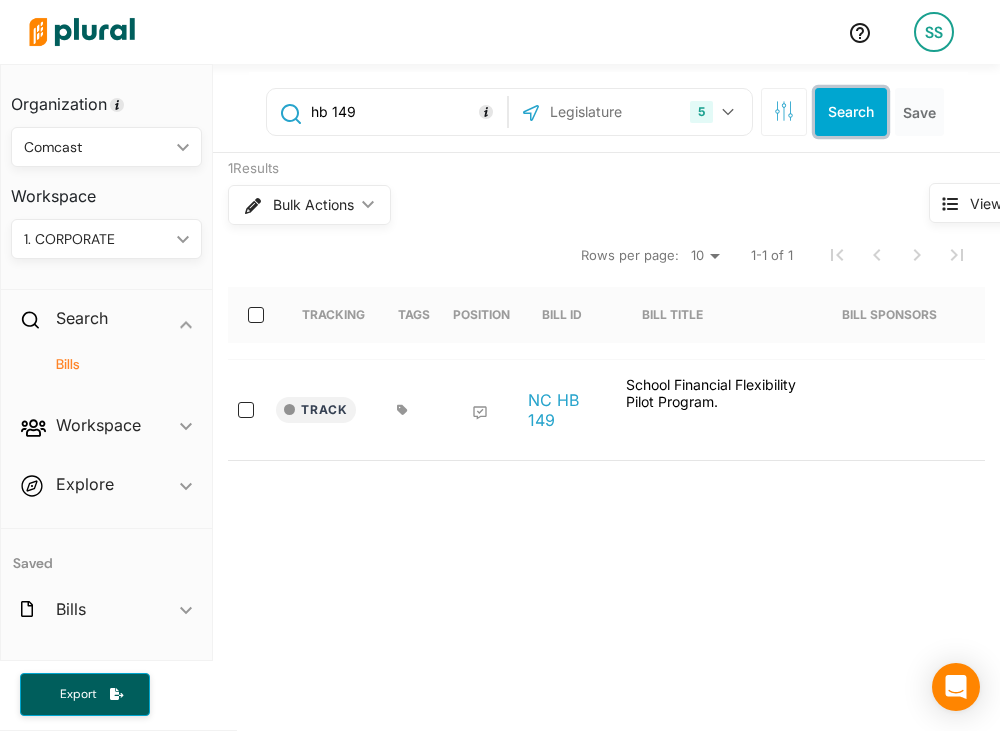click on "Search" at bounding box center (851, 112) 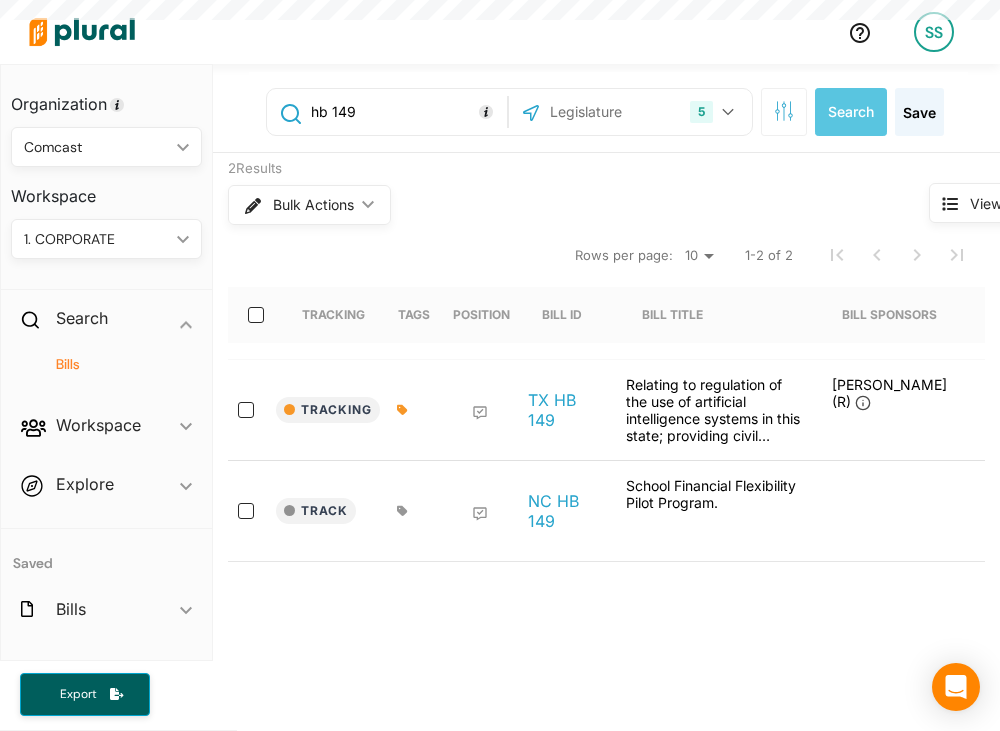 scroll, scrollTop: 103, scrollLeft: 0, axis: vertical 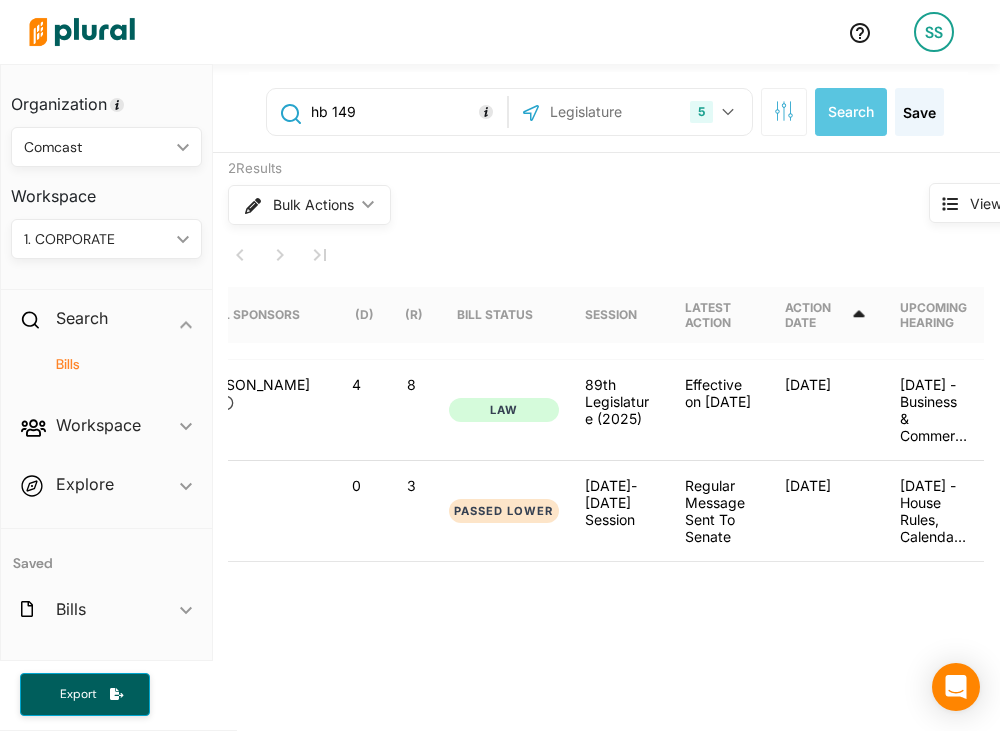 click on "hb 149" at bounding box center [406, 112] 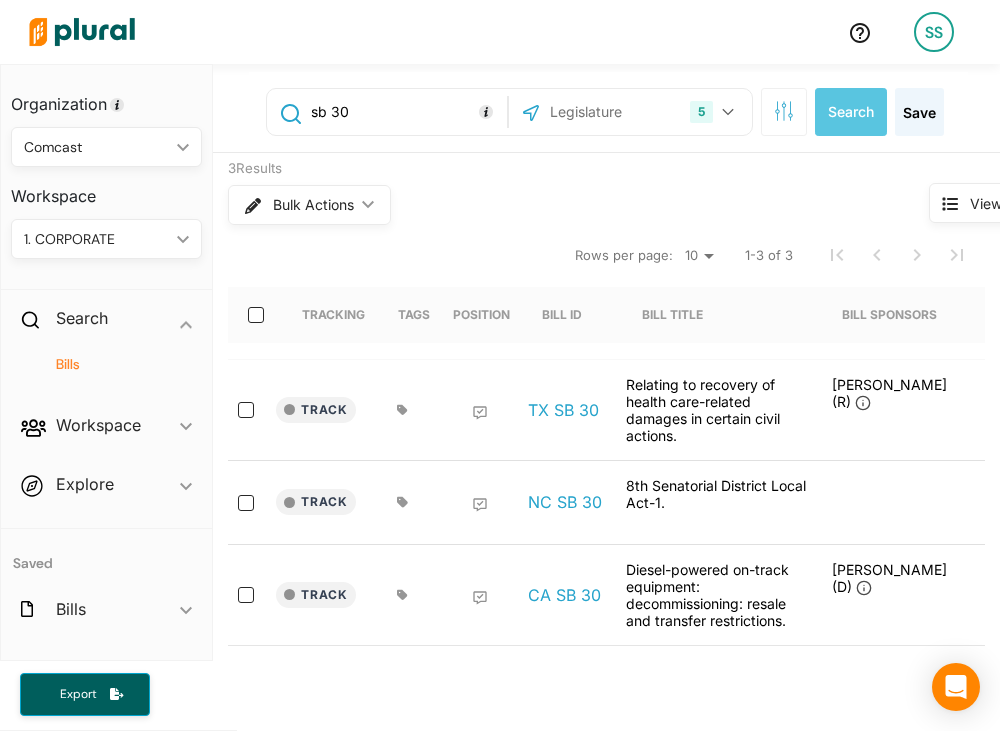 click on "sb 30" at bounding box center [406, 112] 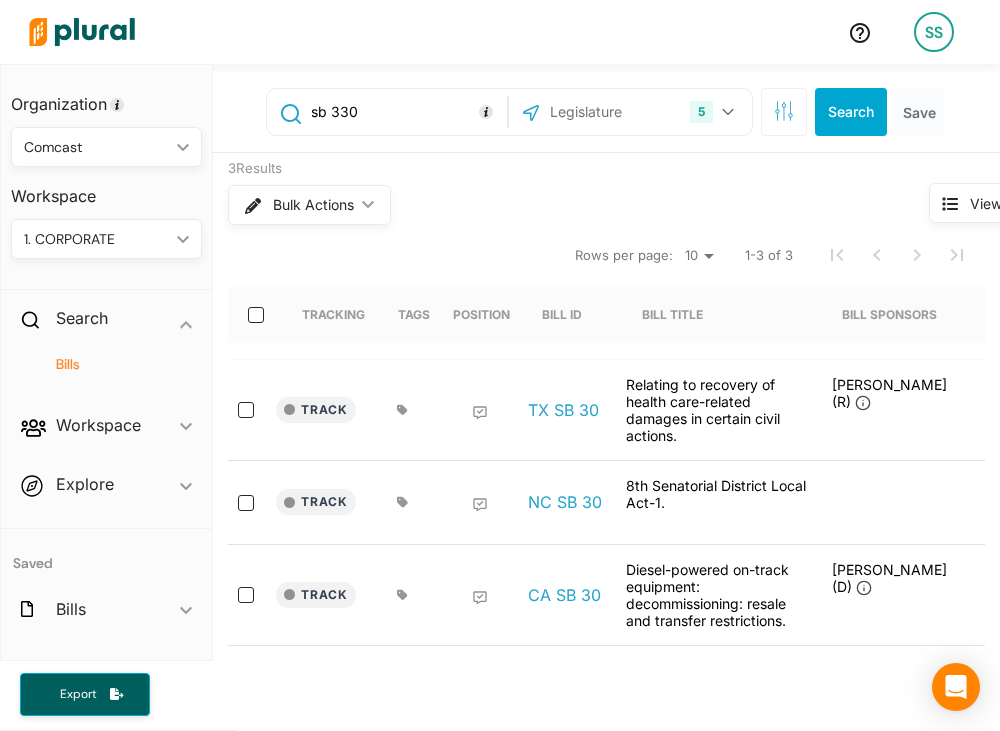 type on "sb 330" 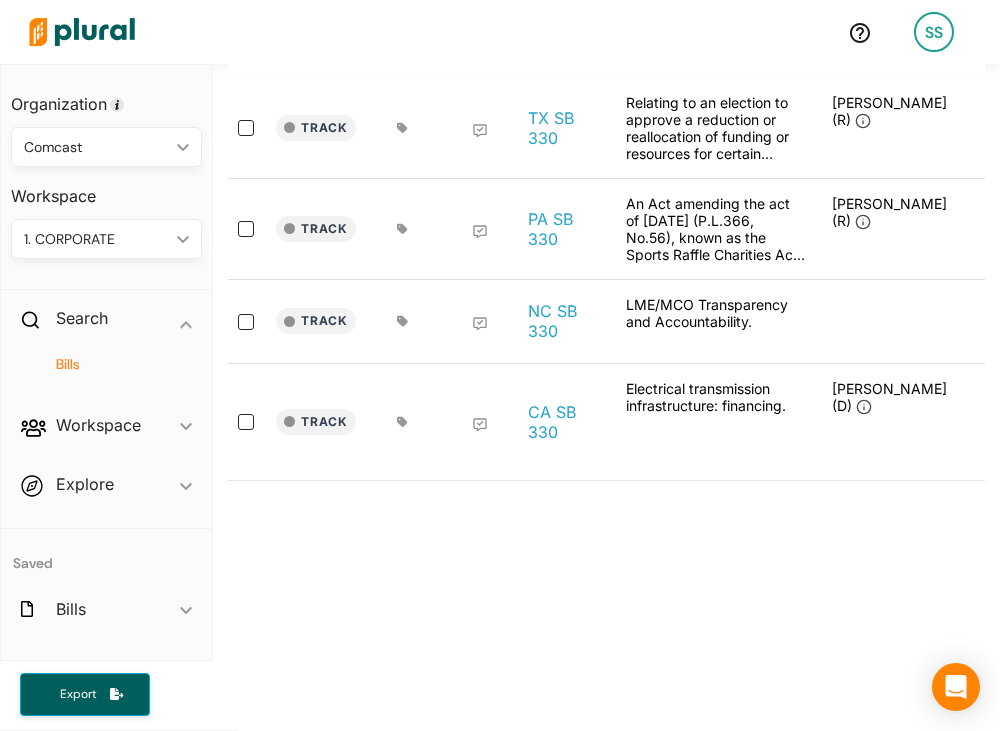 scroll, scrollTop: 280, scrollLeft: 0, axis: vertical 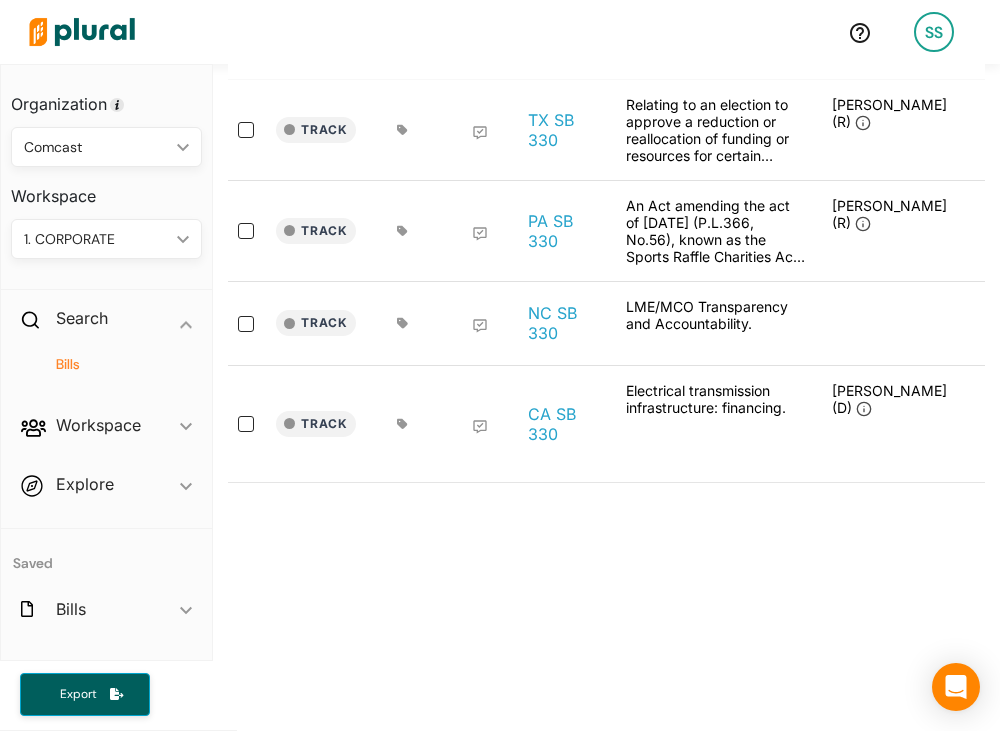 drag, startPoint x: 621, startPoint y: 30, endPoint x: 668, endPoint y: 1, distance: 55.226807 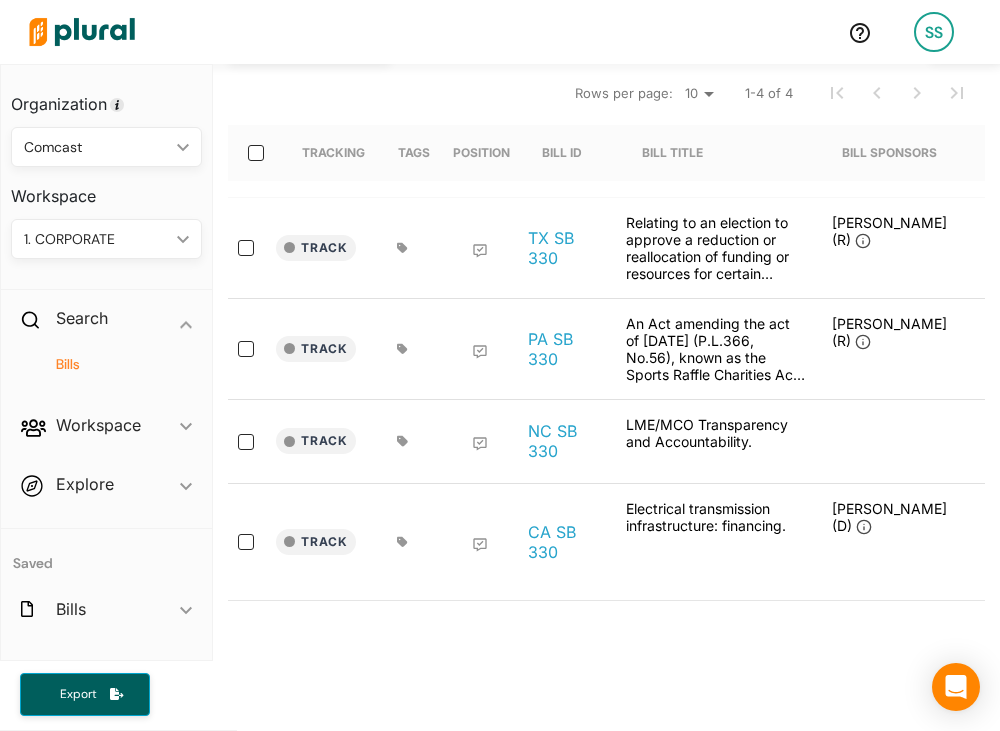 scroll, scrollTop: 164, scrollLeft: 0, axis: vertical 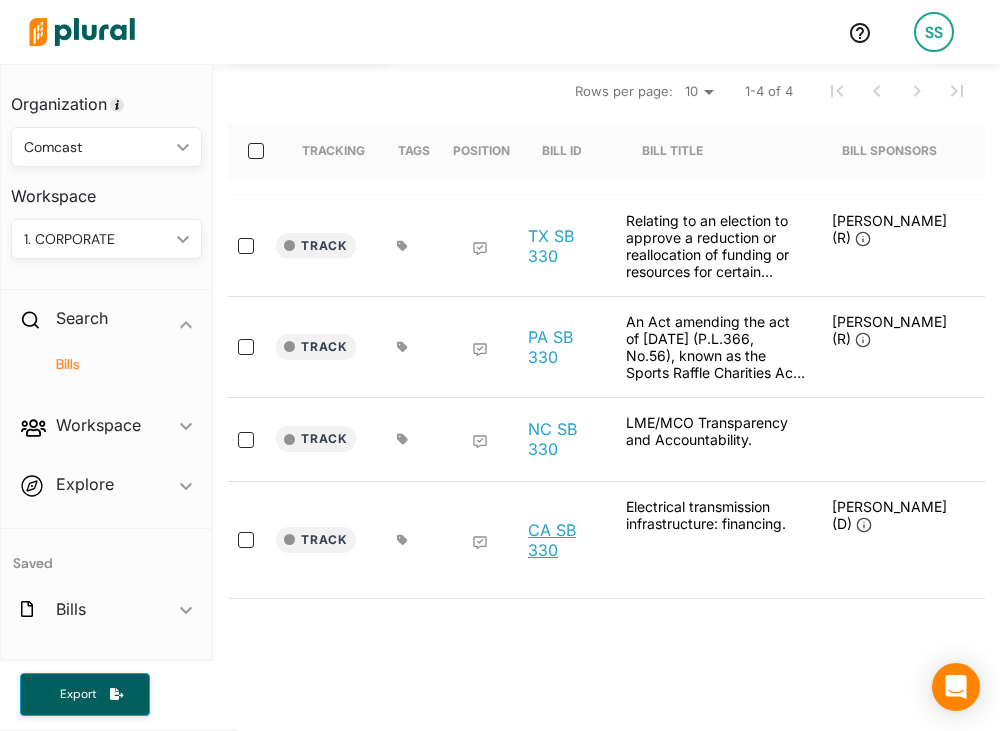 click on "CA SB 330" at bounding box center (566, 540) 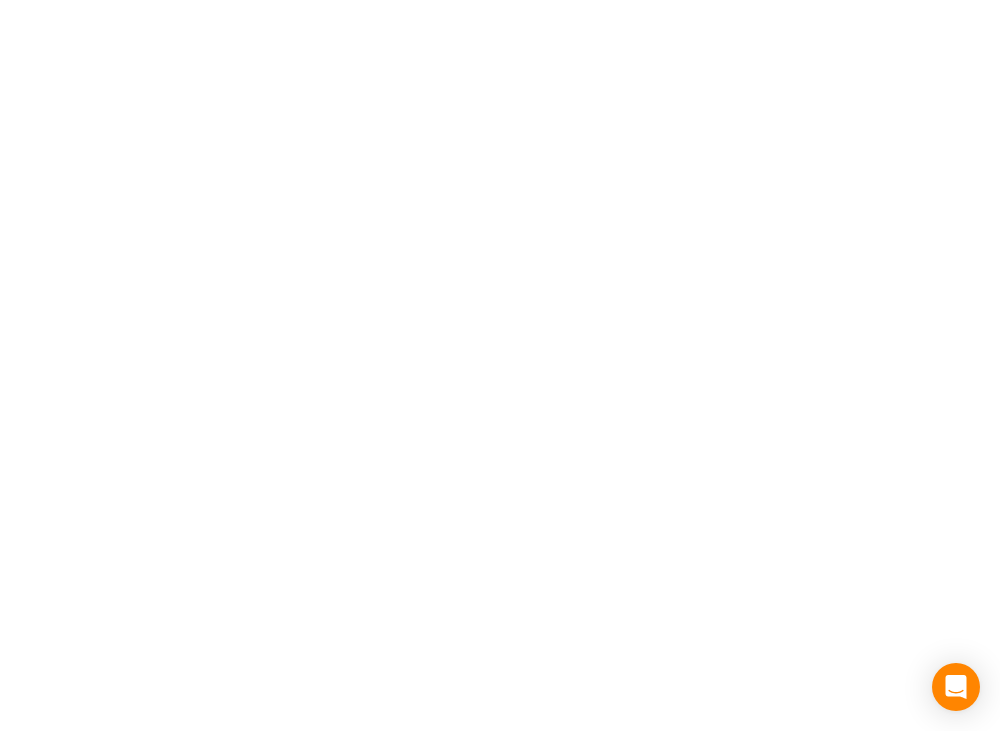 scroll, scrollTop: 0, scrollLeft: 0, axis: both 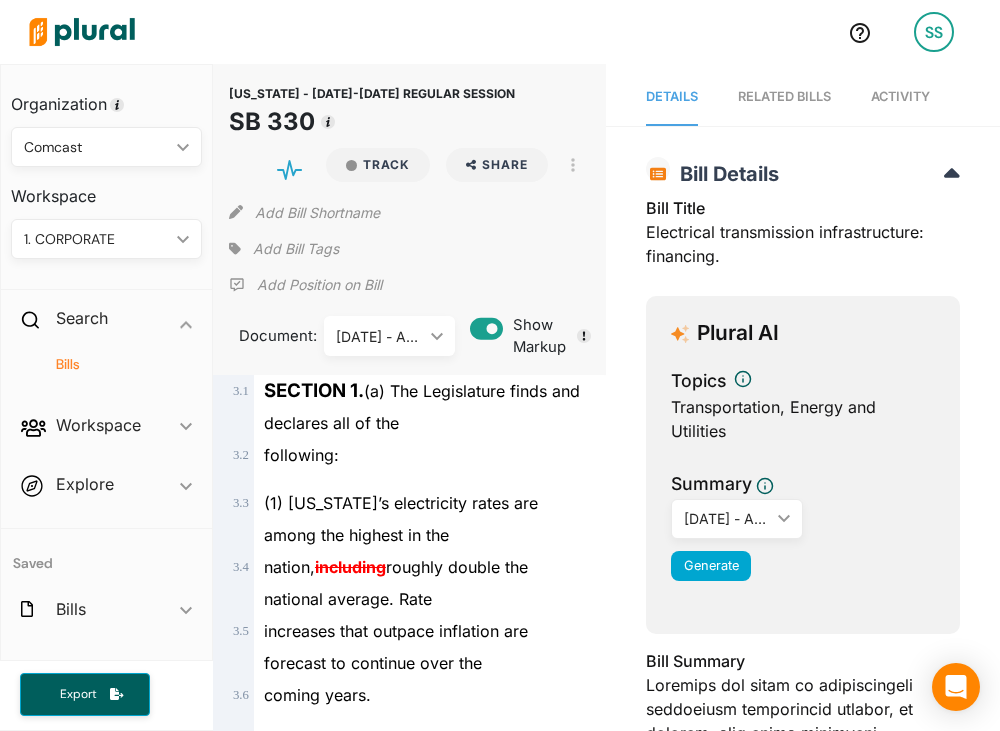 click at bounding box center (426, 32) 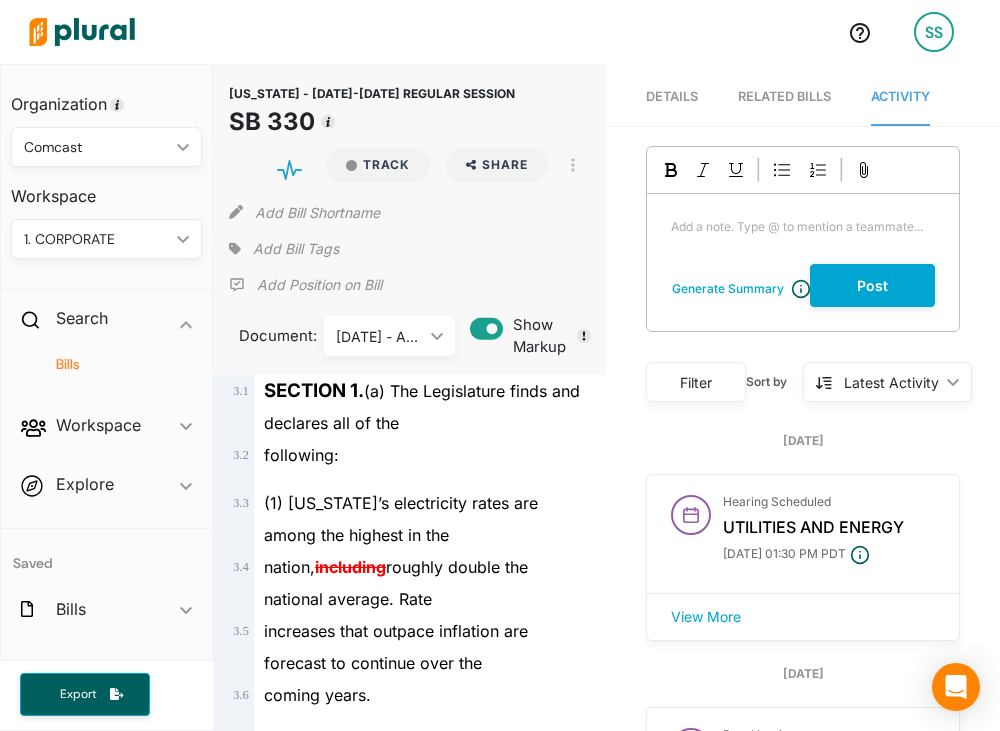 click at bounding box center (82, 32) 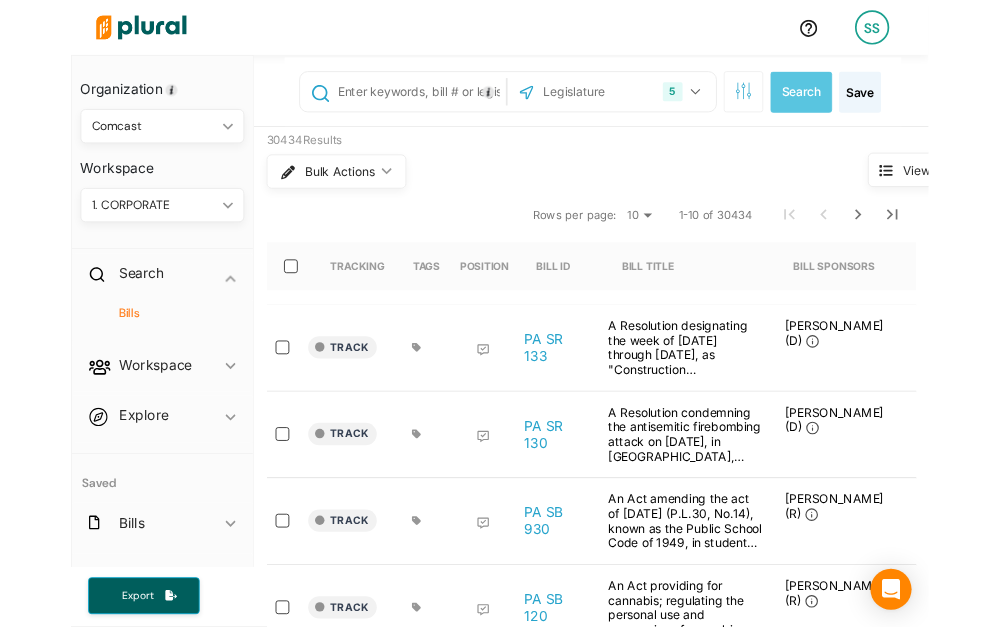 scroll, scrollTop: 3, scrollLeft: 0, axis: vertical 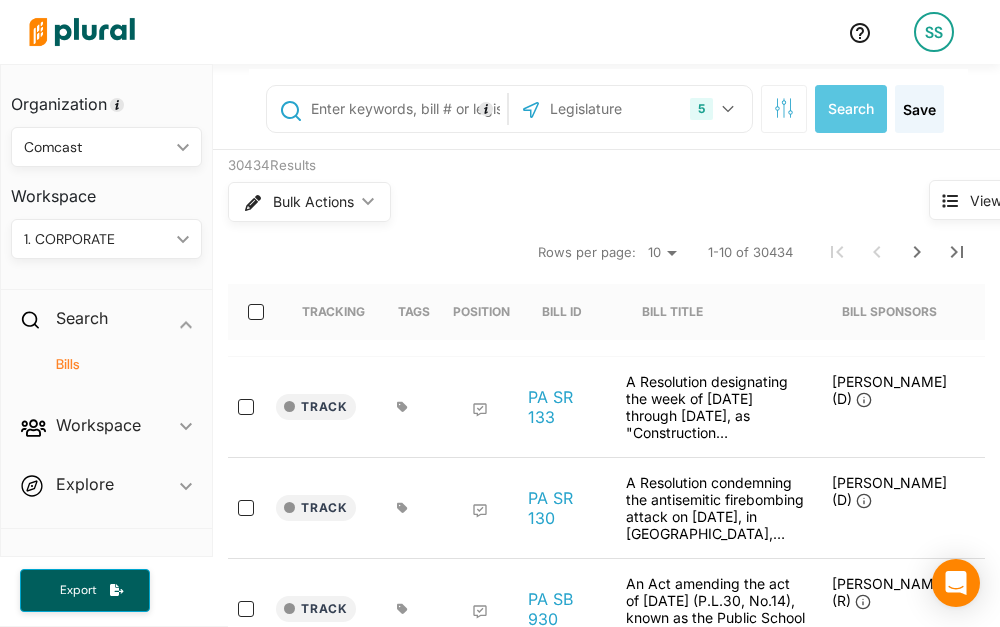 click at bounding box center [614, 109] 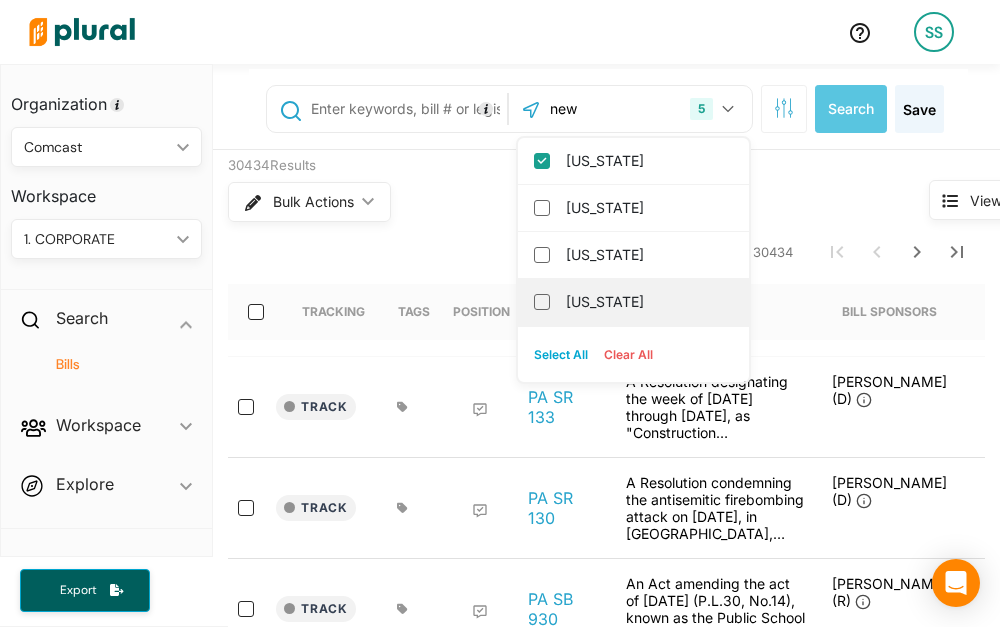 type on "new" 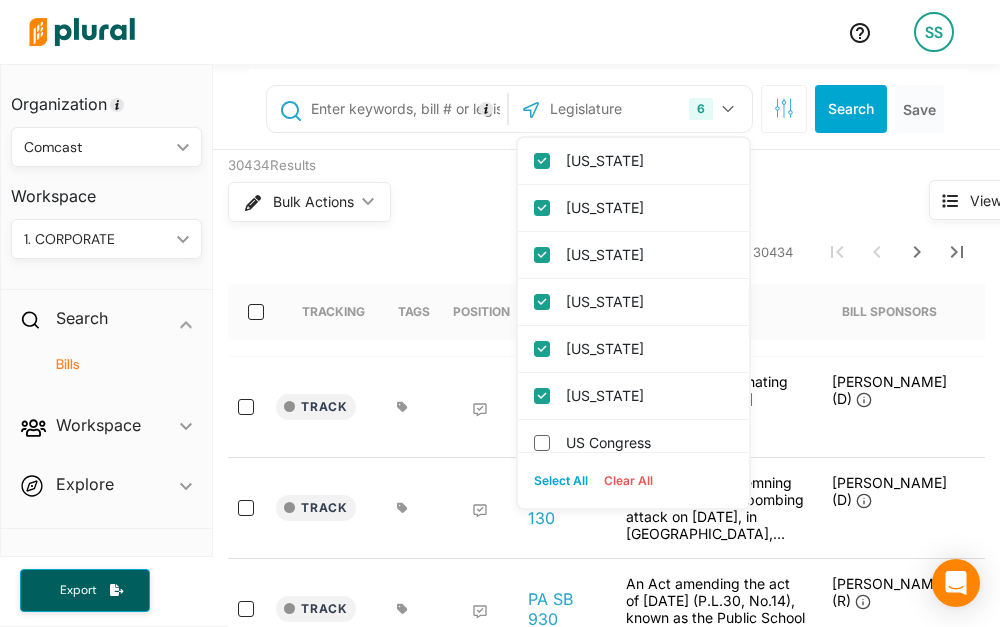 click at bounding box center (406, 109) 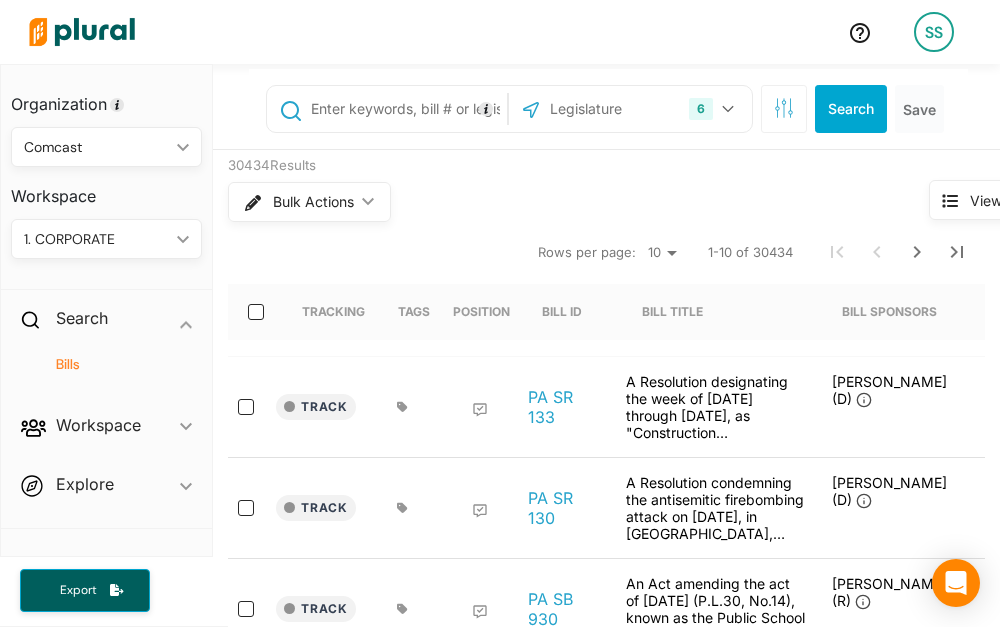 click at bounding box center (406, 109) 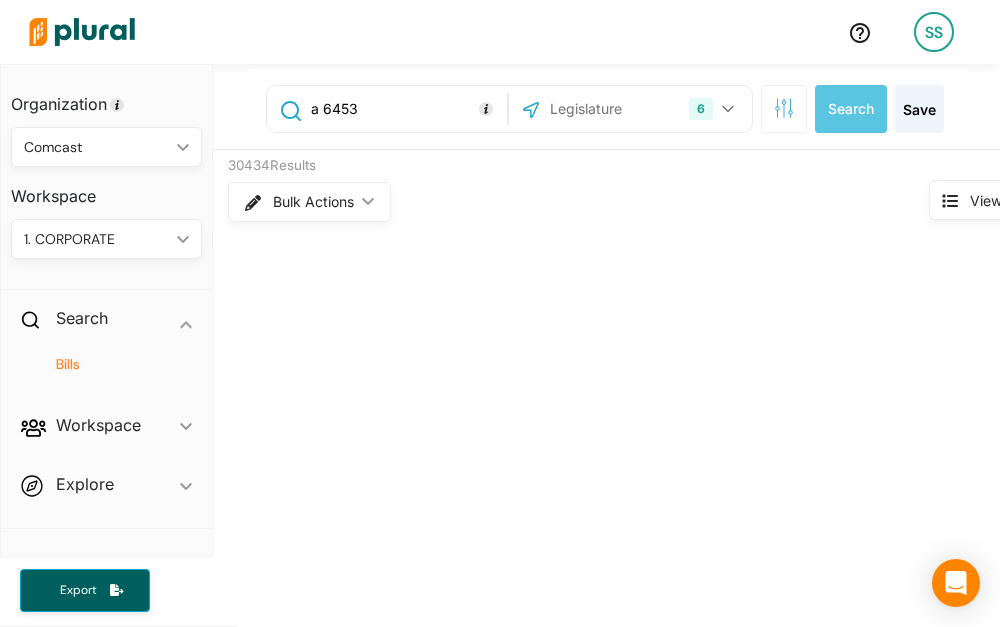 scroll, scrollTop: 0, scrollLeft: 0, axis: both 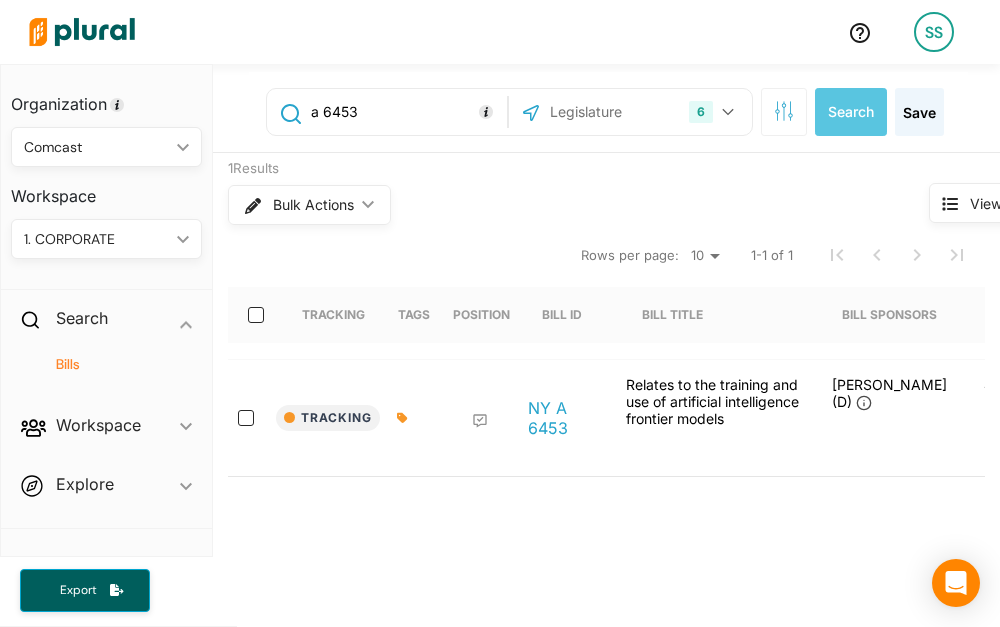 click on "Tracking Tags Position Bill ID Bill Title Bill Sponsors (D) (R) Bill Status Session Latest Action Action Date Upcoming Hearing Tracking NY A 6453 Relates to the training and use of artificial intelligence frontier models Alex Bores (D) 44 3 Introduced 2025 Regular Session SUBSTITUTED BY S6953B 06/12/2025 06/12/2025 - Assembly Ways and Means Rows per page: 10 20 50 1-1 of 1" at bounding box center [606, 394] 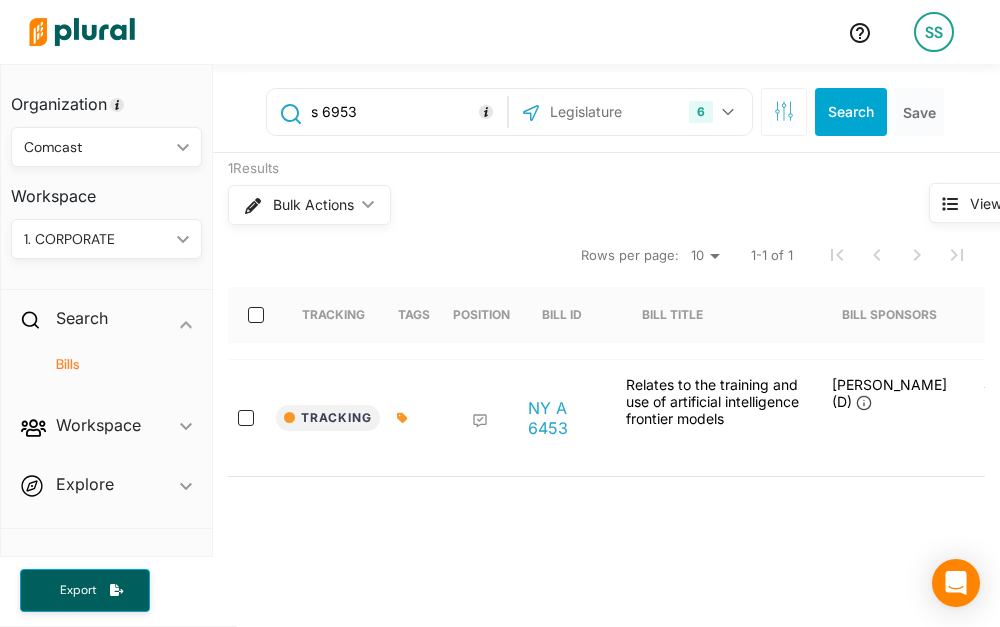 type on "s 6953" 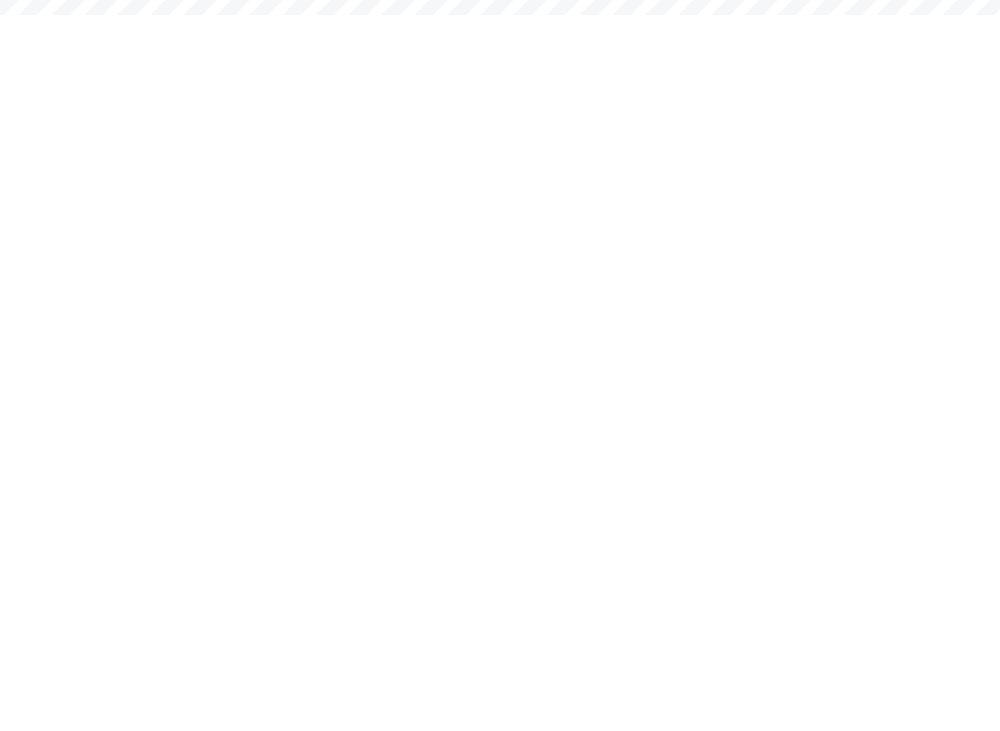 scroll, scrollTop: 0, scrollLeft: 0, axis: both 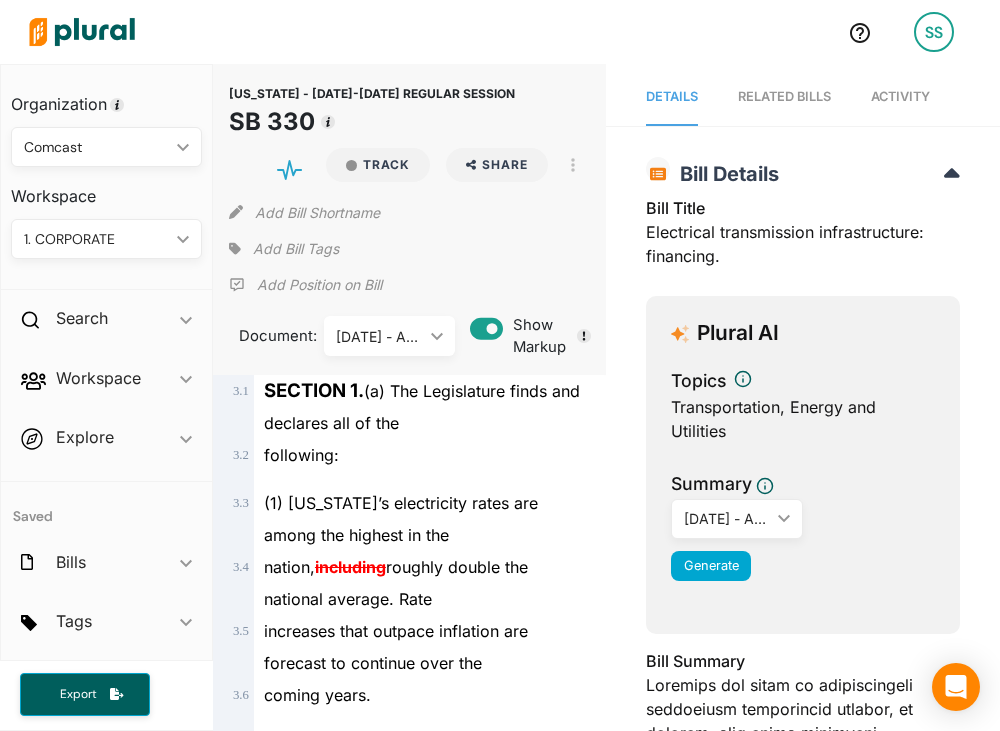 click on "RELATED BILLS" at bounding box center [784, 96] 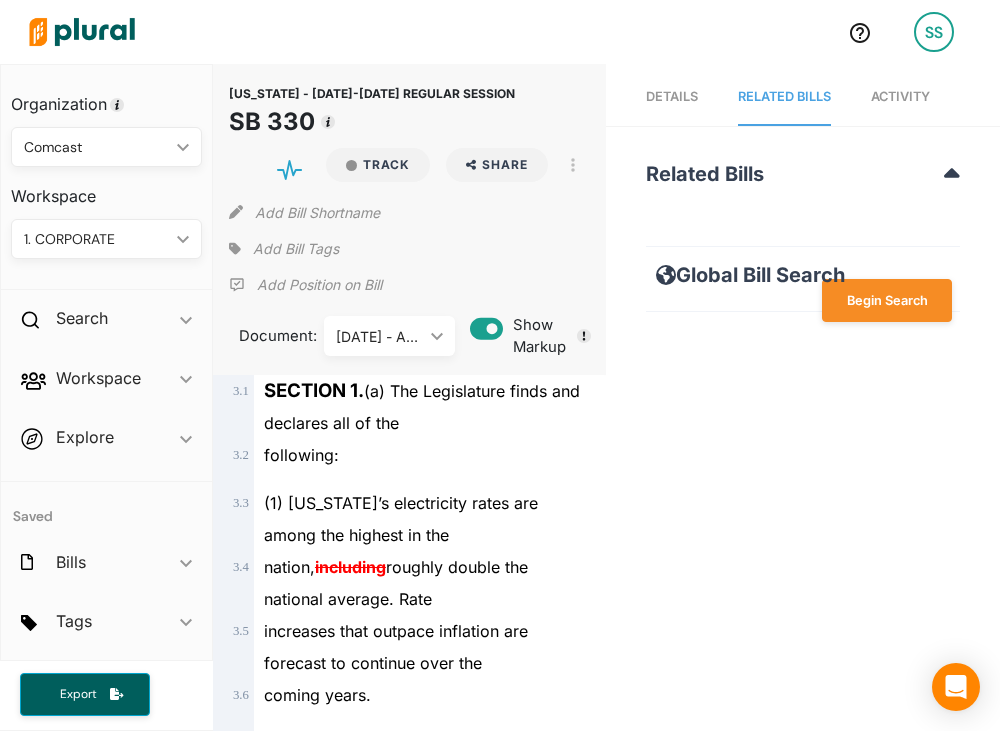 click on "Activity" at bounding box center (900, 96) 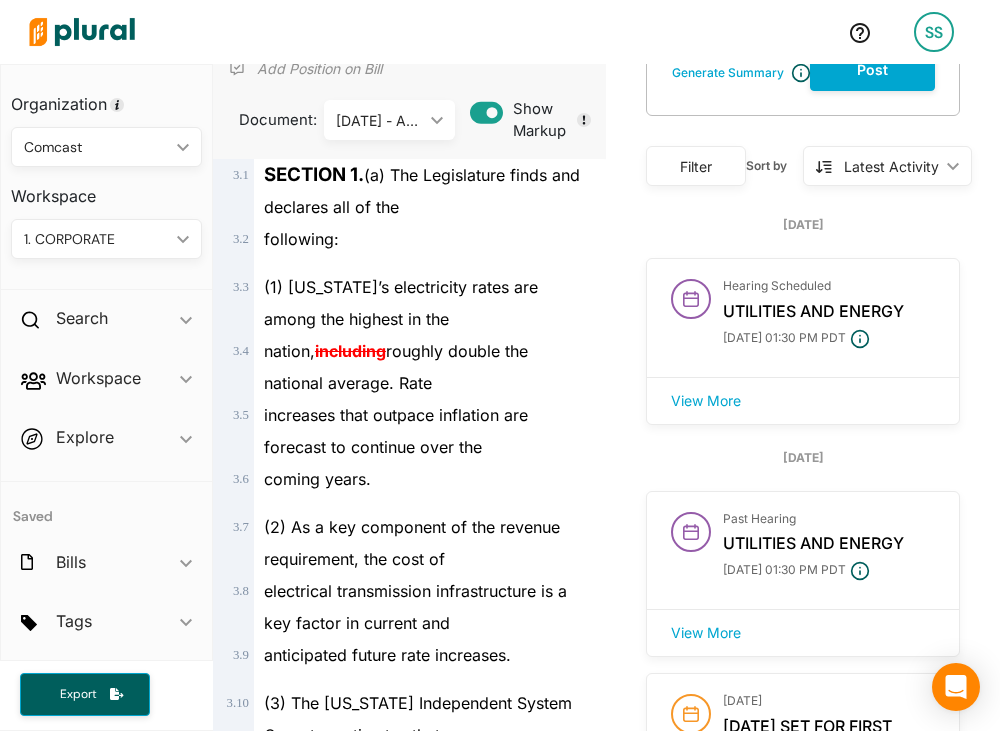 scroll, scrollTop: 258, scrollLeft: 0, axis: vertical 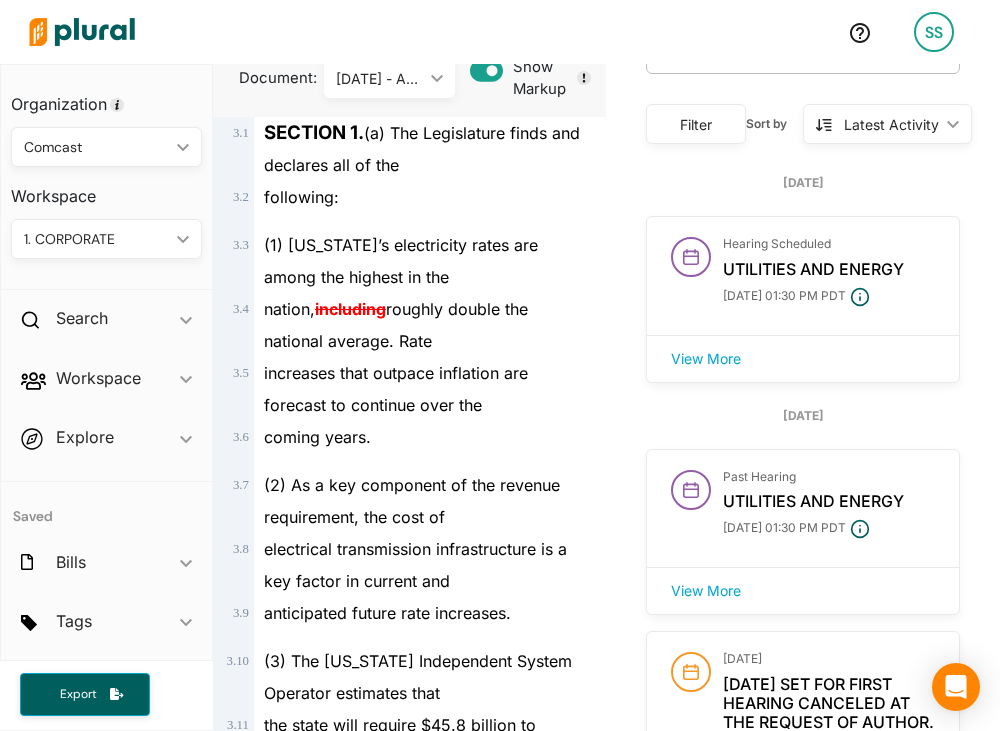 click on "Wednesday July 16th" at bounding box center (803, 183) 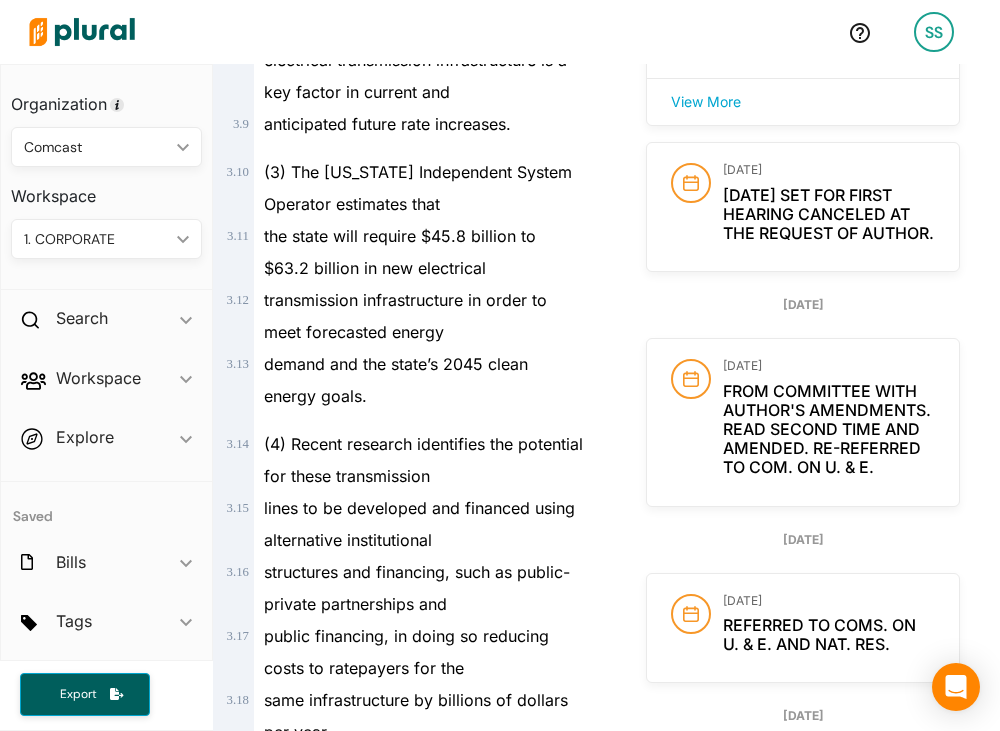 scroll, scrollTop: 744, scrollLeft: 0, axis: vertical 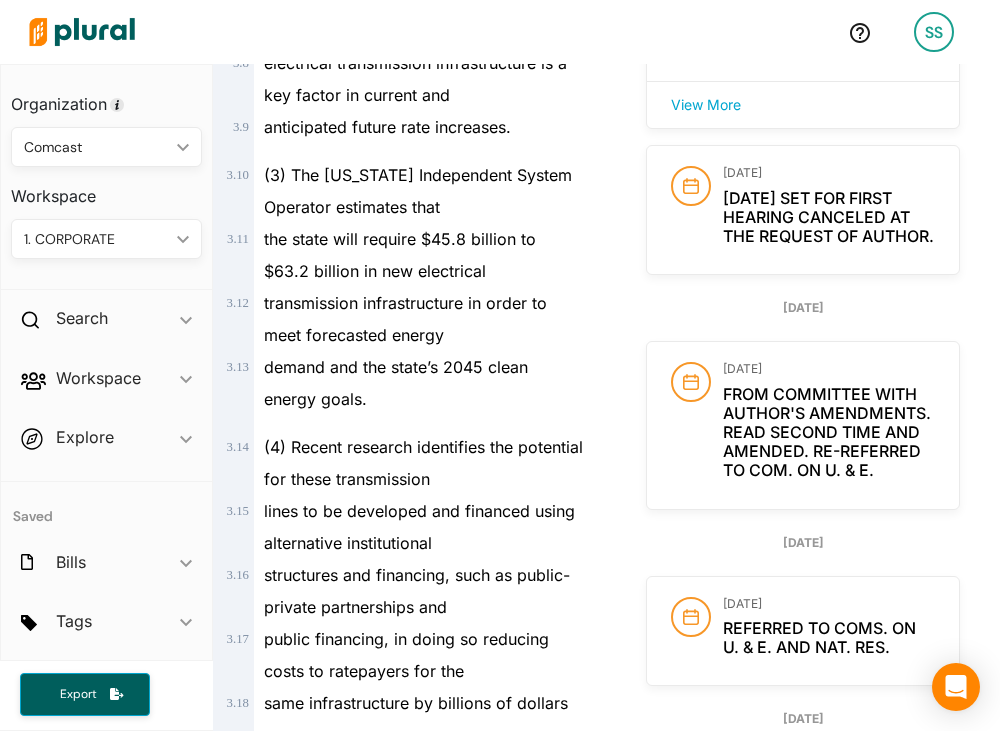 click on "CALIFORNIA - 2025-2026 REGULAR SESSION  SB 330 Generate Summary Add a note. Type @ to mention a teammate... ﻿ Post Filter Filter close Bill Actions Notes Vote History Hearings Files Starred Archived Save Clear All Sort by Latest Activity ic_keyboard_arrow_down Latest Activity Latest Activity Wednesday July 16th Hearing Scheduled UTILITIES AND ENERGY July 16, 2025 at 01:30 PM PDT View More Wednesday July 9th Past Hearing Utilities and Energy July 9, 2025 at 01:30 PM PDT View More July 9, 2025 July 9 set for first hearing canceled at the request of author. Monday June 30th June 30, 2025 From committee with author's amendments. Read second time and amended. Re-referred to Com. on U. & E. Monday June 9th June 9, 2025 Referred to Coms. on U. & E. and NAT. RES. Wednesday June 4th June 4, 2025 In Assembly. Read first time. Held at Desk. Tuesday June 3rd June 3, 2025 3rd Reading pass Senate June 3, 2025 Read third time. Passed. (Ayes 28. Noes 10.) Ordered to the Assembly. June 3, 2025 Friday May 23rd May 23, 2025" at bounding box center (803, 2394) 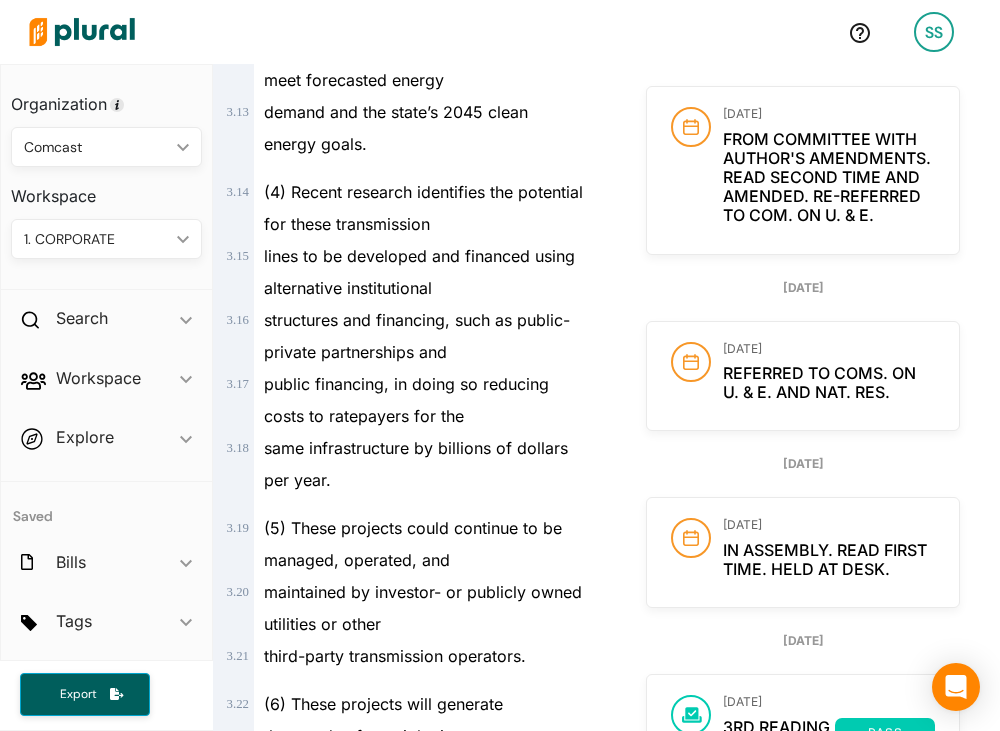 scroll, scrollTop: 0, scrollLeft: 0, axis: both 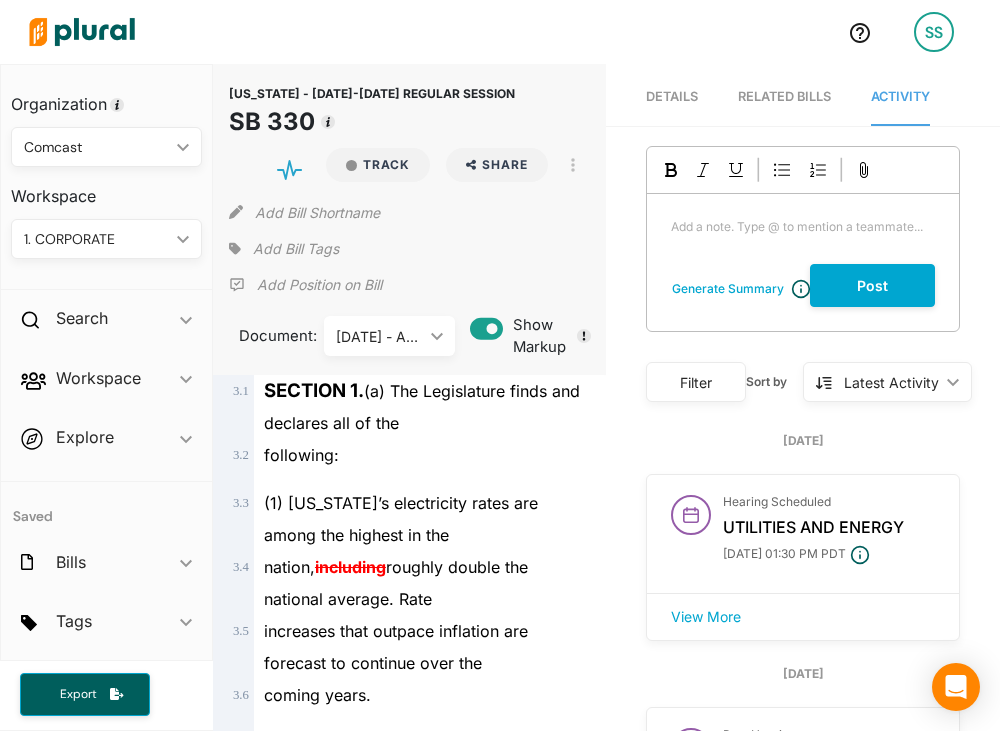 click on "Details" at bounding box center [672, 97] 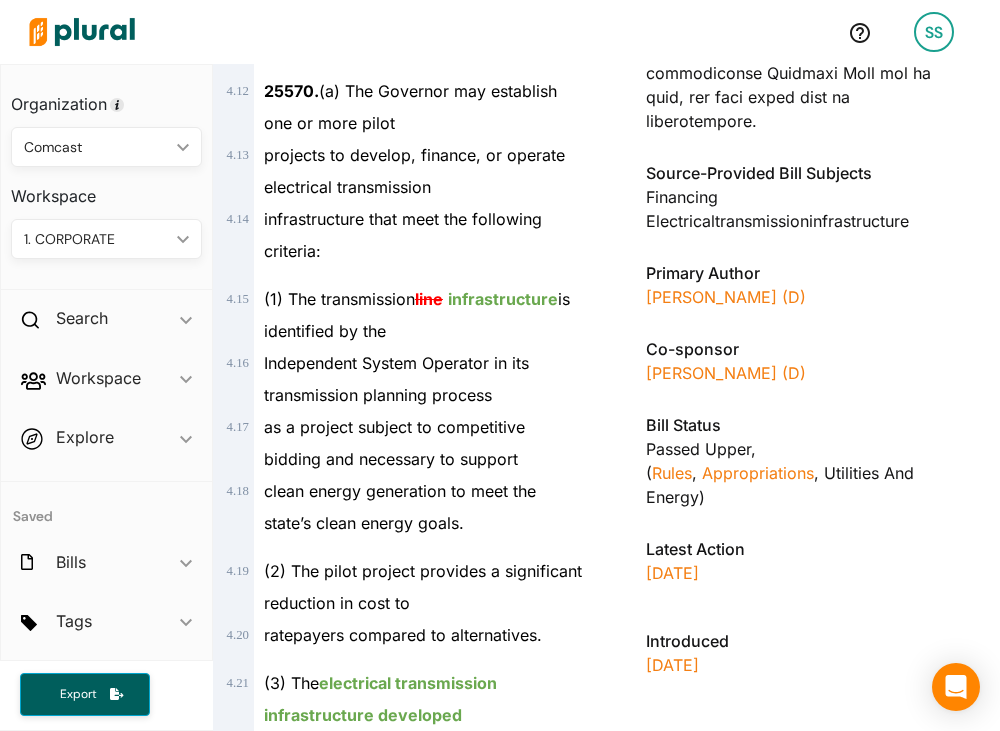 scroll, scrollTop: 2988, scrollLeft: 0, axis: vertical 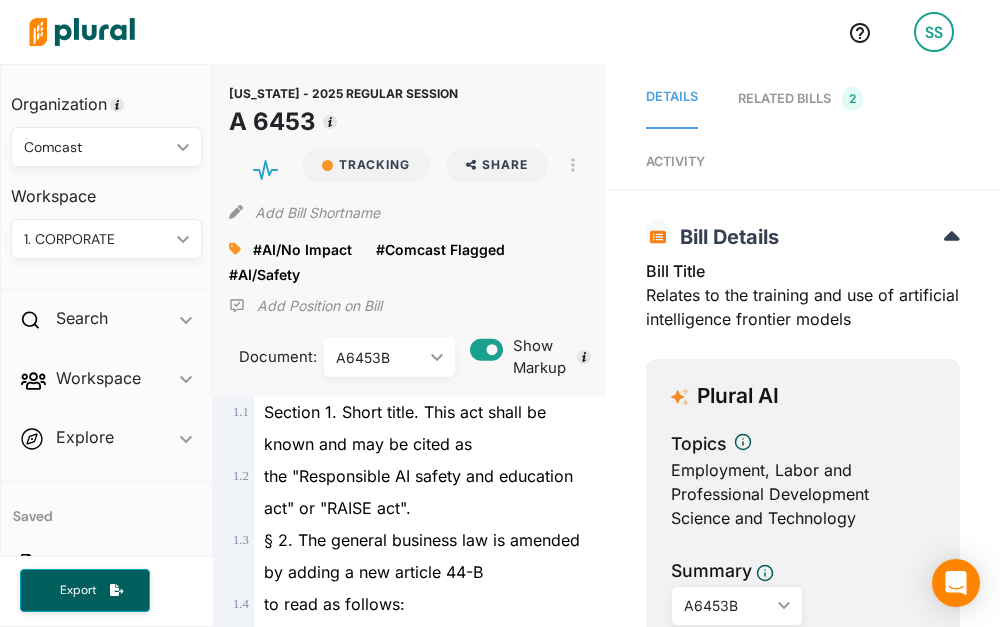 click on "Activity" at bounding box center (675, 161) 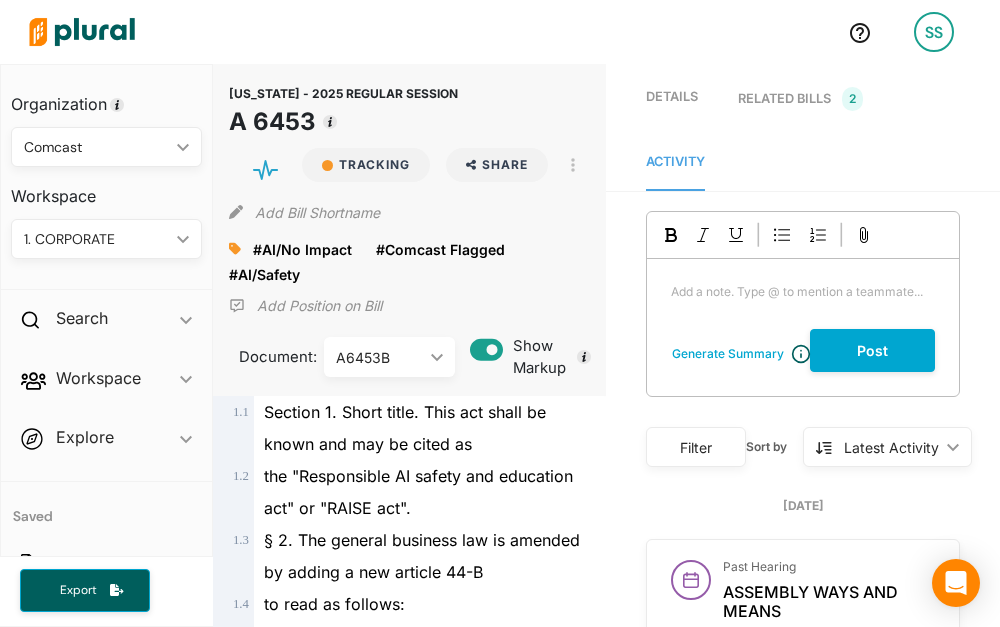 scroll, scrollTop: 0, scrollLeft: 0, axis: both 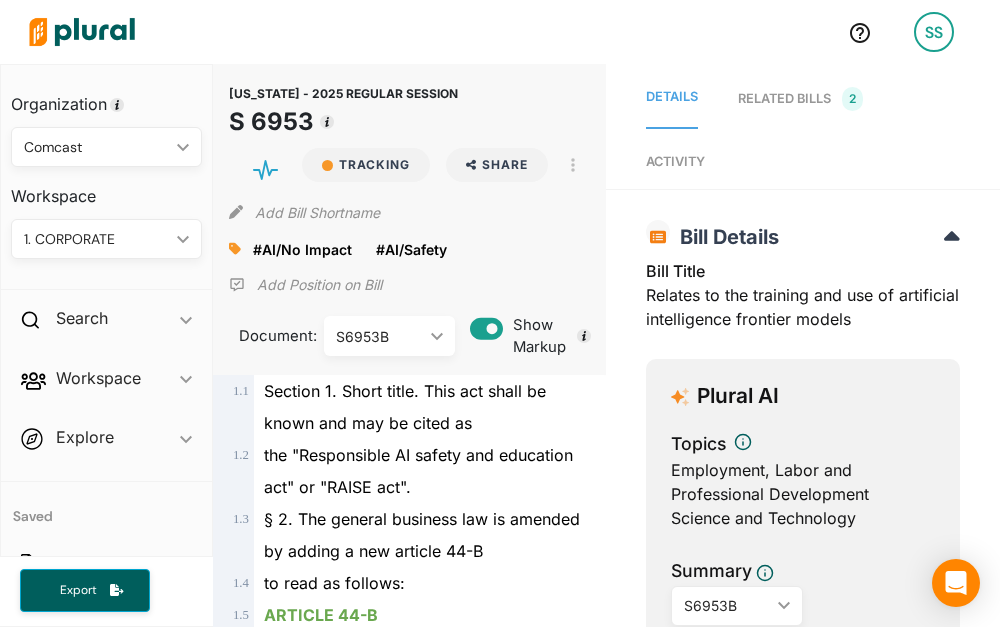 click on "Activity" at bounding box center (675, 161) 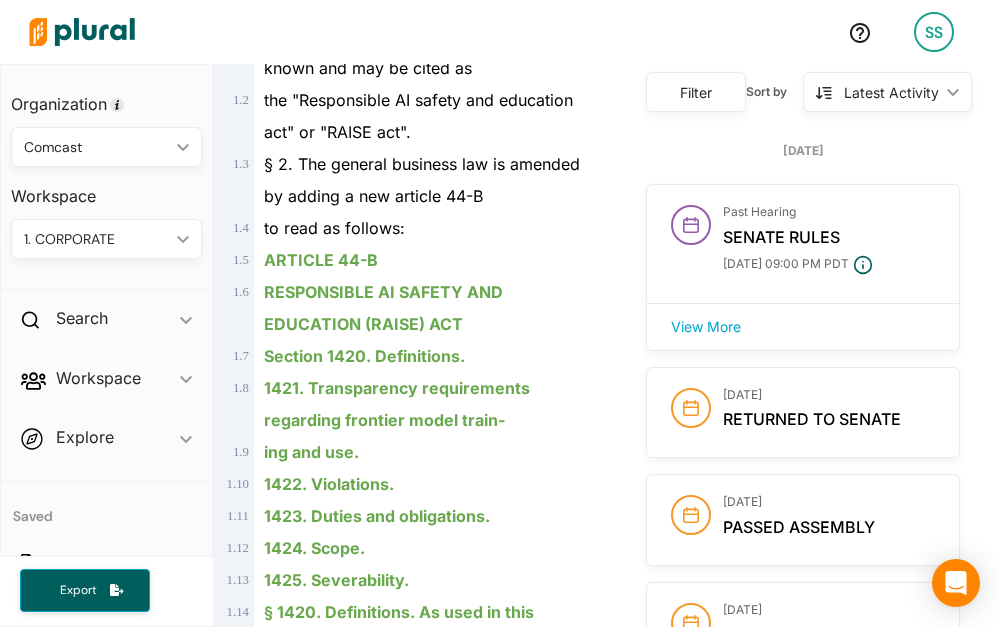 scroll, scrollTop: 0, scrollLeft: 0, axis: both 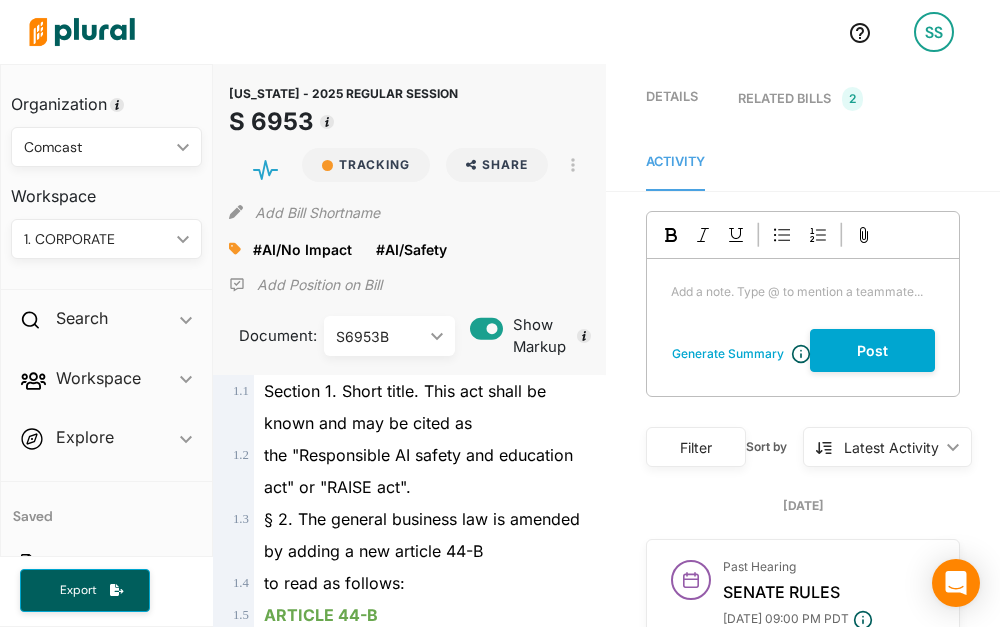 click on "Details" at bounding box center (672, 99) 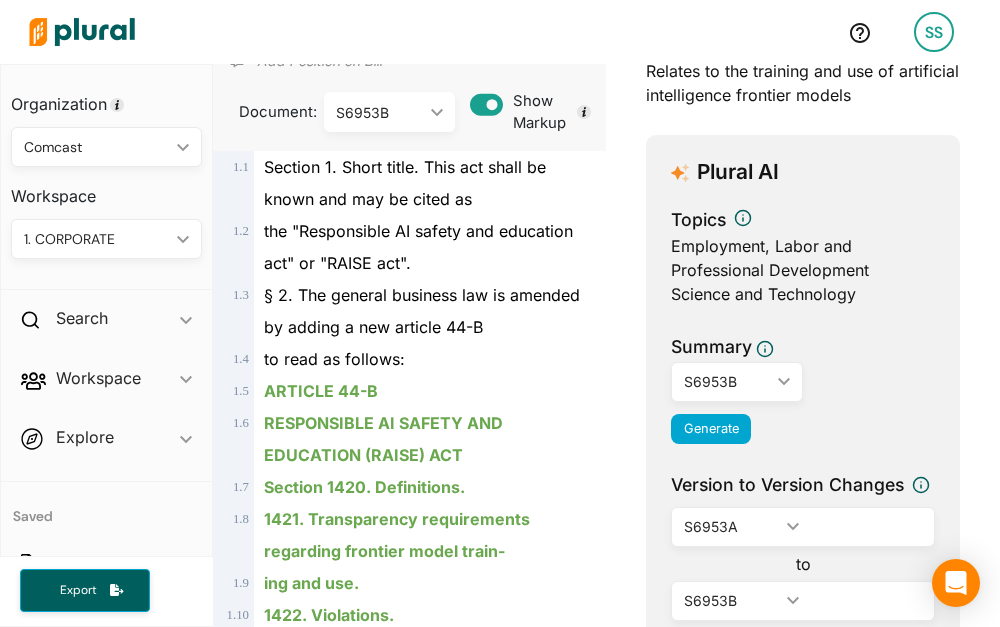 scroll, scrollTop: 0, scrollLeft: 0, axis: both 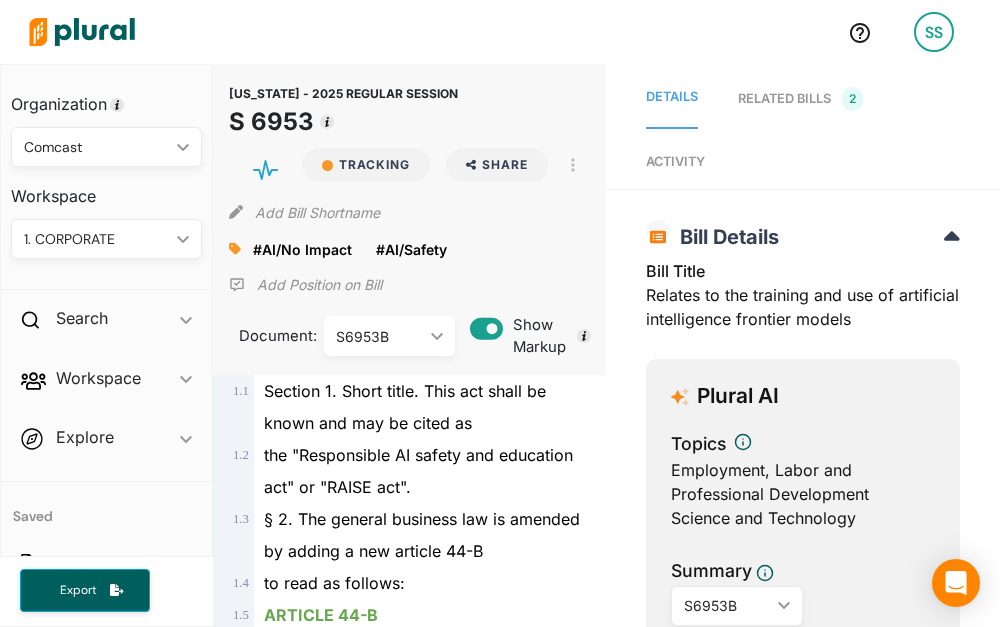 click on "Activity" at bounding box center [675, 161] 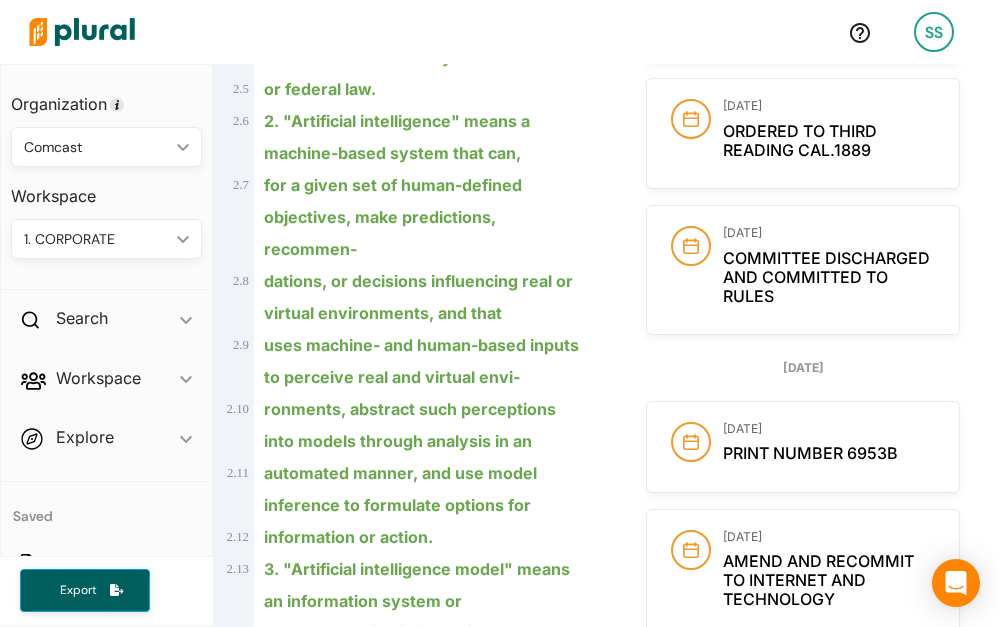 click 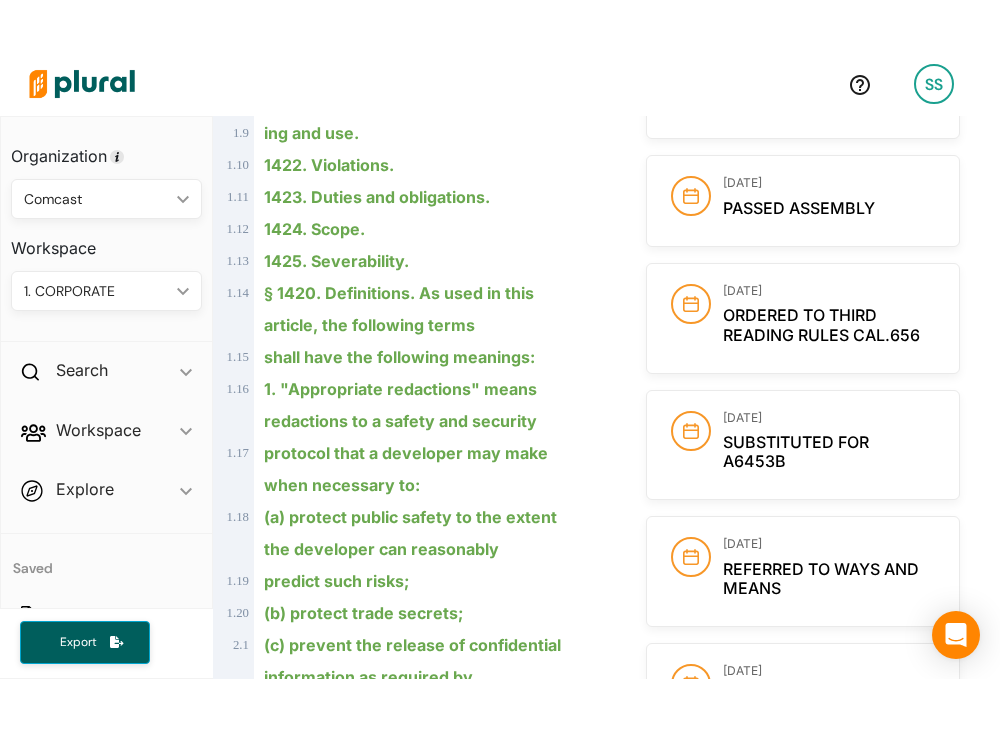 scroll, scrollTop: 0, scrollLeft: 0, axis: both 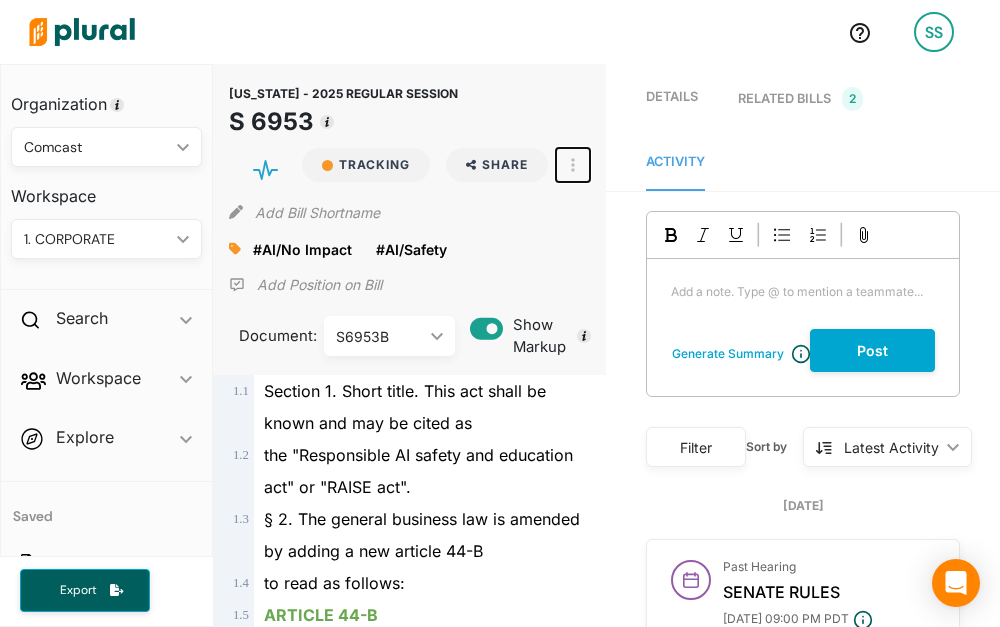 click 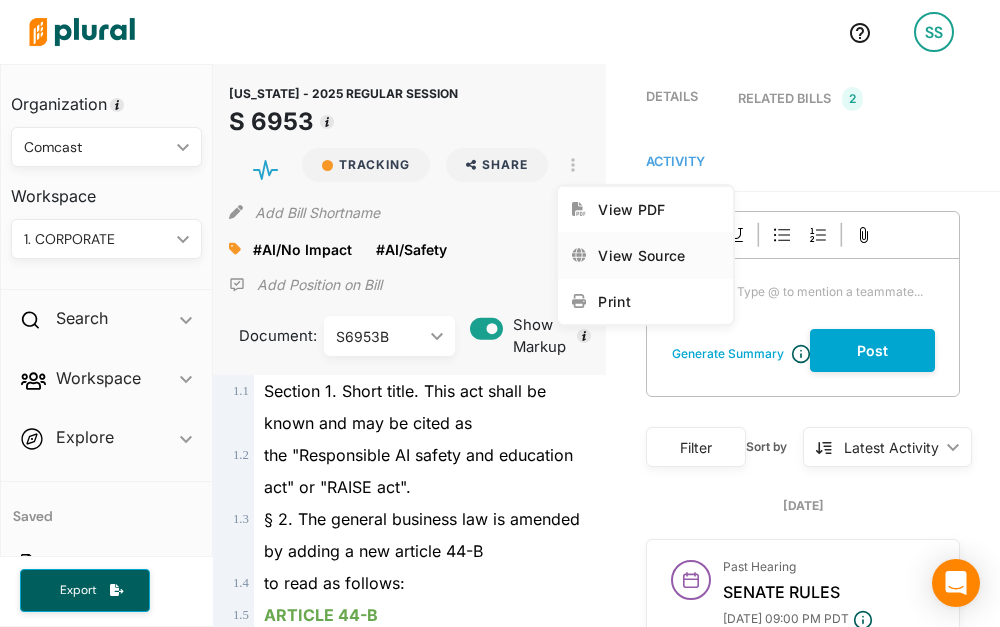 click on "View Source" at bounding box center [658, 255] 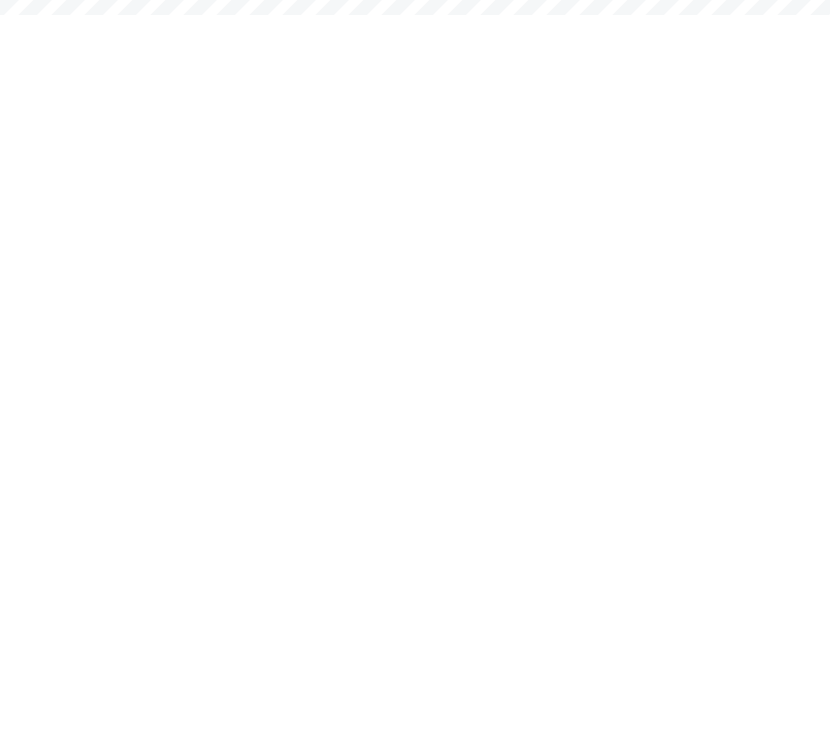 scroll, scrollTop: 0, scrollLeft: 0, axis: both 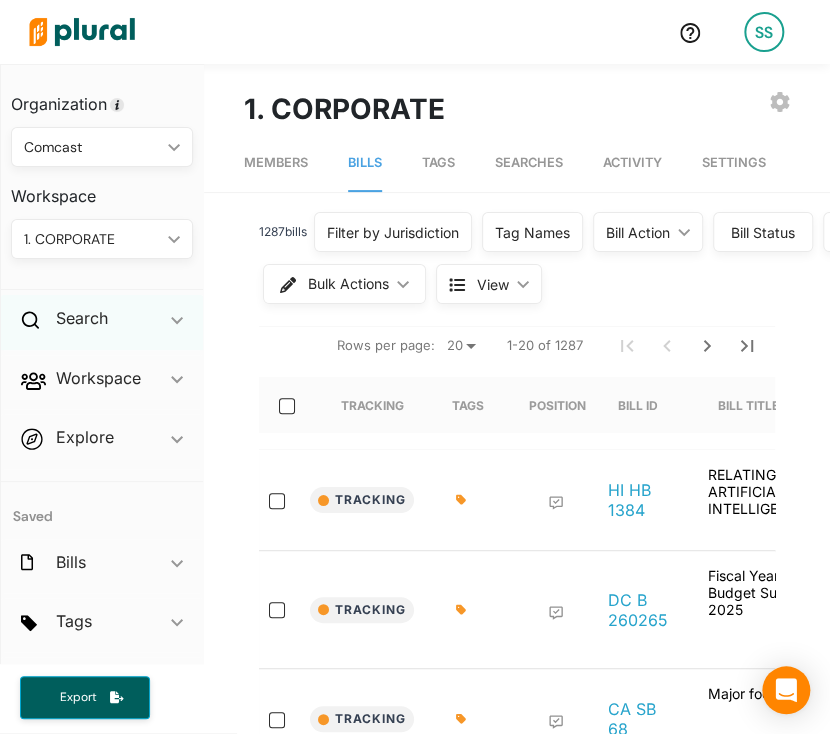 click on "Search ic_keyboard_arrow_down" at bounding box center [102, 322] 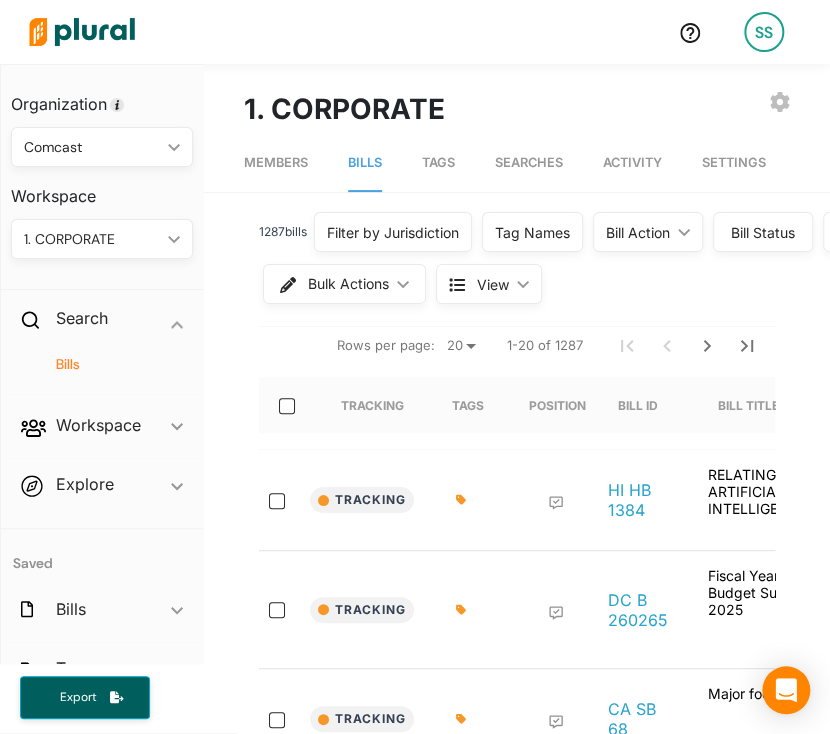 click on "Bills" at bounding box center [107, 364] 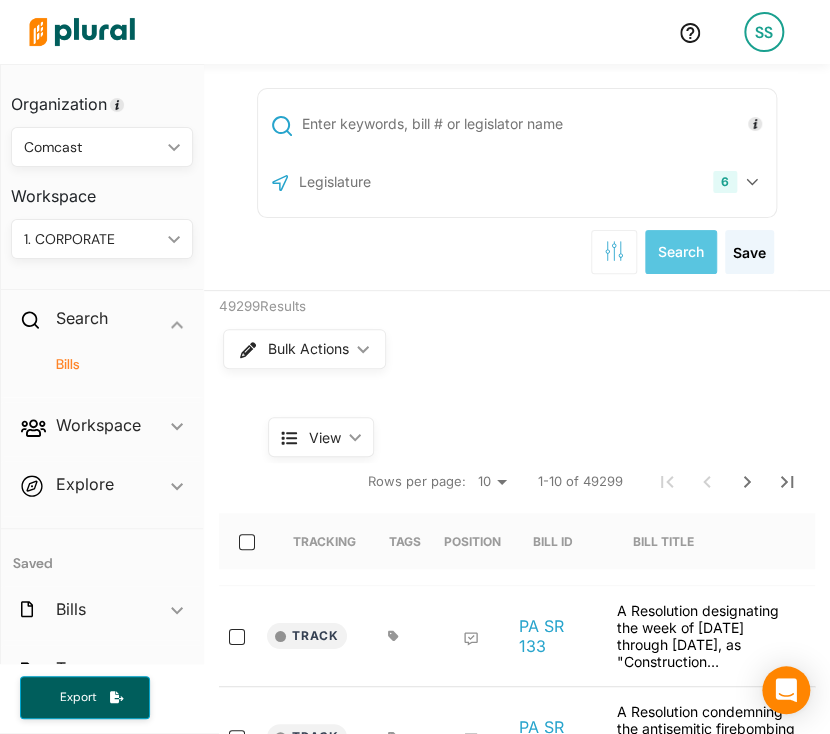 click at bounding box center [535, 124] 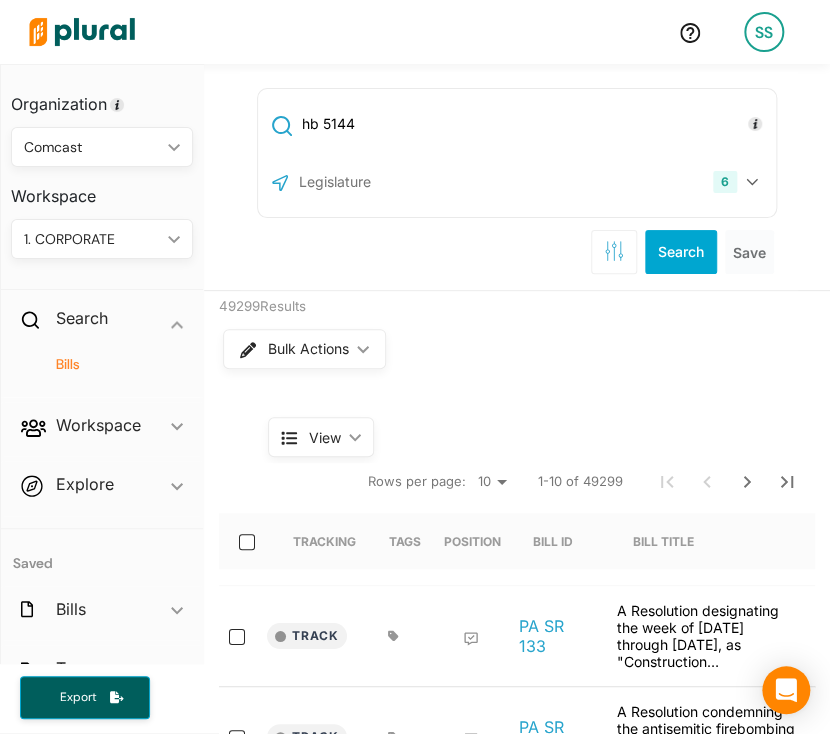 type on "hb 5144" 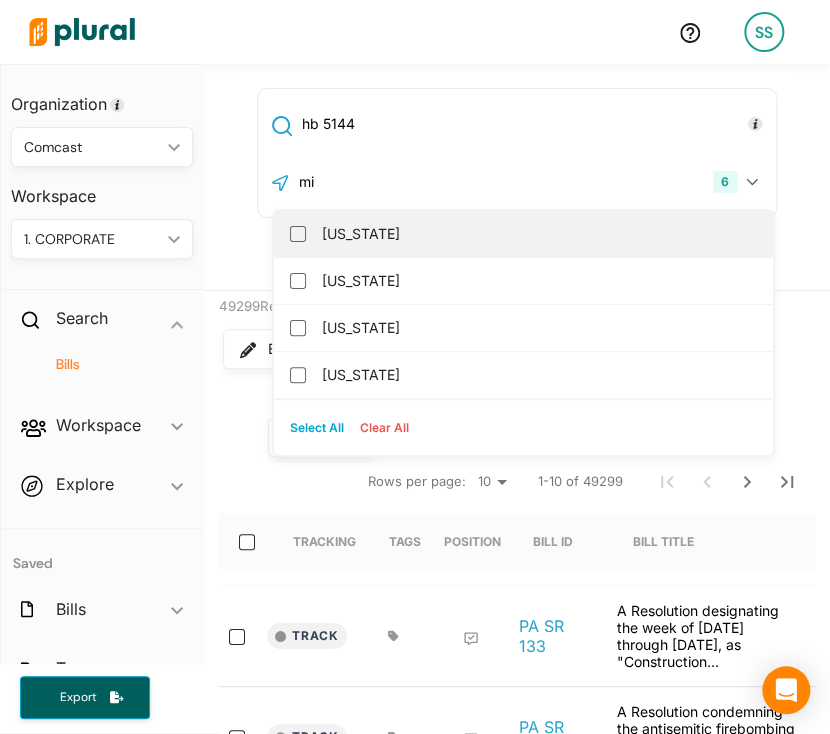 type on "mi" 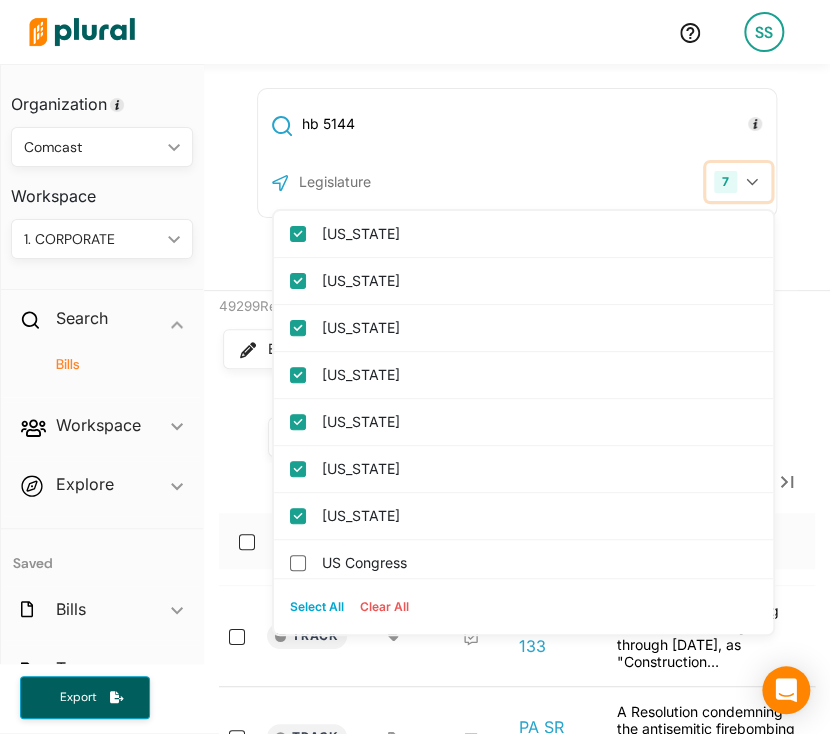 click on "7" at bounding box center [738, 182] 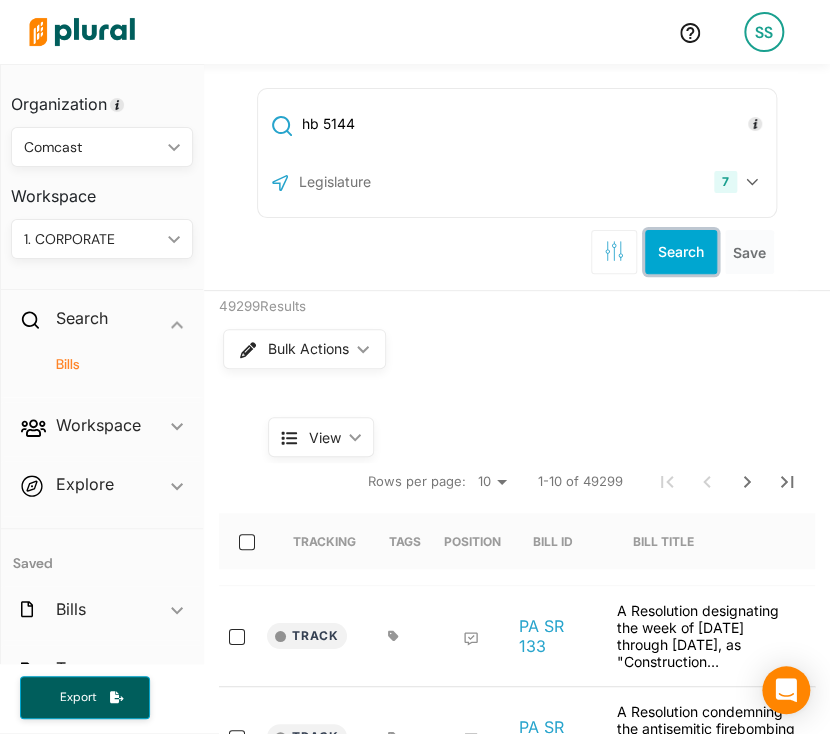 click on "Search" at bounding box center (681, 252) 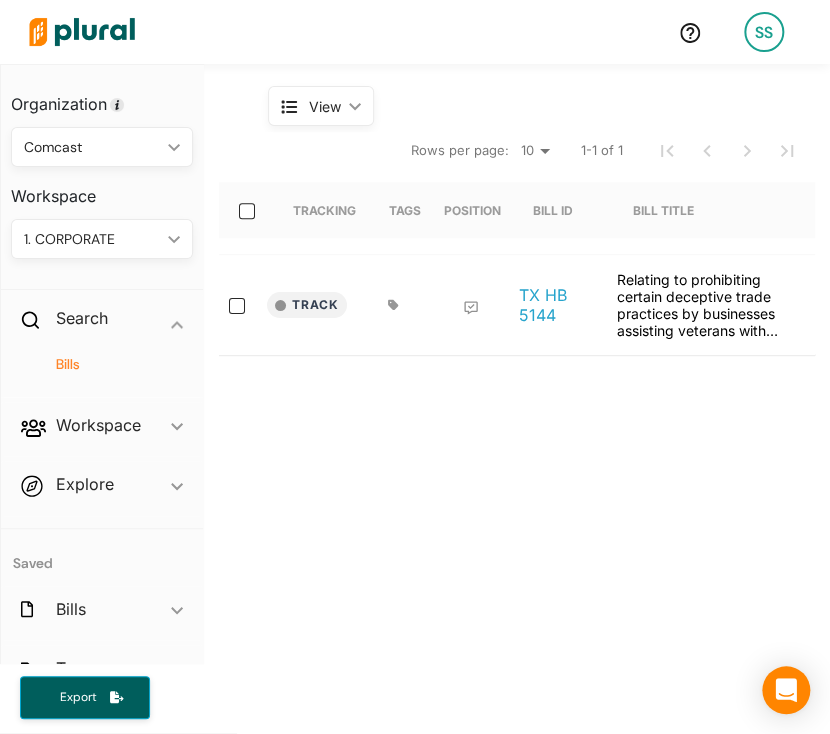 scroll, scrollTop: 372, scrollLeft: 0, axis: vertical 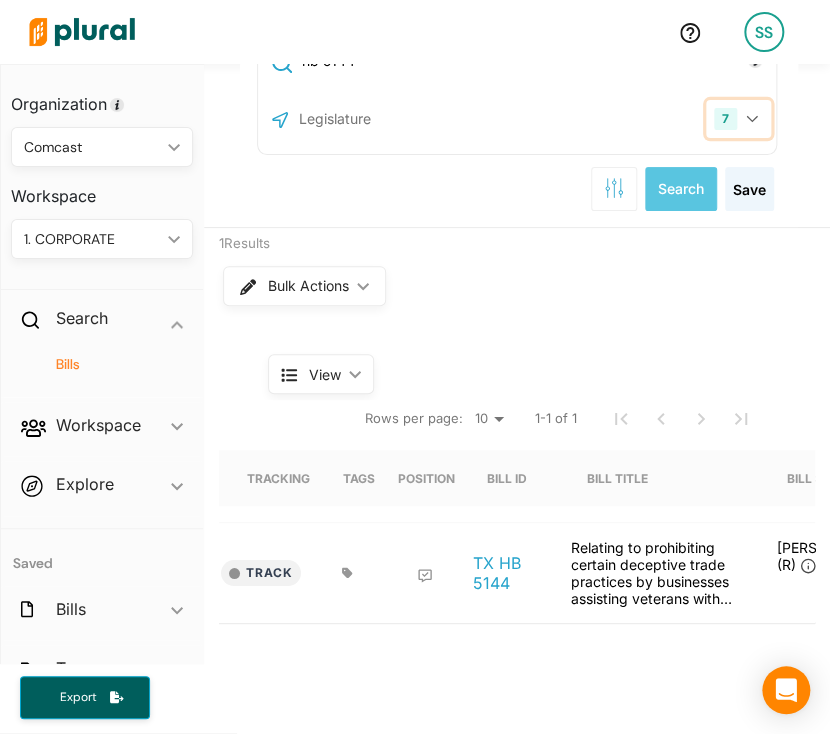 click on "7" at bounding box center (738, 119) 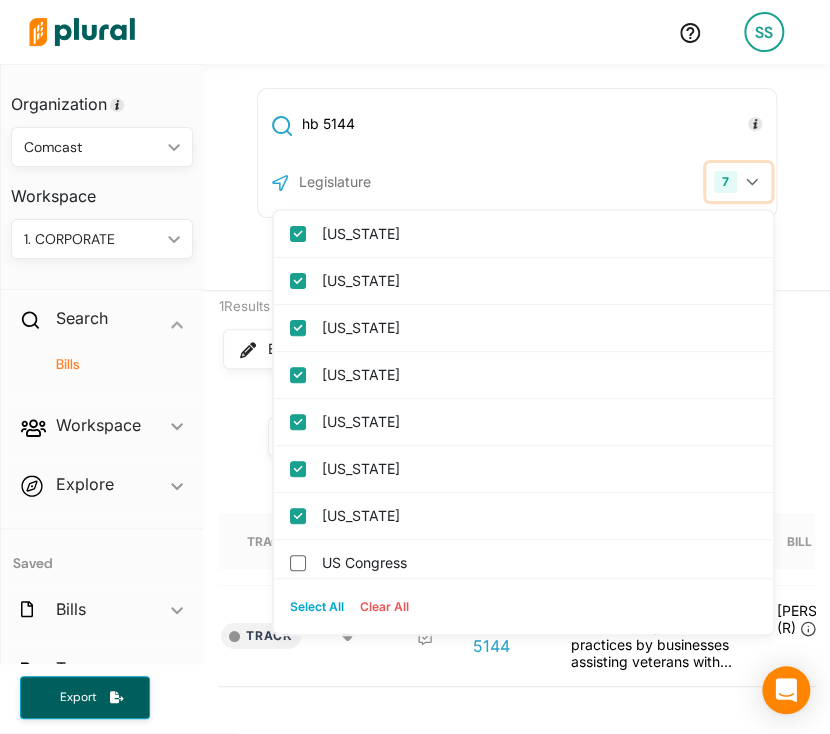 scroll, scrollTop: 0, scrollLeft: 0, axis: both 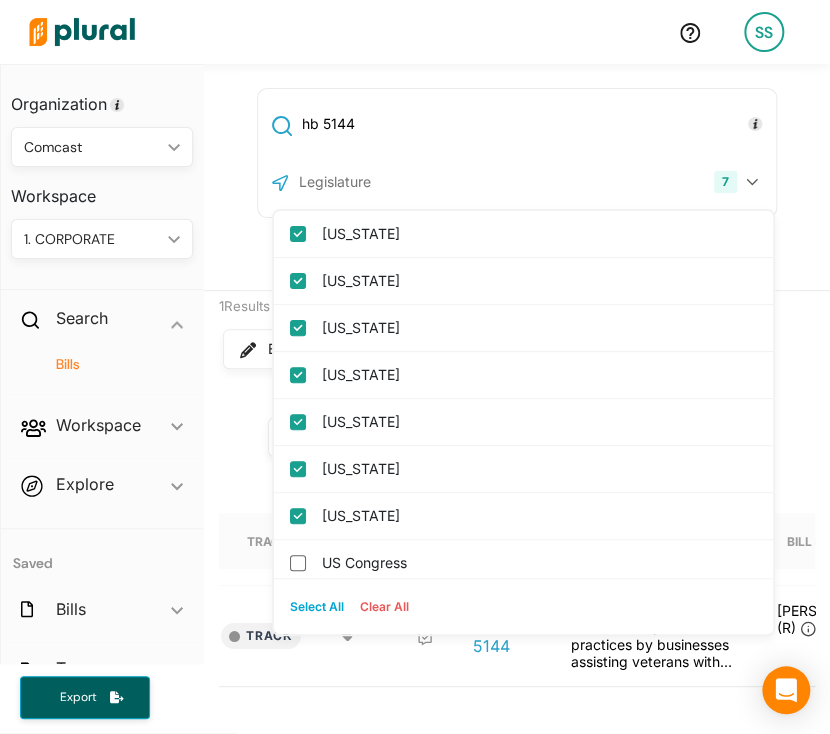 click on "hb 5144" at bounding box center [535, 124] 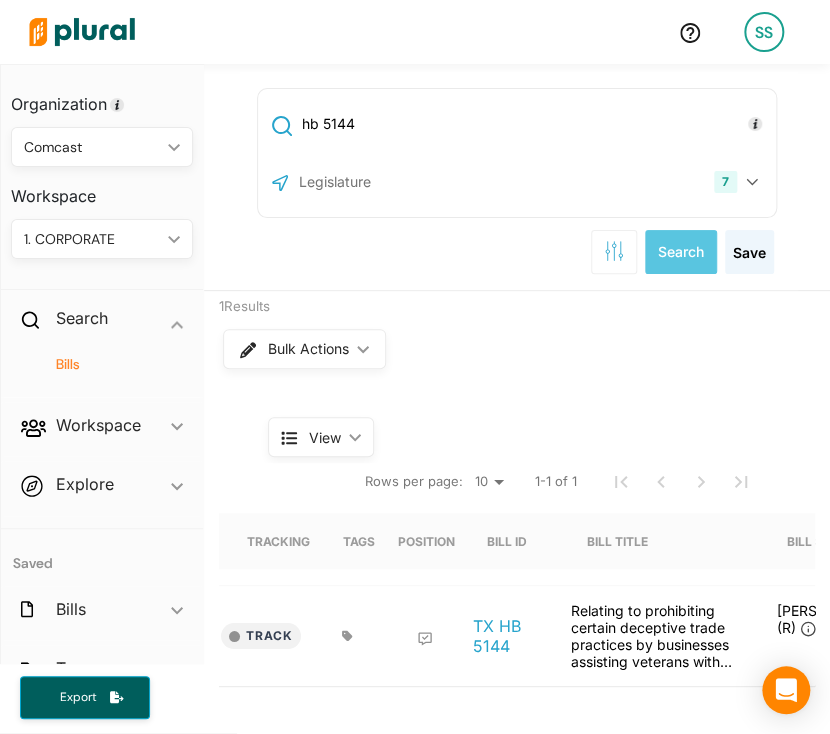 click on "hb 5144" at bounding box center (535, 124) 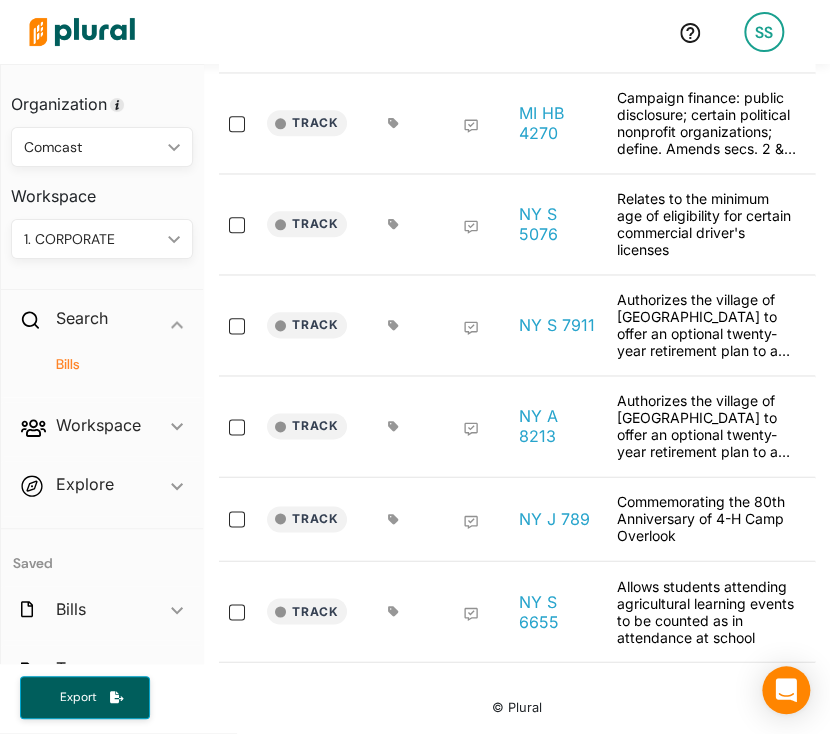 scroll, scrollTop: 1000, scrollLeft: 0, axis: vertical 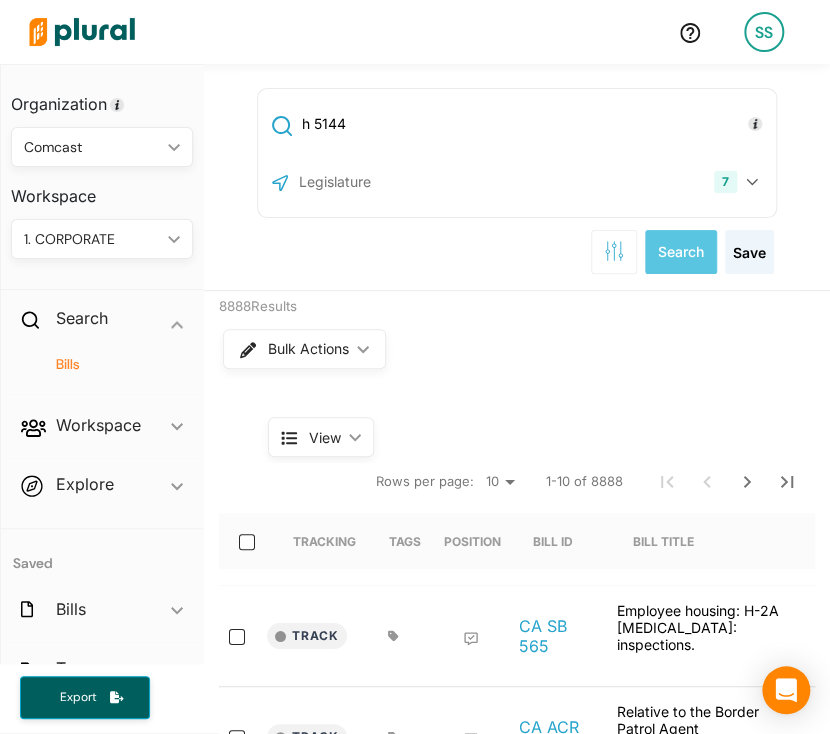 click on "h 5144" at bounding box center [535, 124] 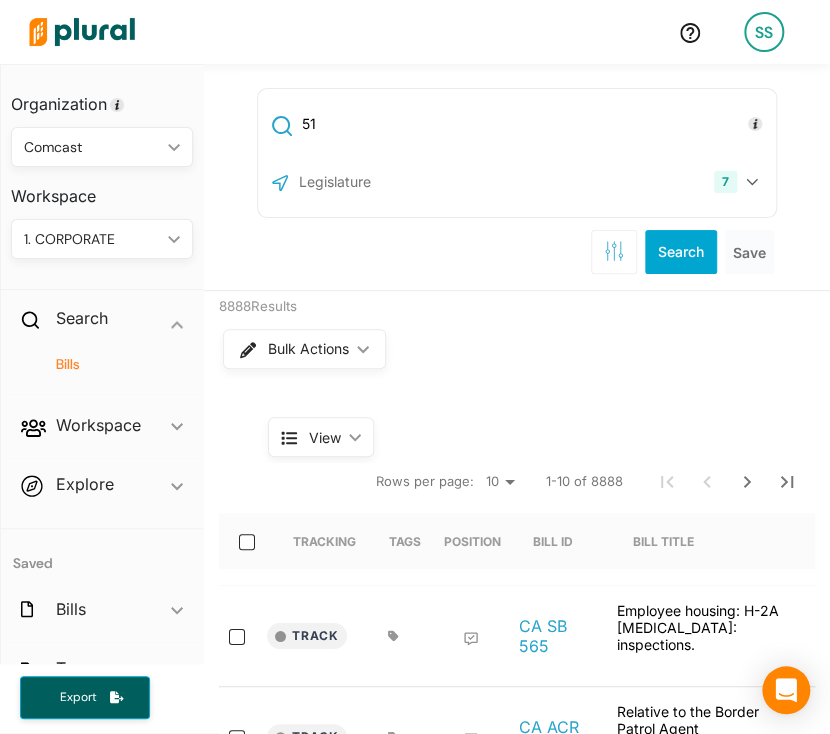 type on "5" 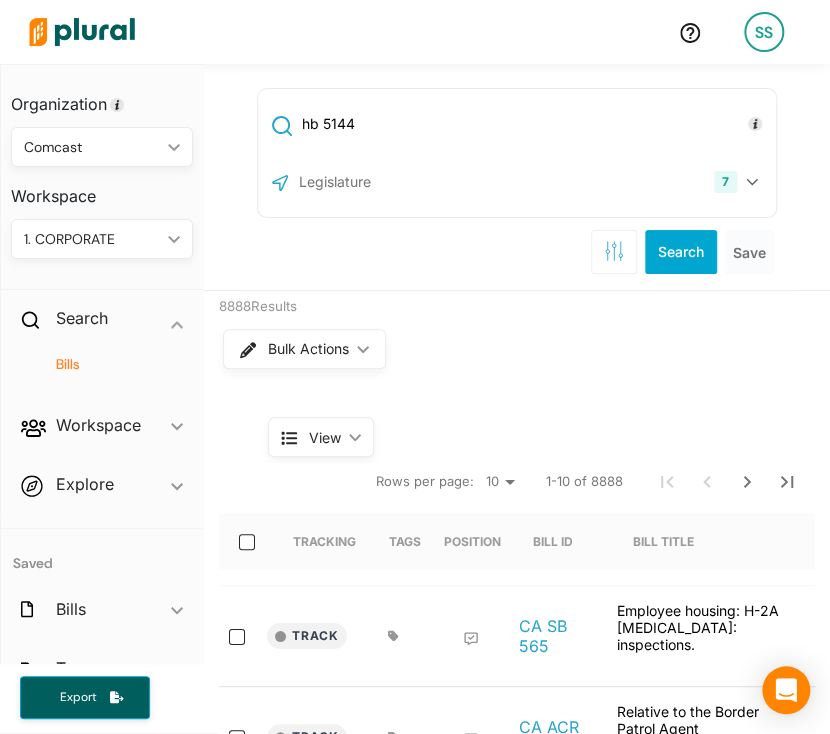 type on "hb 5144" 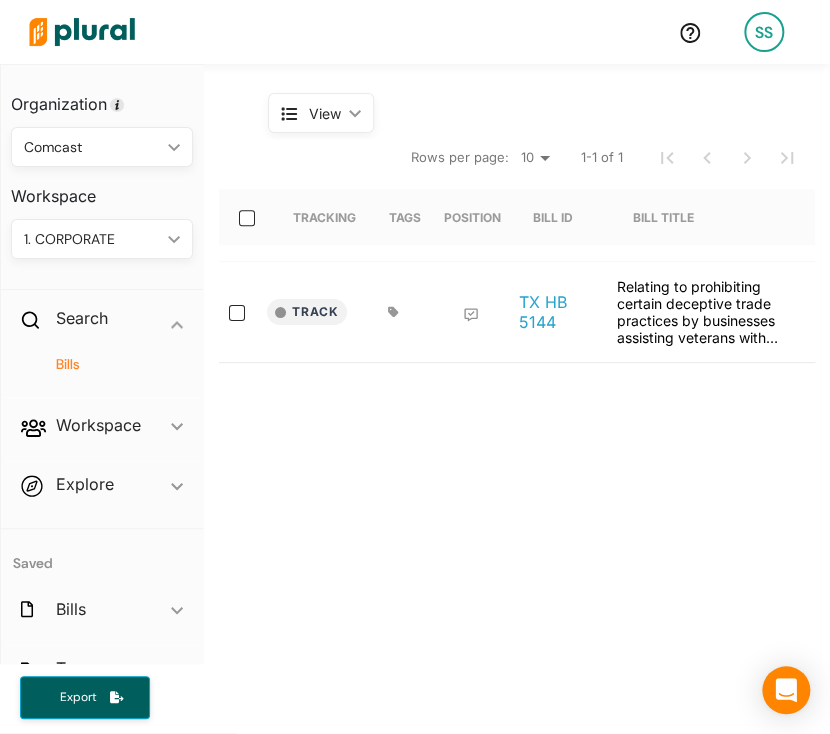 scroll, scrollTop: 324, scrollLeft: 0, axis: vertical 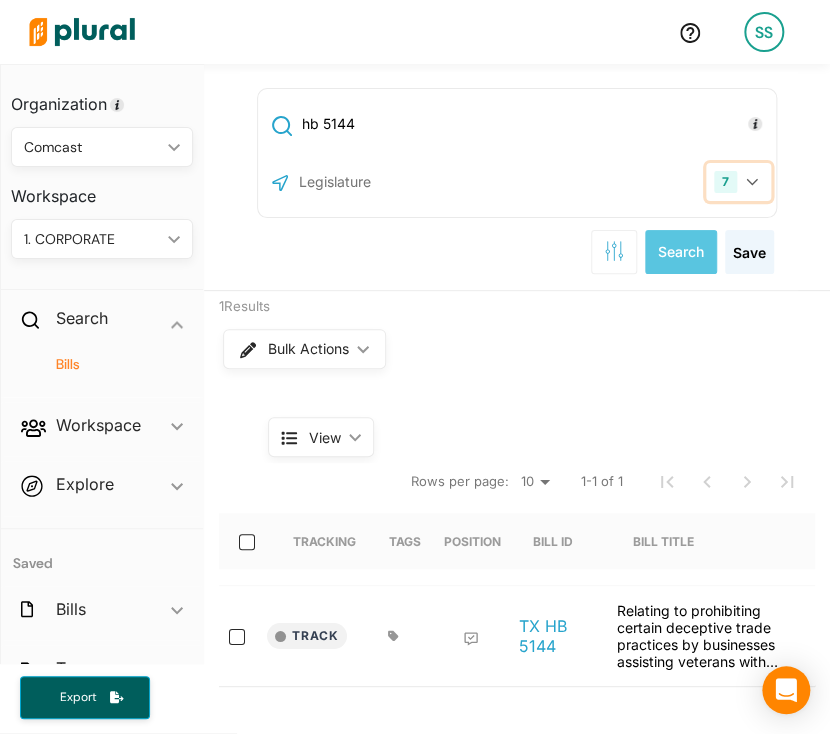 click on "7" at bounding box center (738, 182) 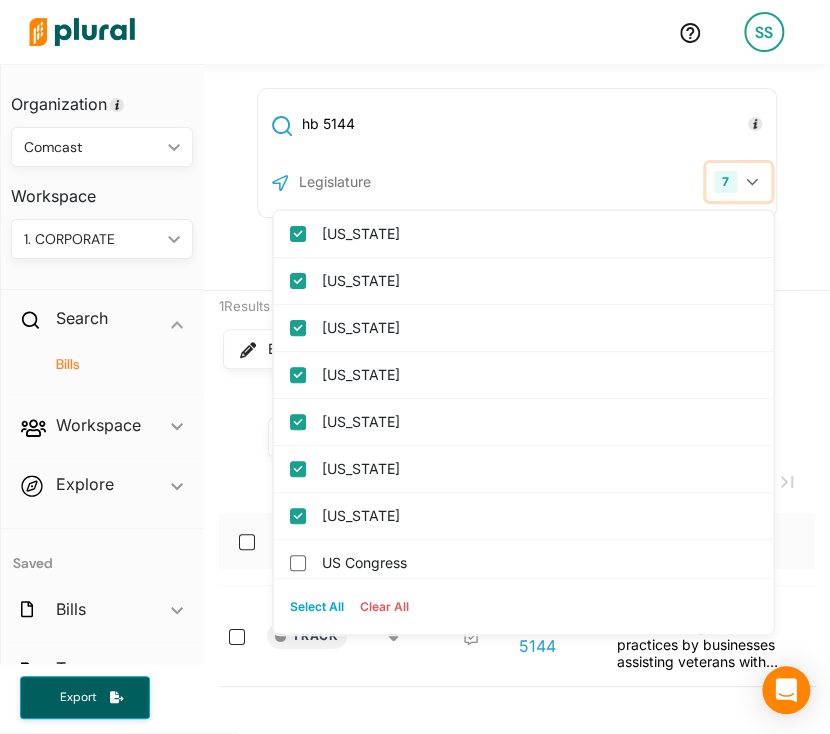 click on "7" at bounding box center [738, 182] 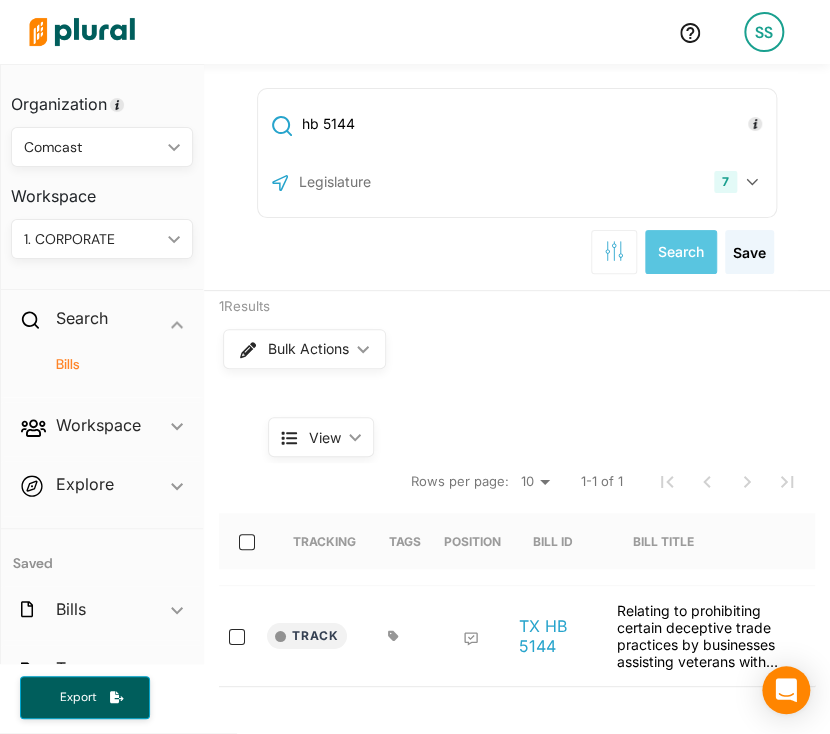 click on "hb 5144" at bounding box center (535, 124) 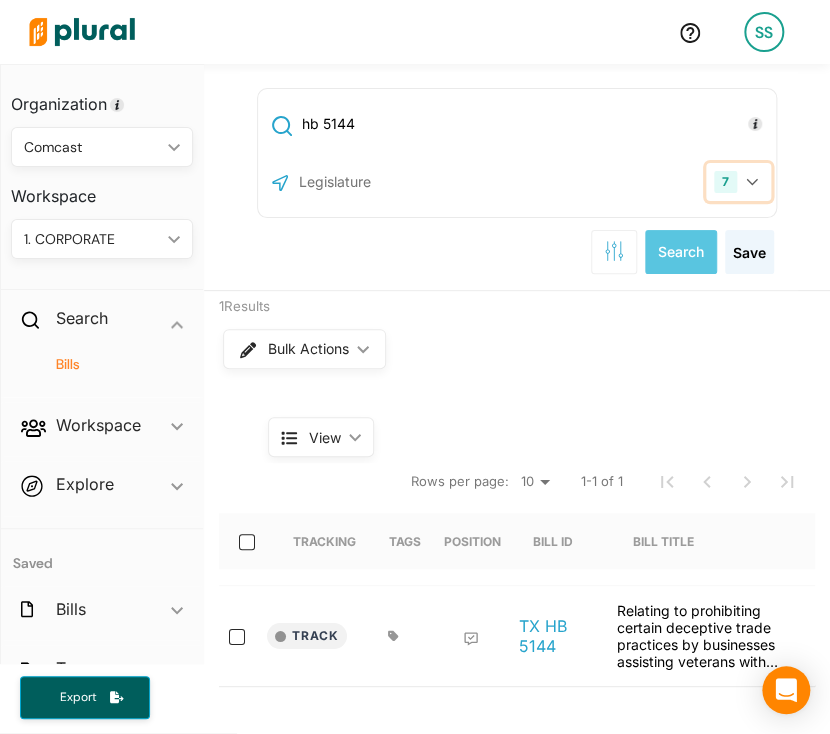 click 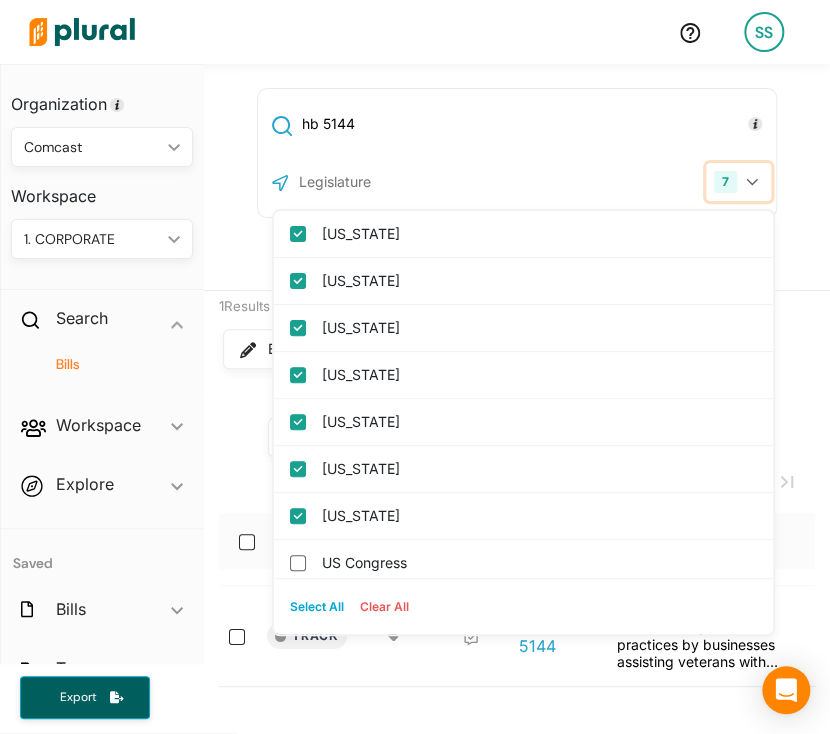 click on "7" at bounding box center [738, 182] 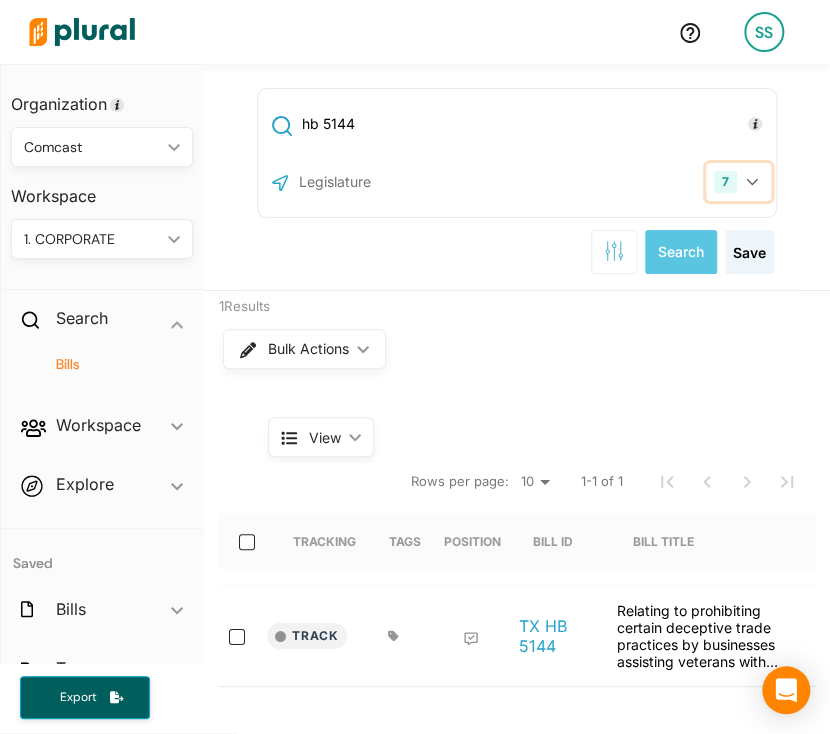 click on "7" at bounding box center (738, 182) 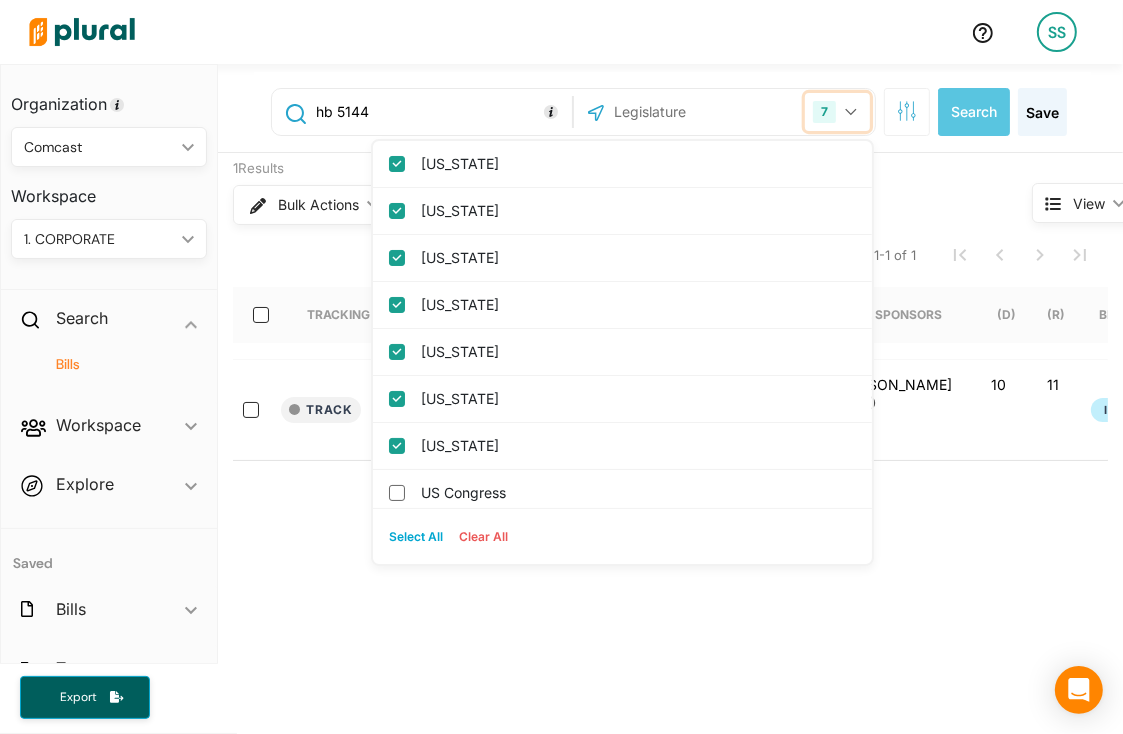 click on "7" at bounding box center [837, 112] 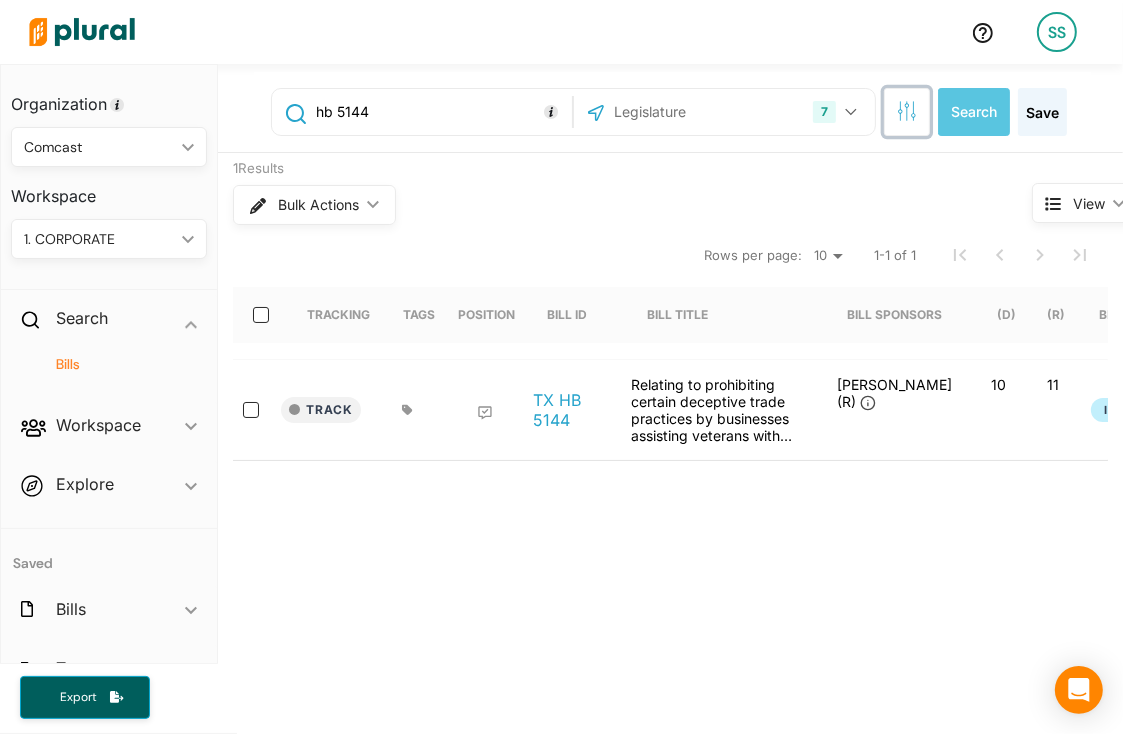 click at bounding box center [907, 112] 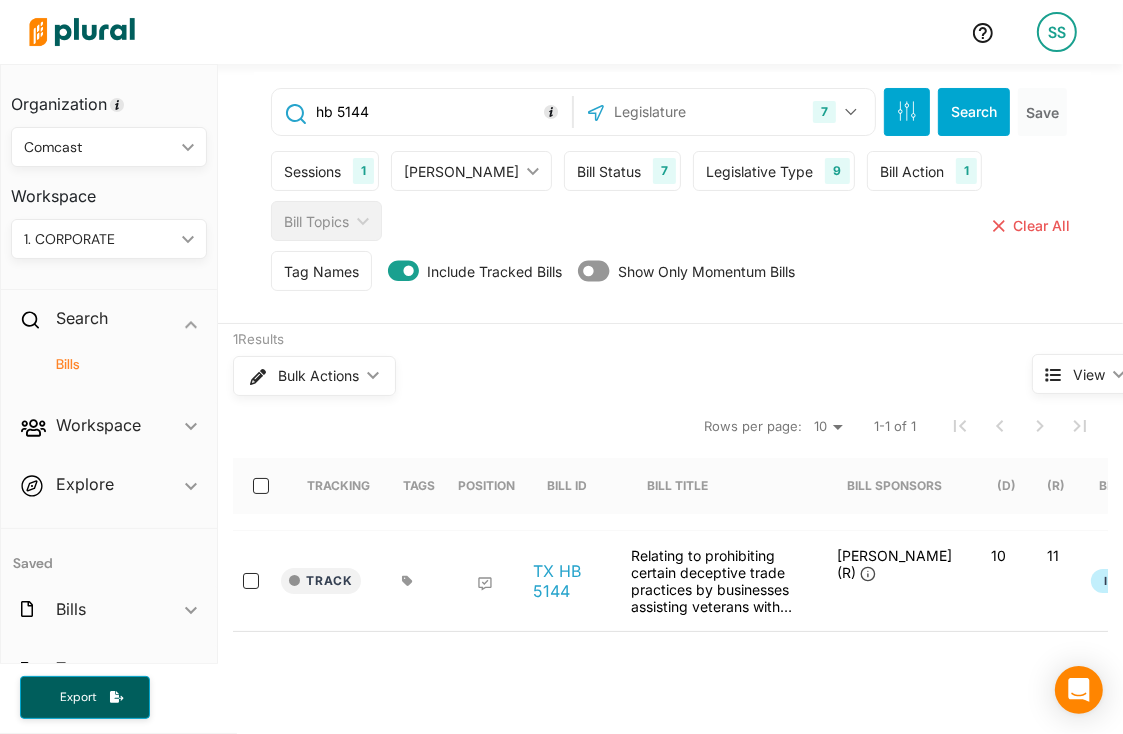 click on "Sessions 1" at bounding box center (325, 171) 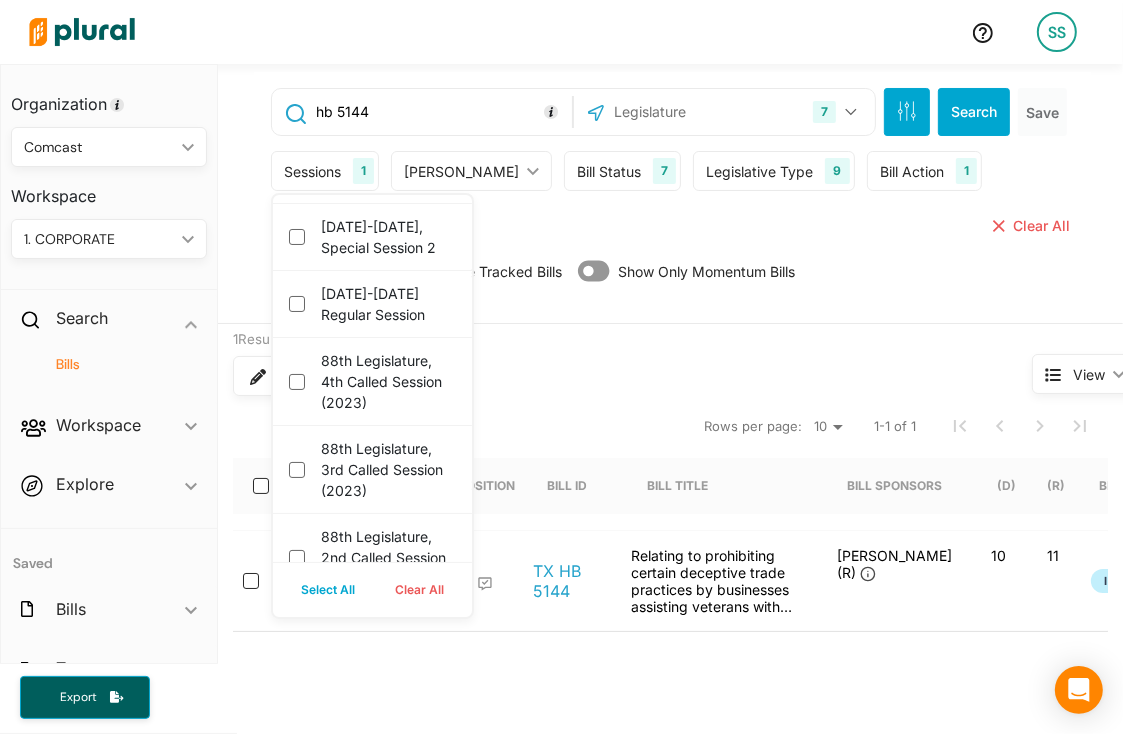 scroll, scrollTop: 370, scrollLeft: 0, axis: vertical 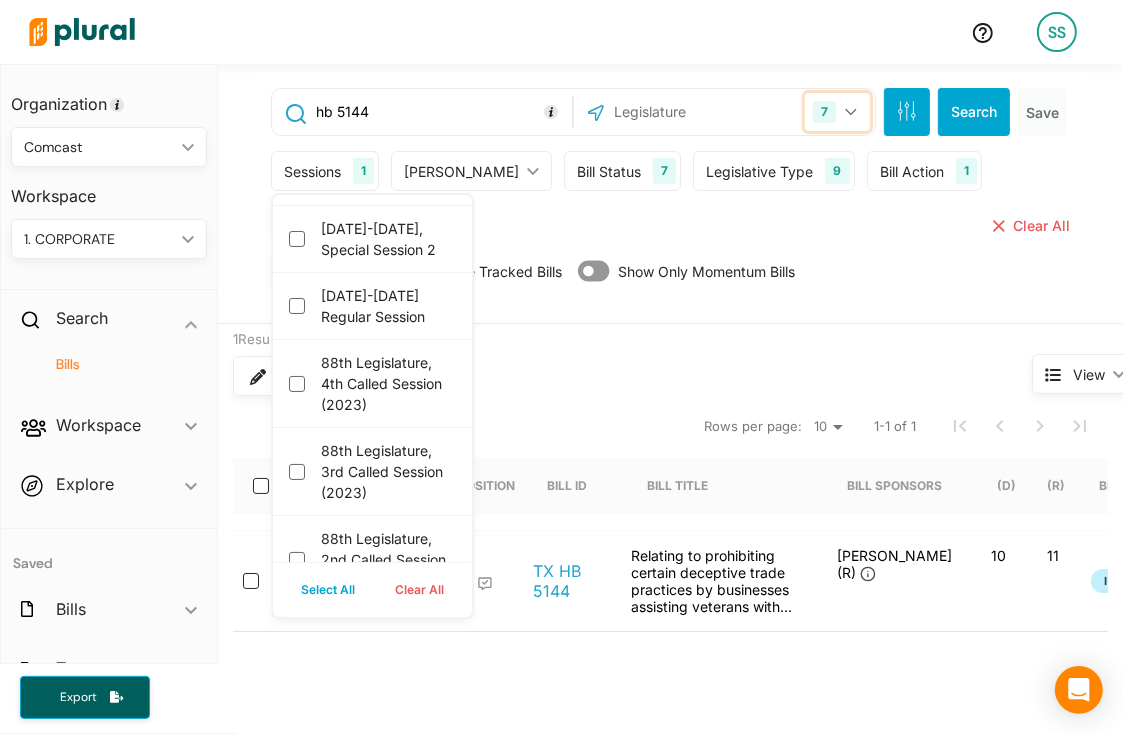 click 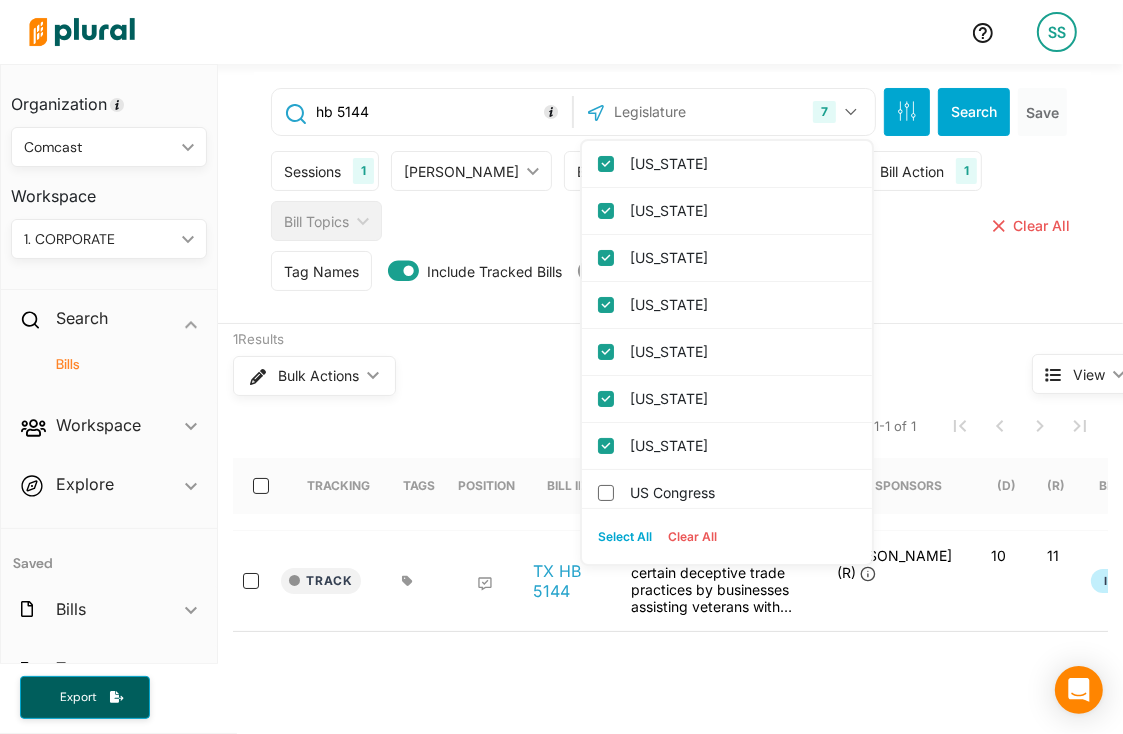 click on "Clear All" at bounding box center [692, 537] 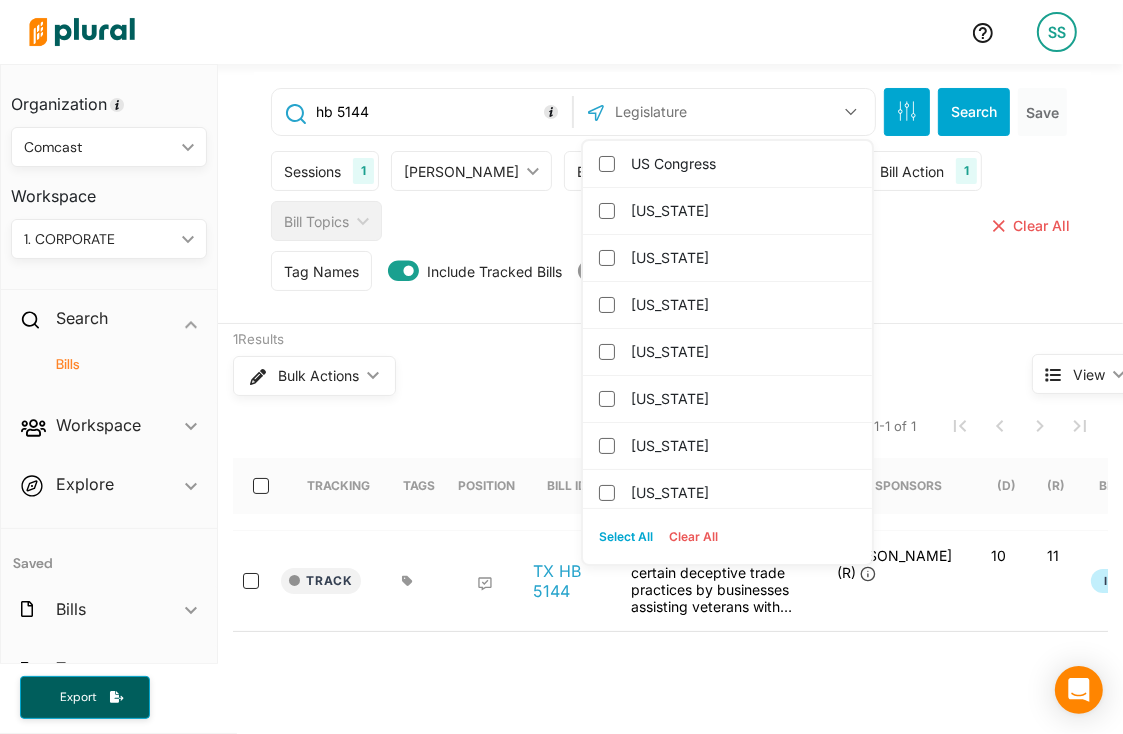 click at bounding box center (720, 112) 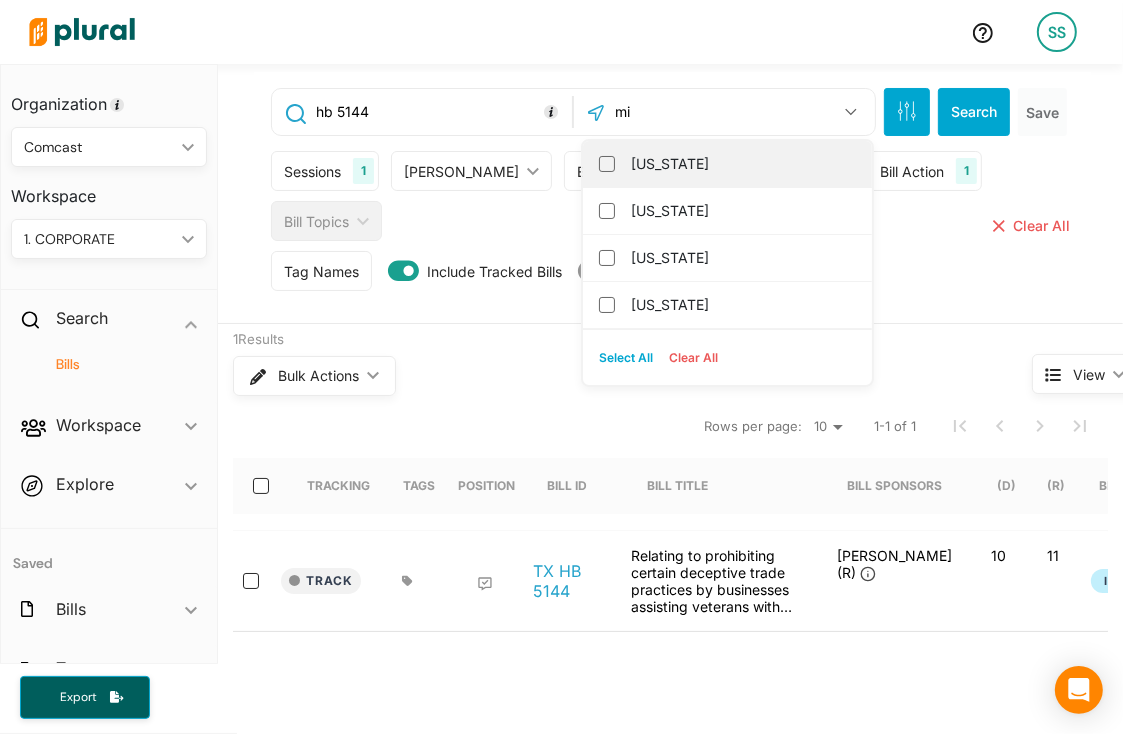 type on "mi" 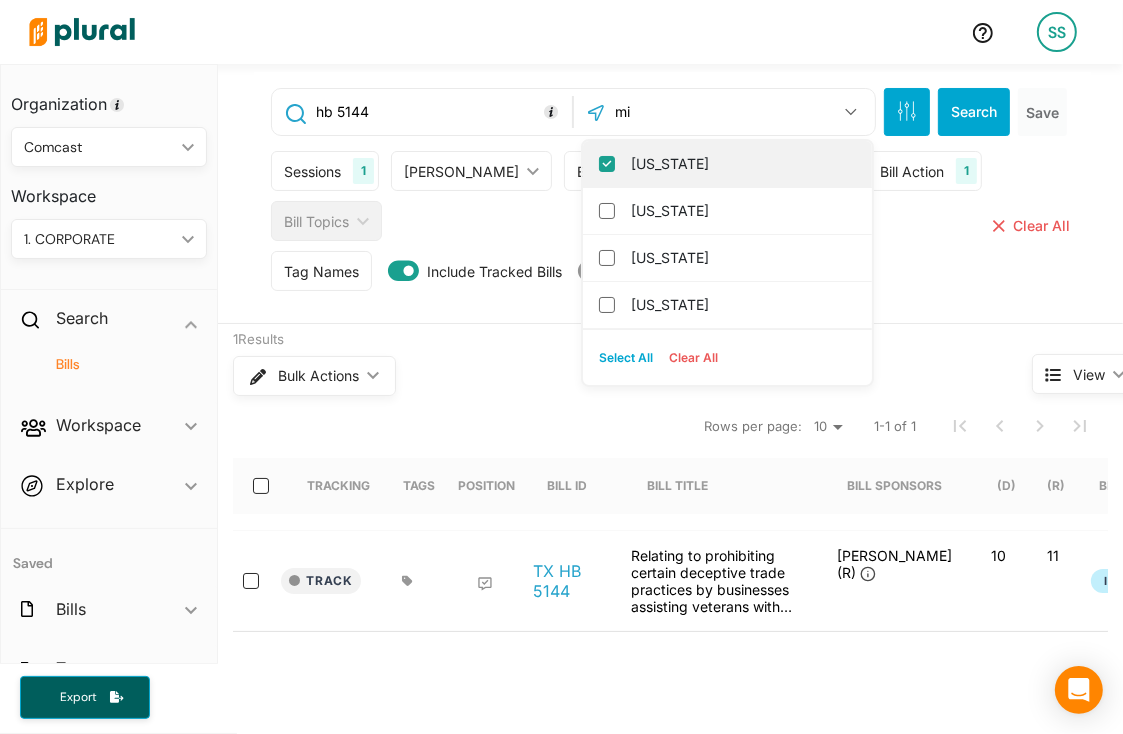 checkbox on "true" 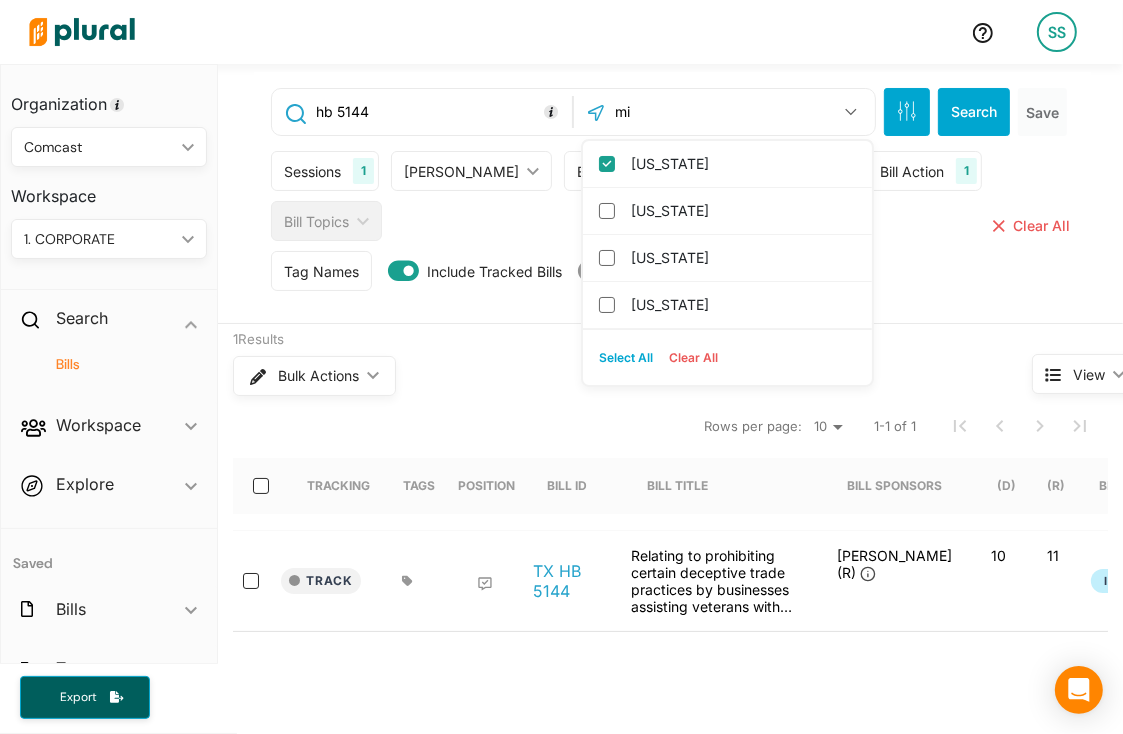 type 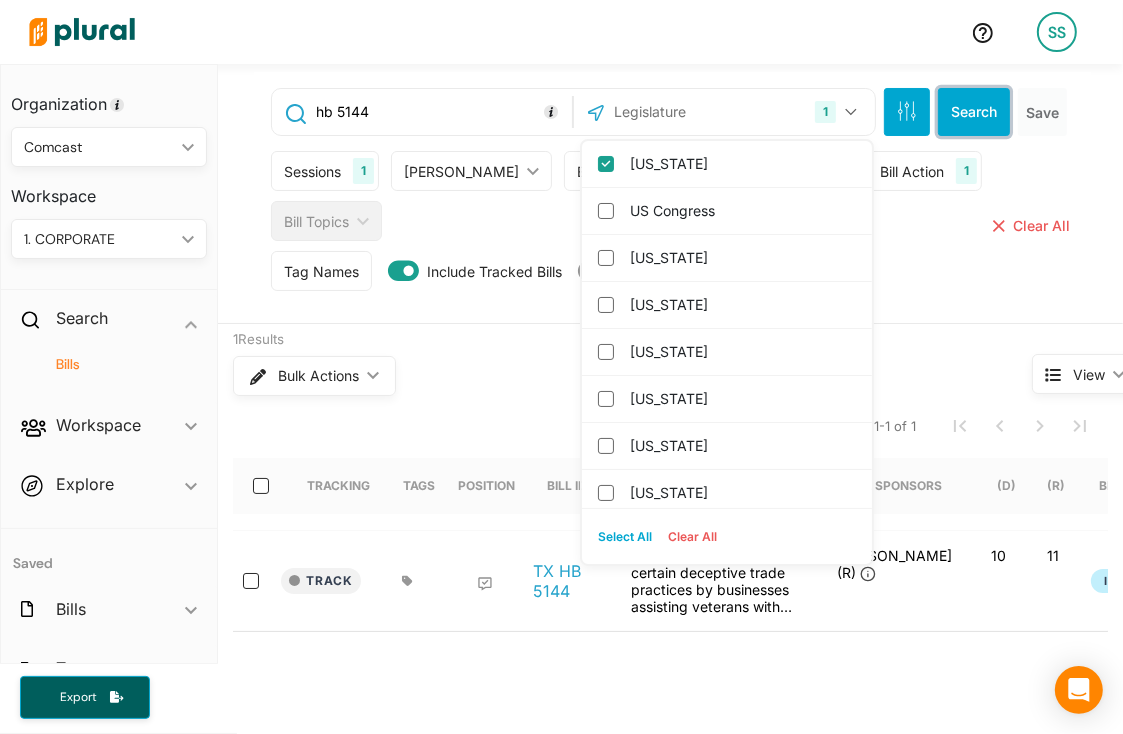 click on "Search" at bounding box center [974, 112] 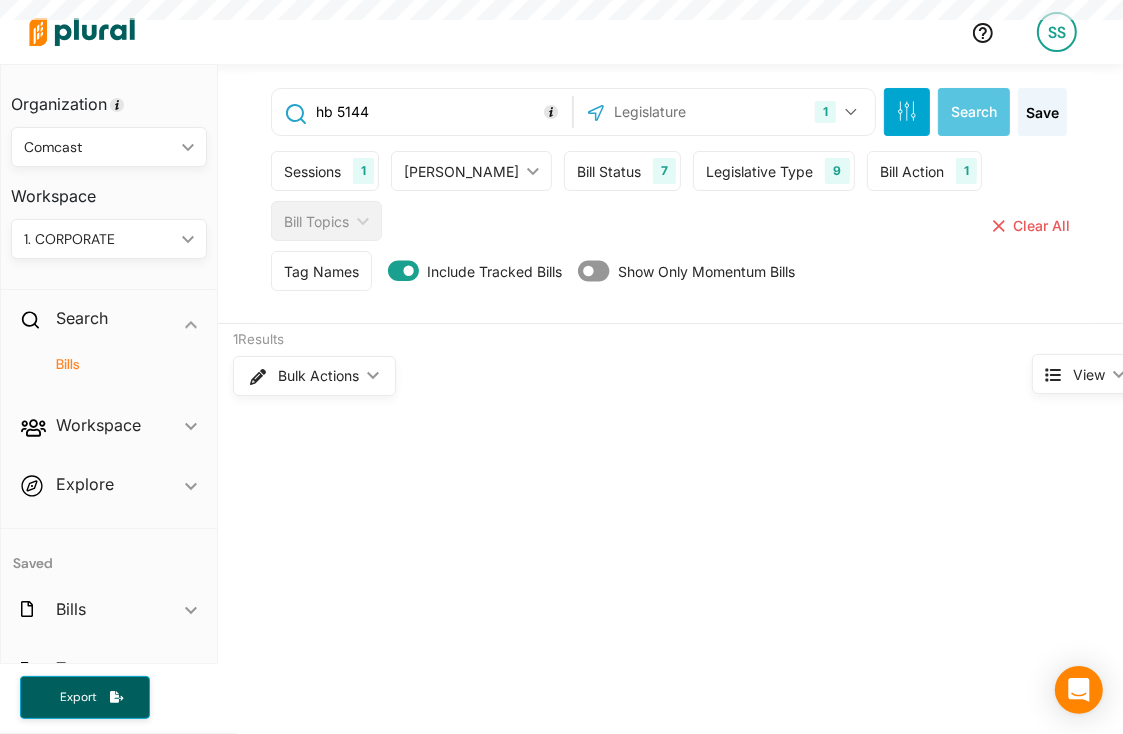 click on "Sessions" at bounding box center (312, 171) 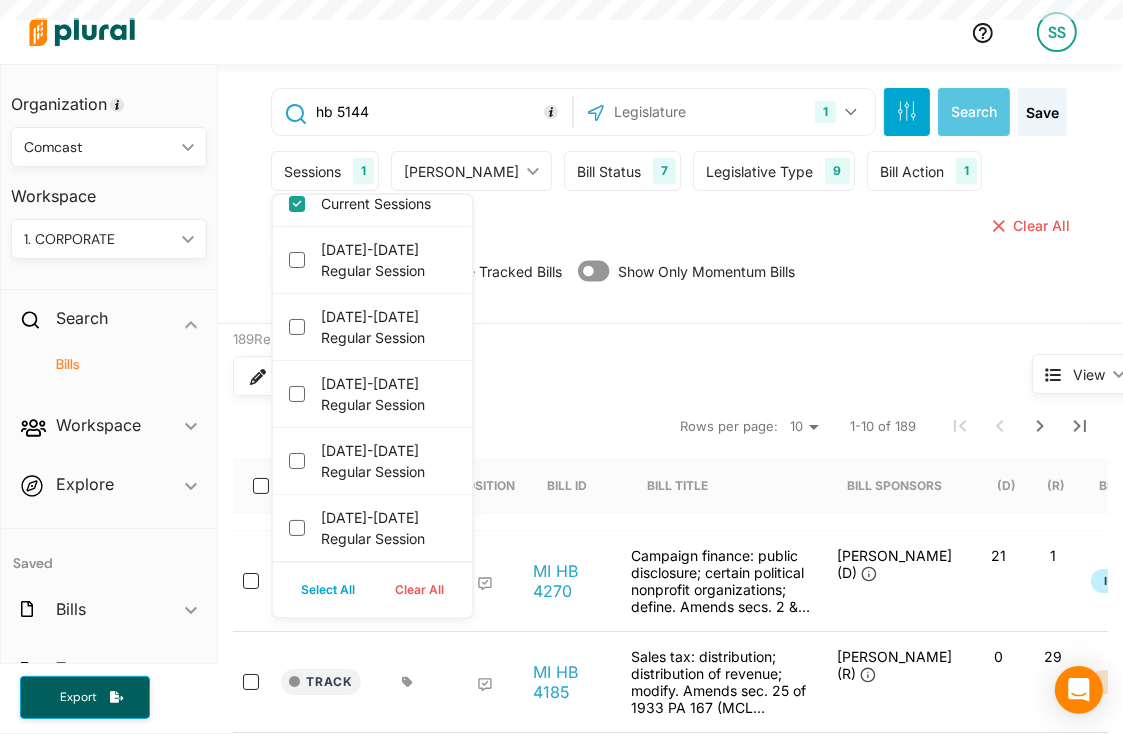 scroll, scrollTop: 12, scrollLeft: 0, axis: vertical 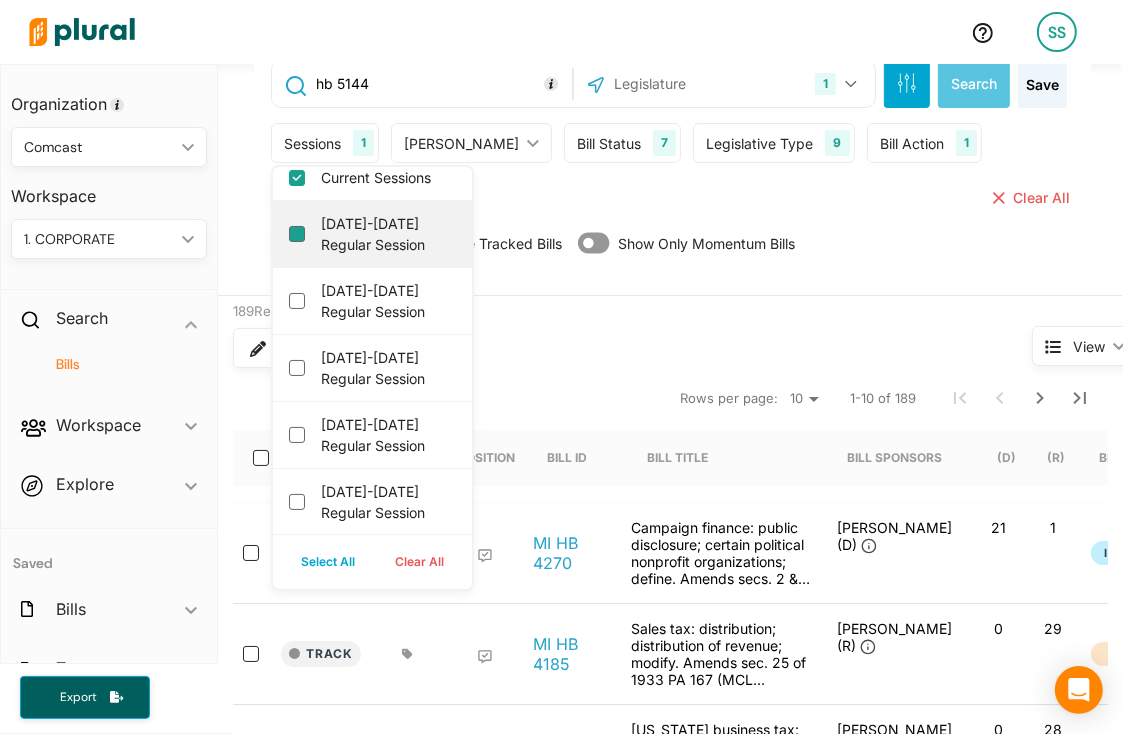 click on "2025-2026 Regular Session" at bounding box center (297, 234) 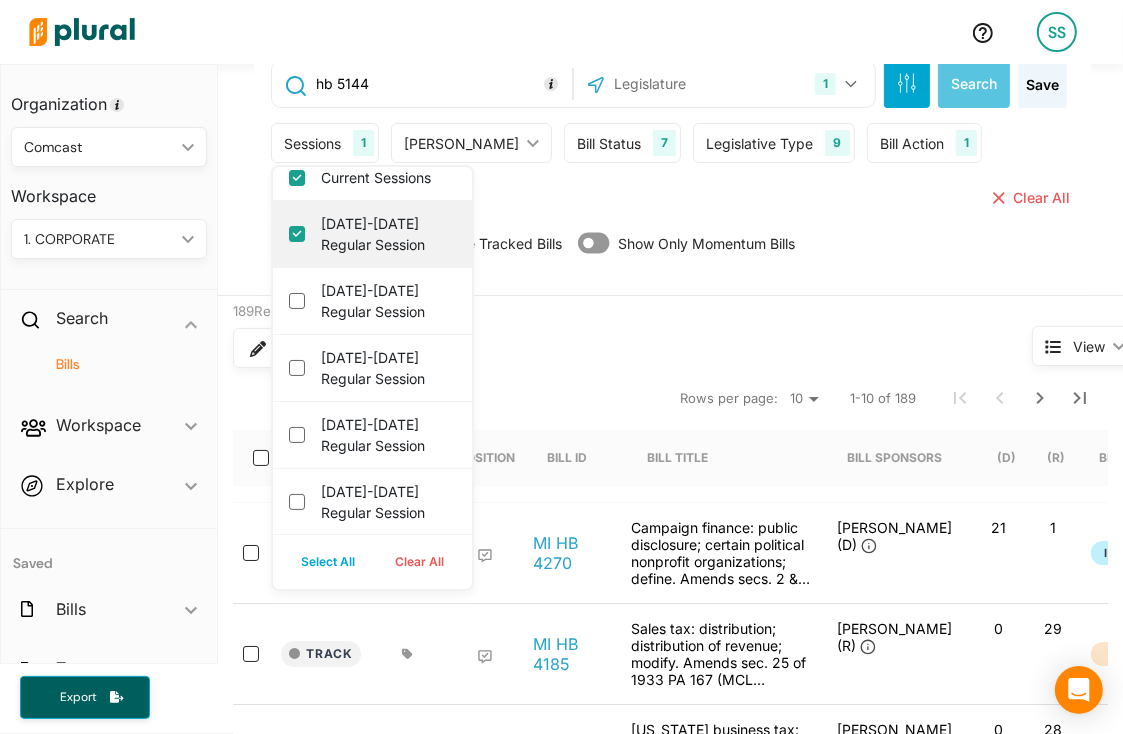 checkbox on "true" 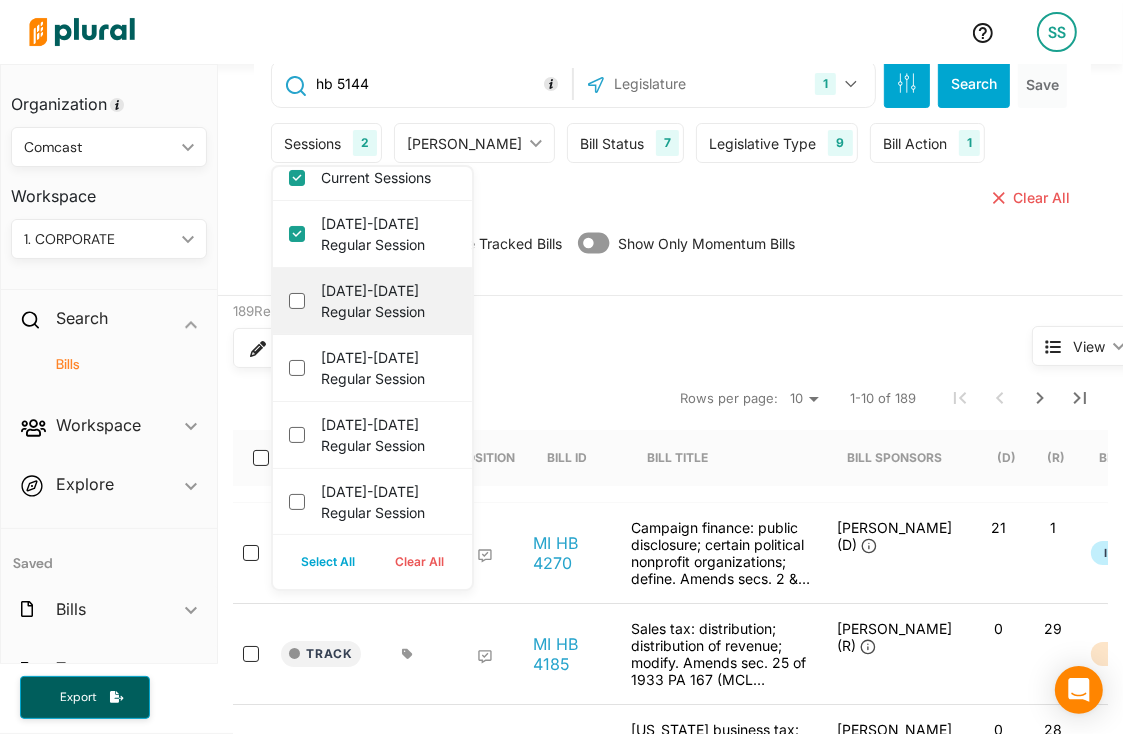 click on "2023-2024 Regular Session" at bounding box center [372, 301] 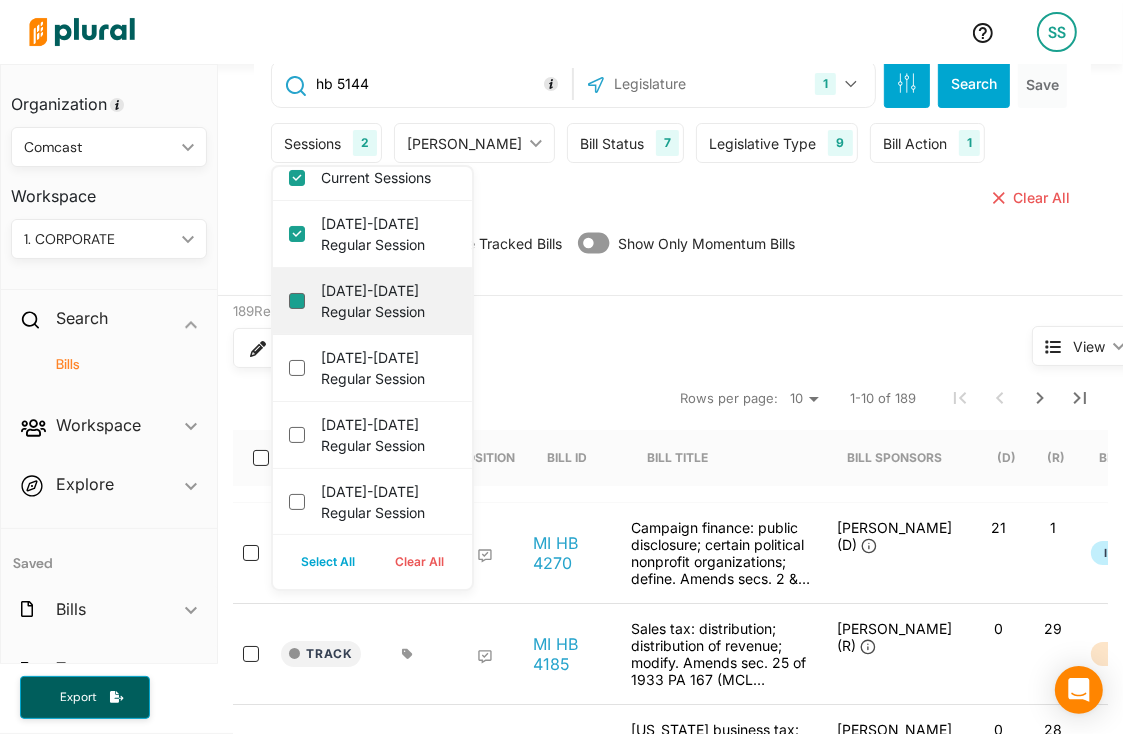 click on "2023-2024 Regular Session" at bounding box center (297, 301) 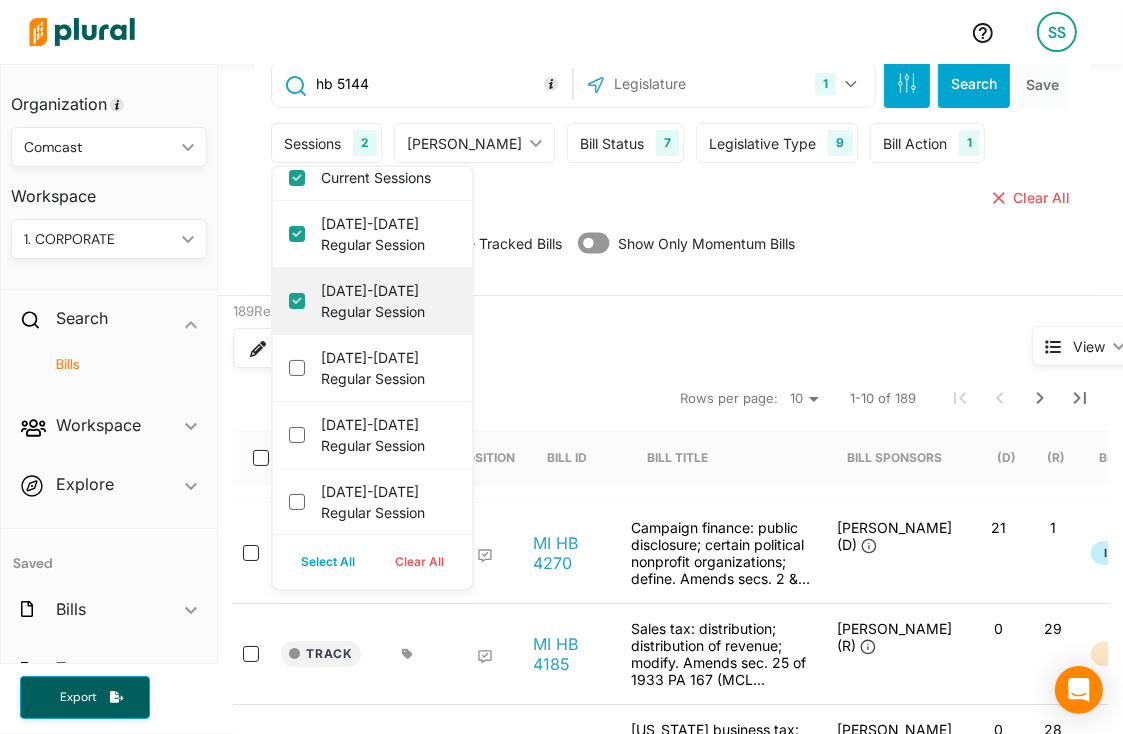 checkbox on "true" 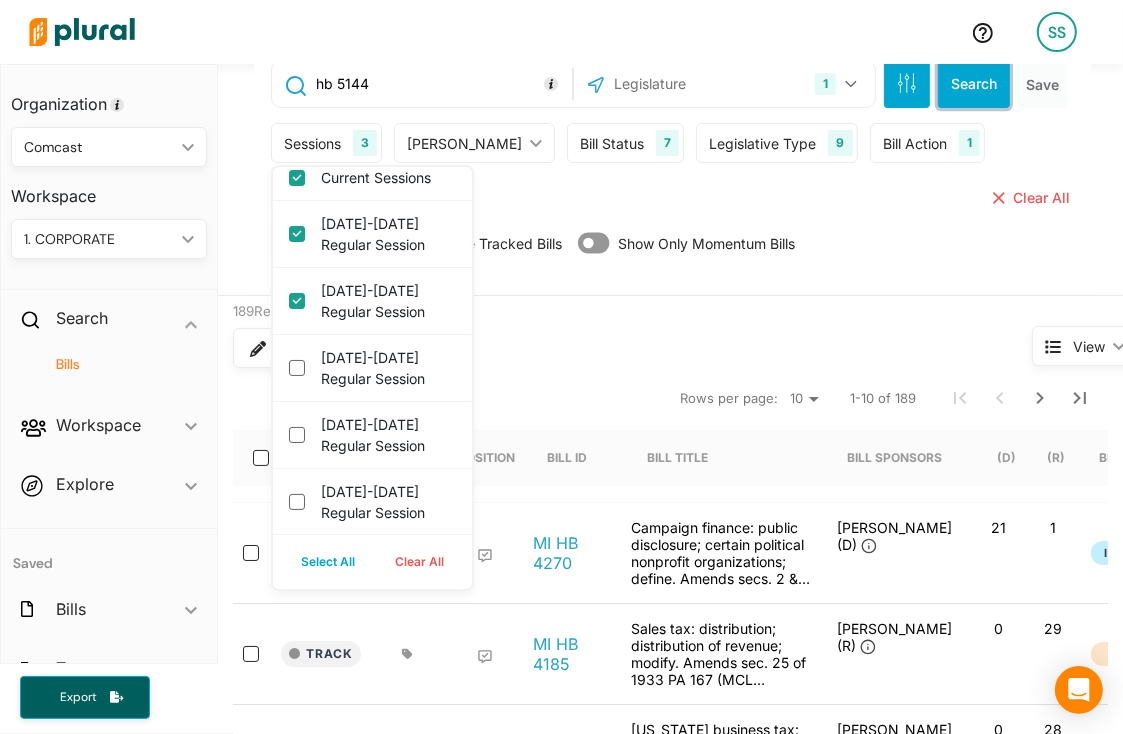 click on "Search" at bounding box center (974, 84) 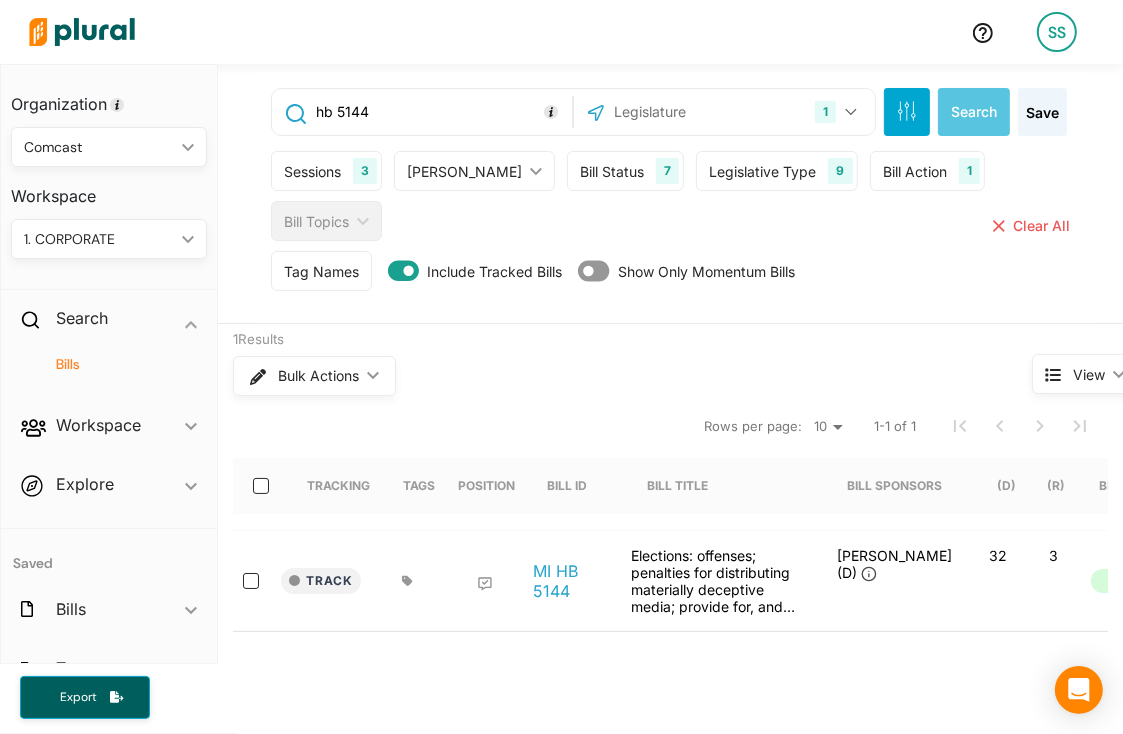 scroll, scrollTop: 156, scrollLeft: 0, axis: vertical 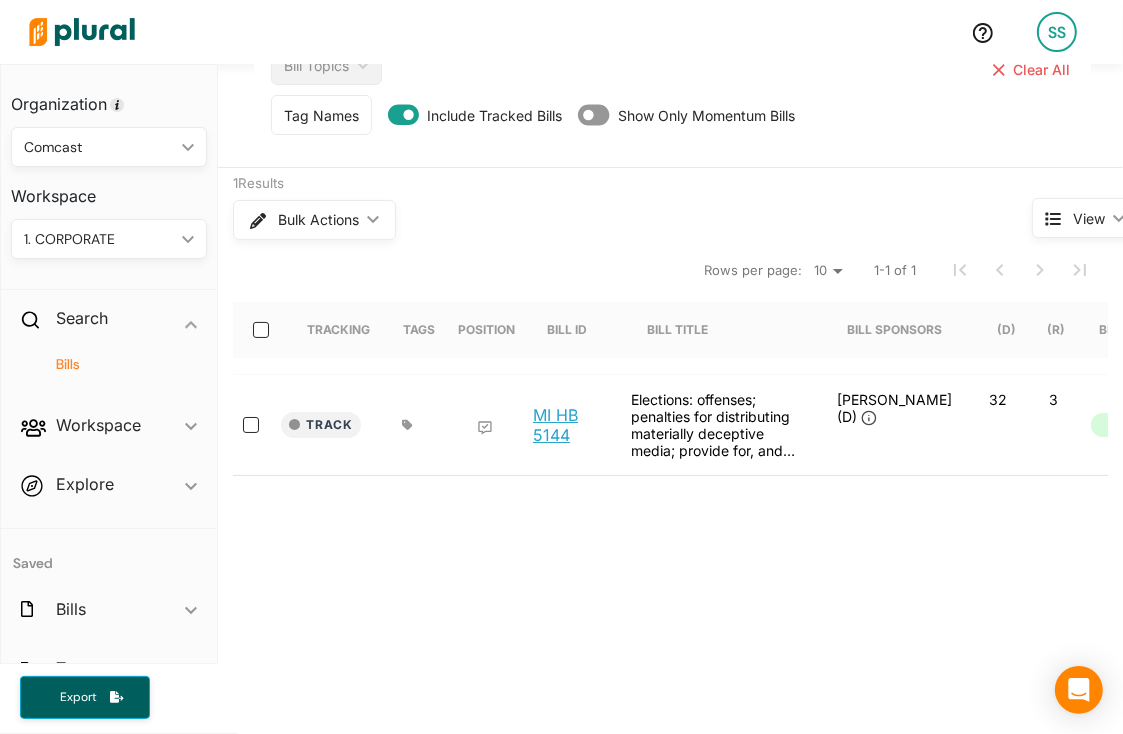 click on "MI HB 5144" at bounding box center [571, 425] 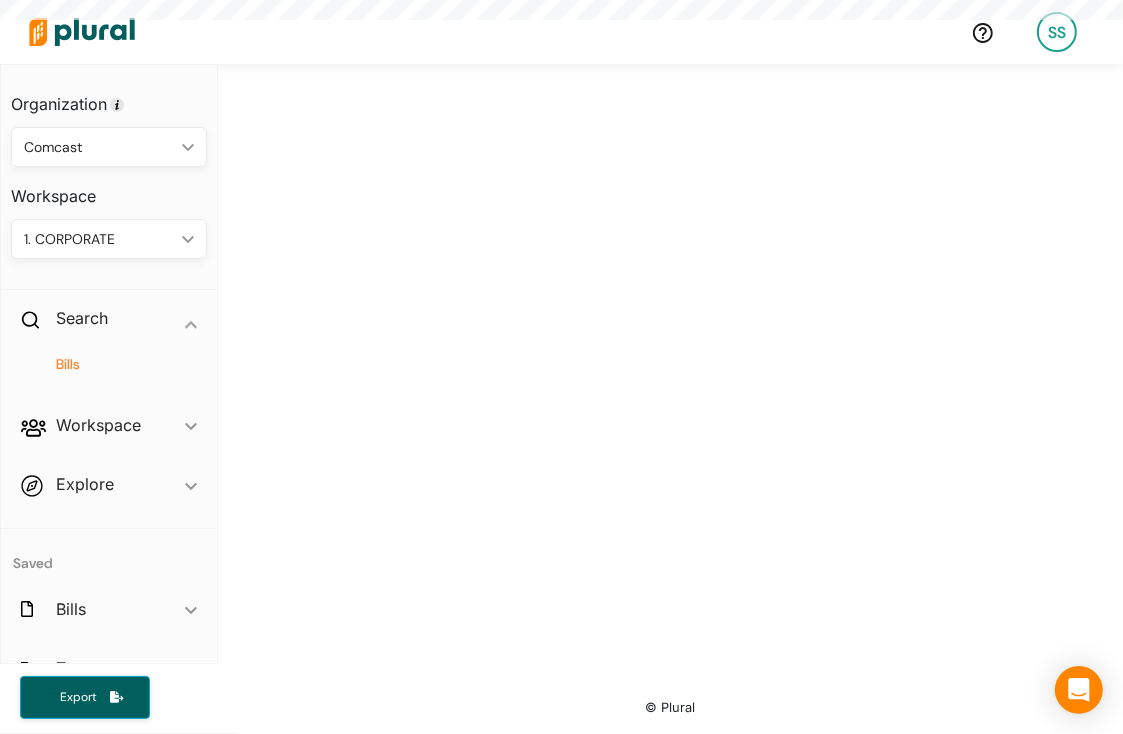 scroll, scrollTop: 0, scrollLeft: 0, axis: both 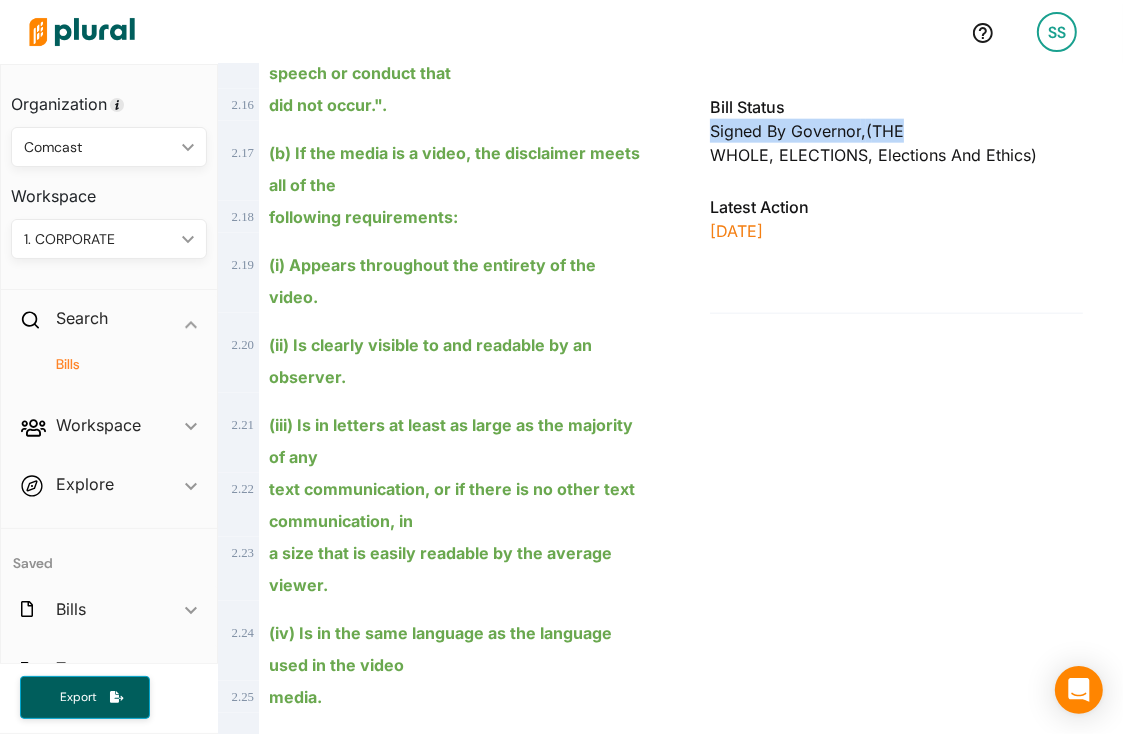 drag, startPoint x: 706, startPoint y: 131, endPoint x: 945, endPoint y: 136, distance: 239.05229 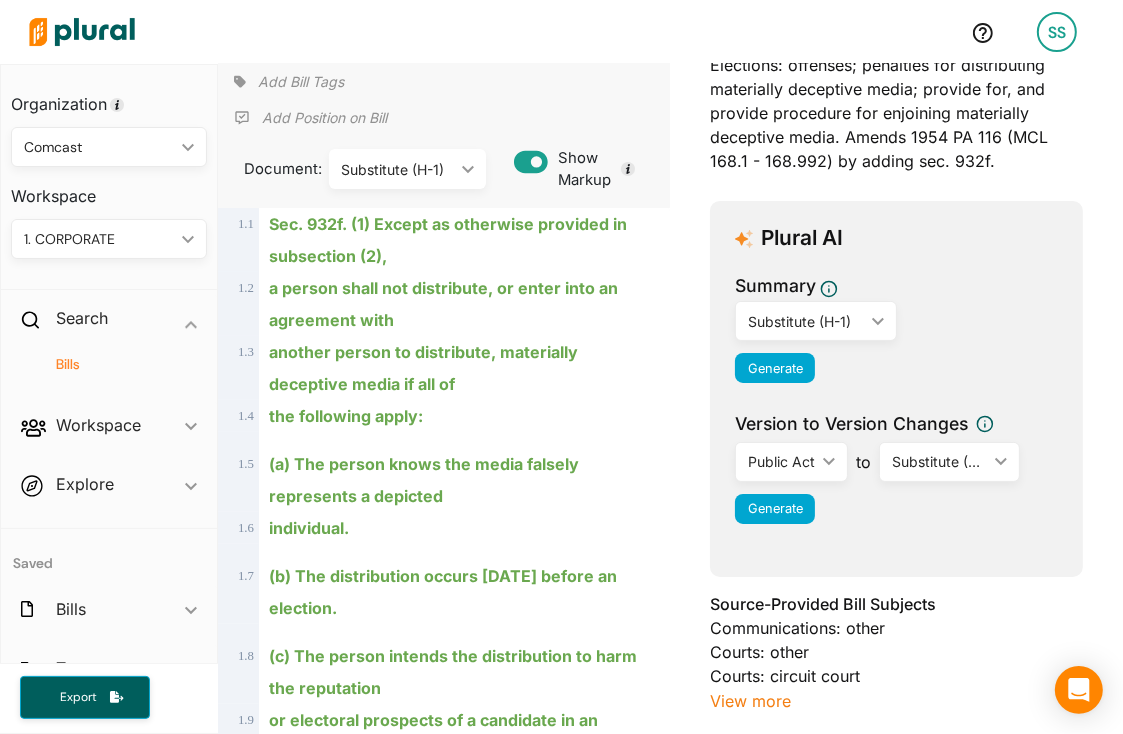 scroll, scrollTop: 0, scrollLeft: 0, axis: both 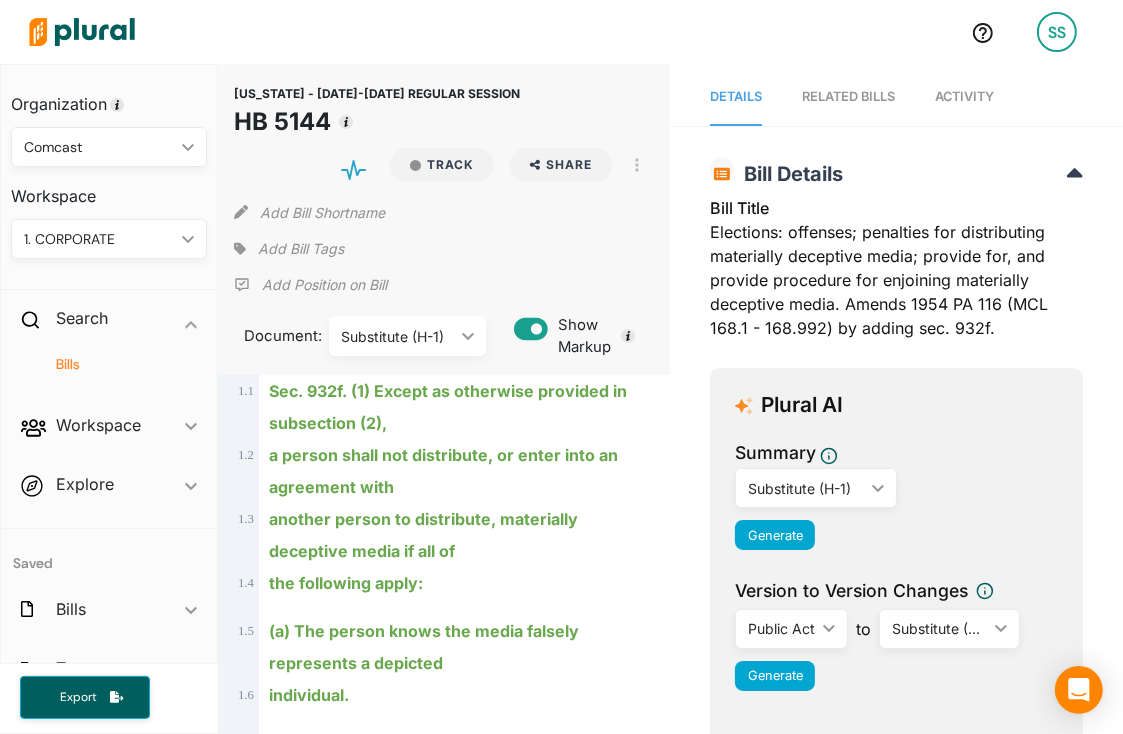 click on "Activity" at bounding box center [964, 96] 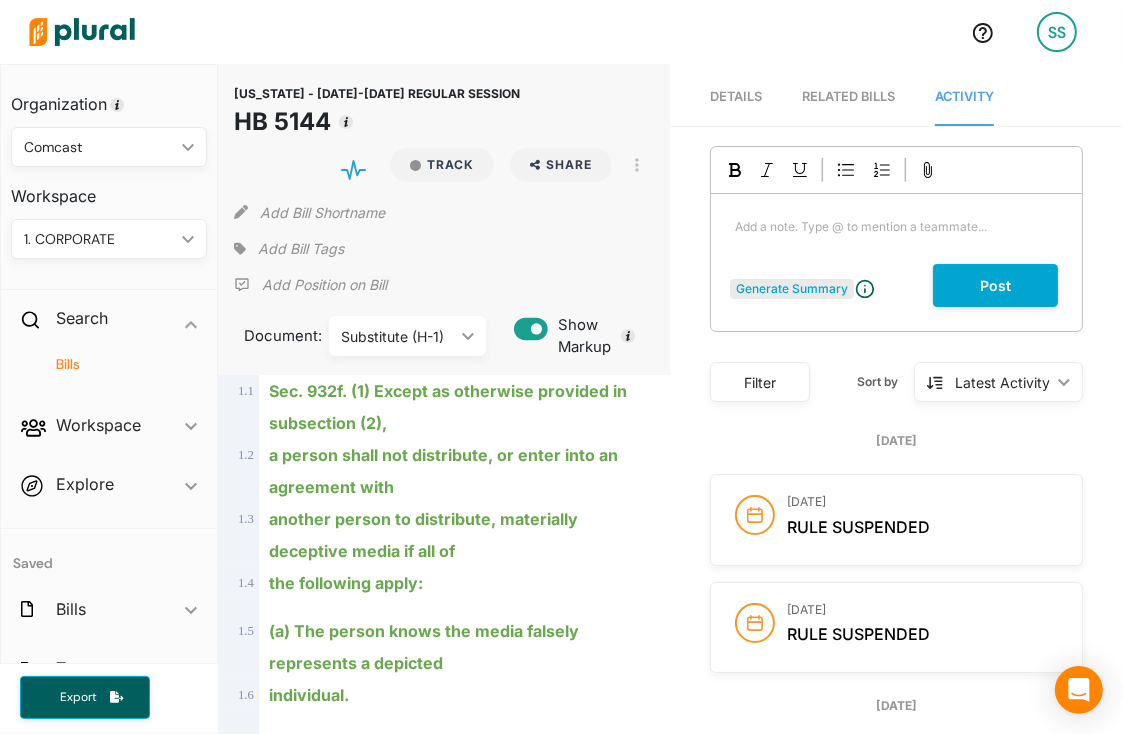 scroll, scrollTop: 24, scrollLeft: 0, axis: vertical 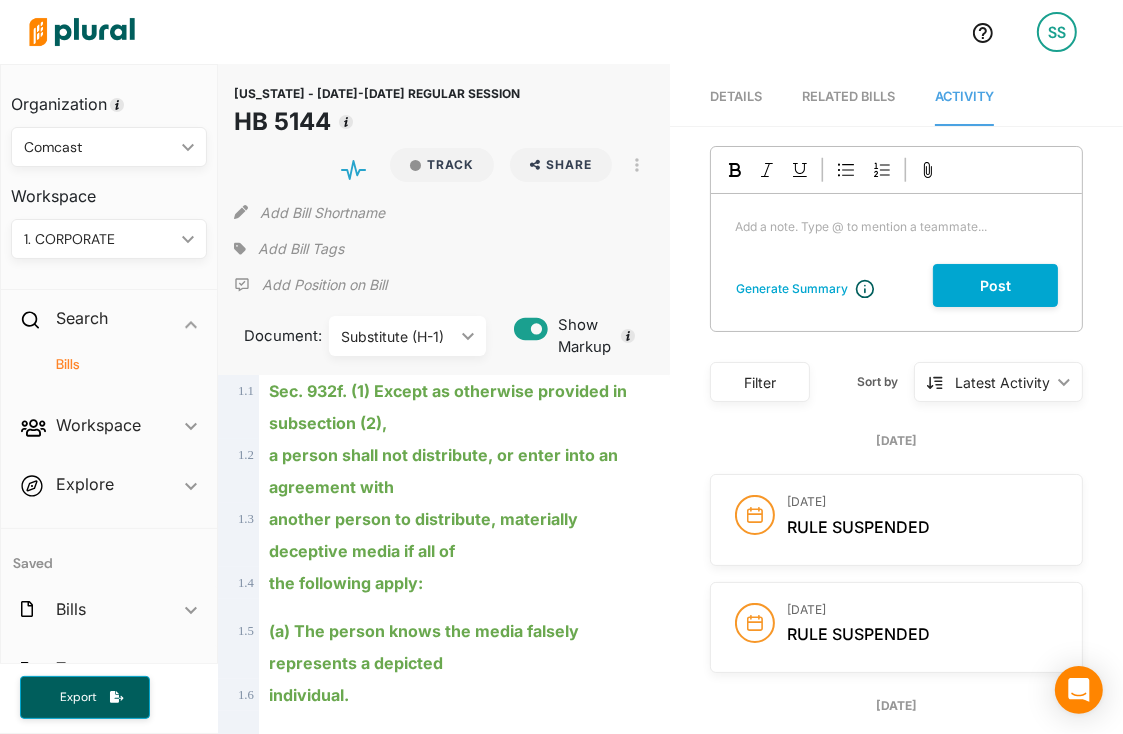 click on "Generate Summary Add a note. Type @ to mention a teammate... ﻿ Post Filter Filter close Bill Actions Notes Vote History Hearings Files Starred Archived Save Clear All Sort by Latest Activity ic_keyboard_arrow_down Latest Activity Latest Activity Thursday February 22nd February 22, 2024 rule suspended February 22, 2024 rule suspended Sunday December 31st December 31, 2023 assigned PA 265'23 December 31, 2023 filed with Secretary of State 12/01/2023 11:30 AM December 31, 2023 presented to the Governor 11/21/2023 09:50 AM December 31, 2023 approved by the Governor 11/30/2023 12:44 PM December 31, 2023 assigned PA 265'23 December 31, 2023 filed with Secretary of State 12/01/2023 11:30 AM December 31, 2023 approved by the Governor 11/30/2023 12:44 PM December 31, 2023 presented to the Governor 11/21/2023 09:50 AM Tuesday November 14th November 14, 2023 assigned PA 265'23 November 14, 2023 filed with Secretary of State 12/01/2023 11:30 AM November 14, 2023 approved by the Governor 11/30/2023 12:44 PM pass House" at bounding box center (896, 5460) 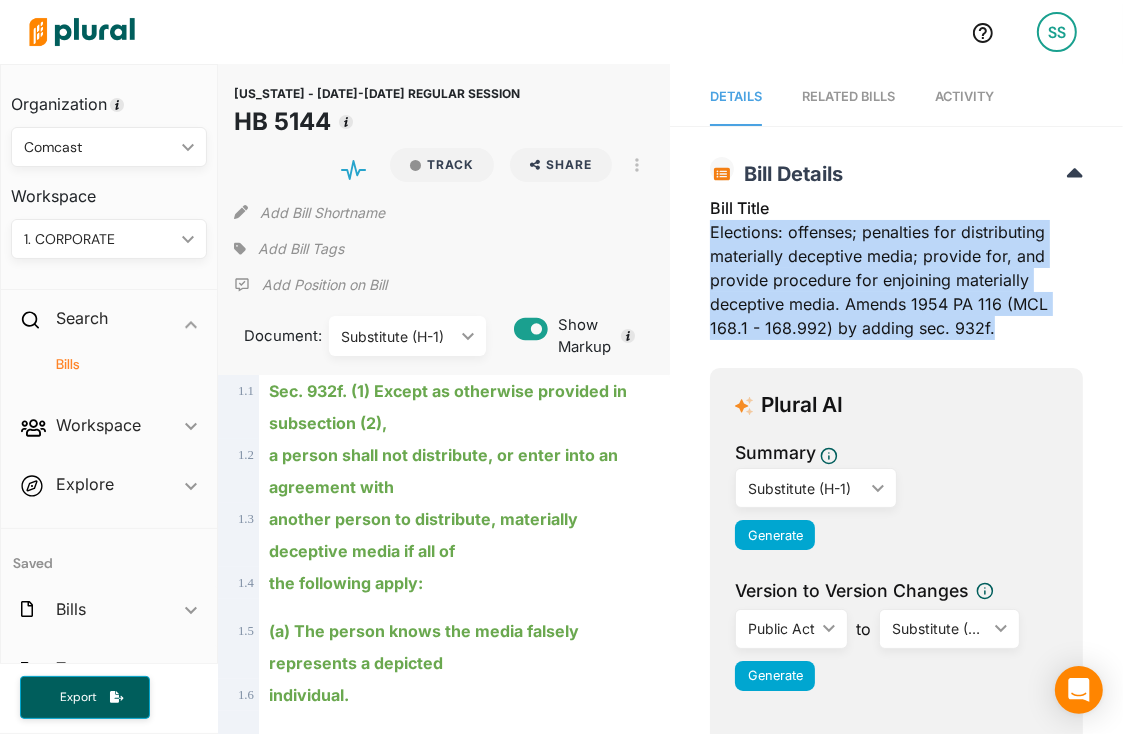 drag, startPoint x: 986, startPoint y: 327, endPoint x: 668, endPoint y: 231, distance: 332.17465 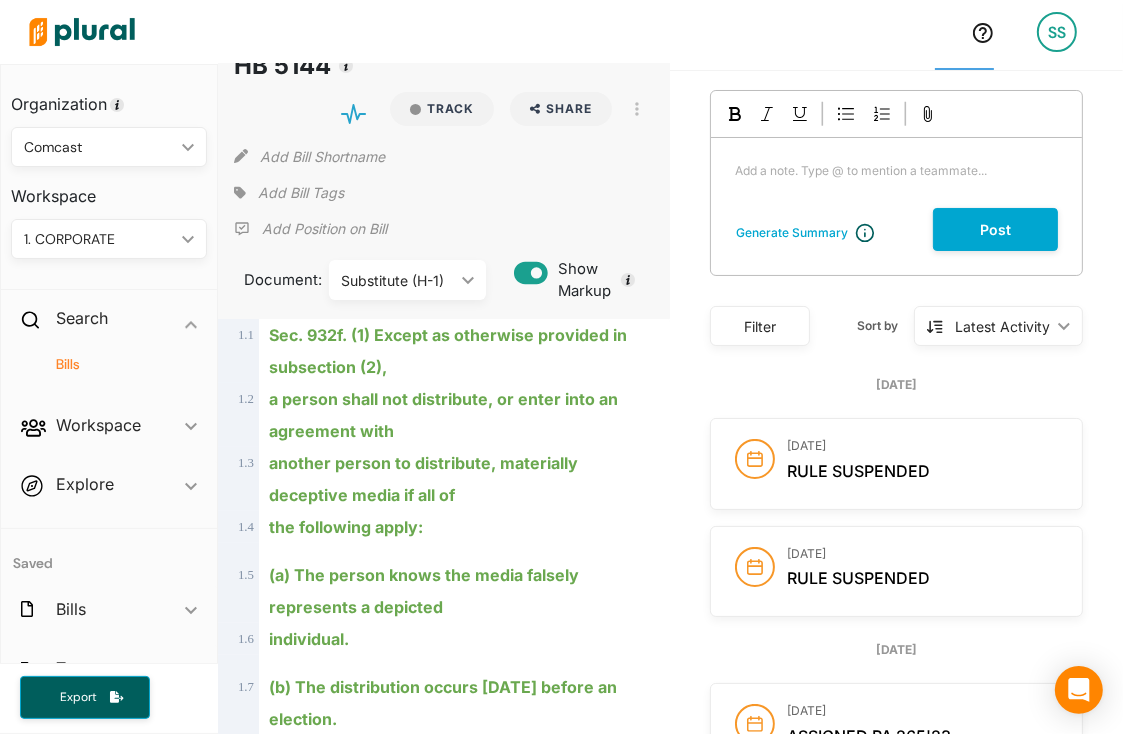 scroll, scrollTop: 51, scrollLeft: 0, axis: vertical 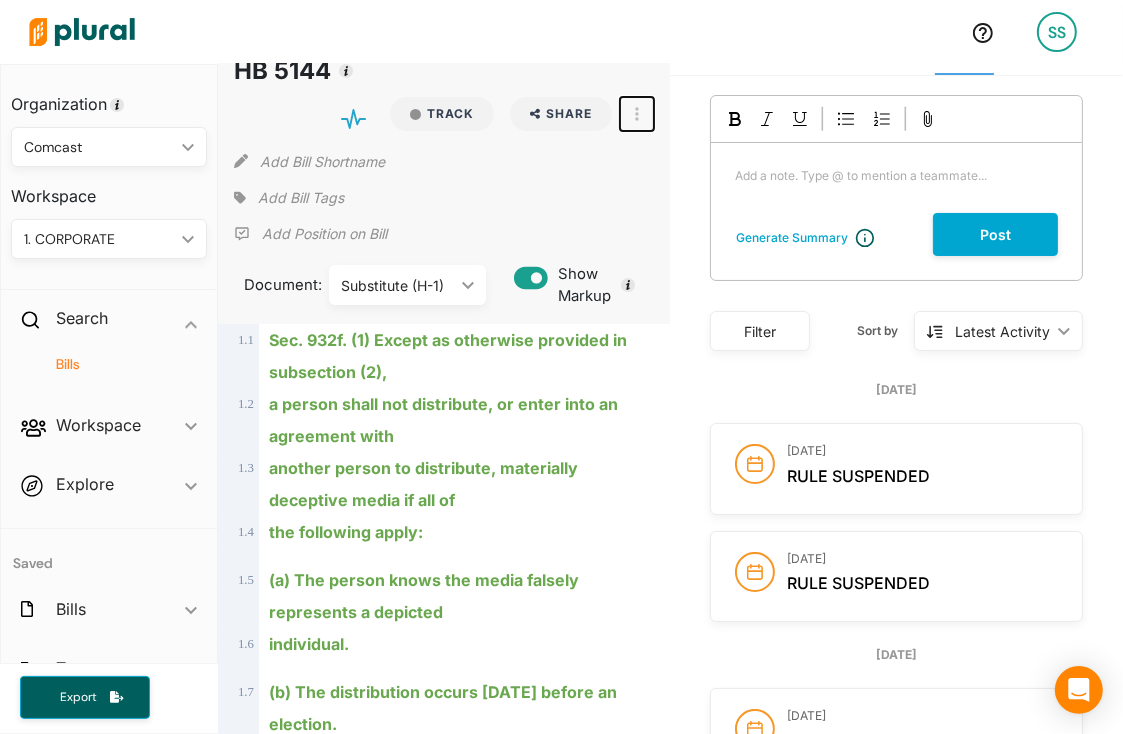click 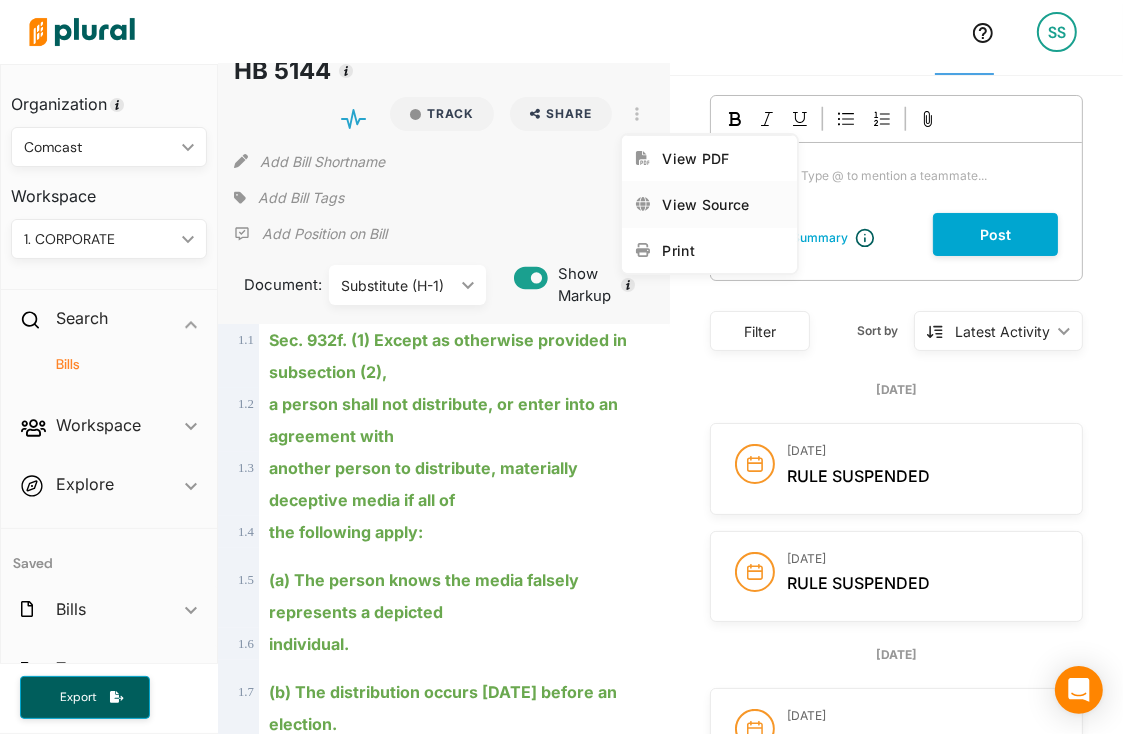 click on "View Source" at bounding box center [709, 204] 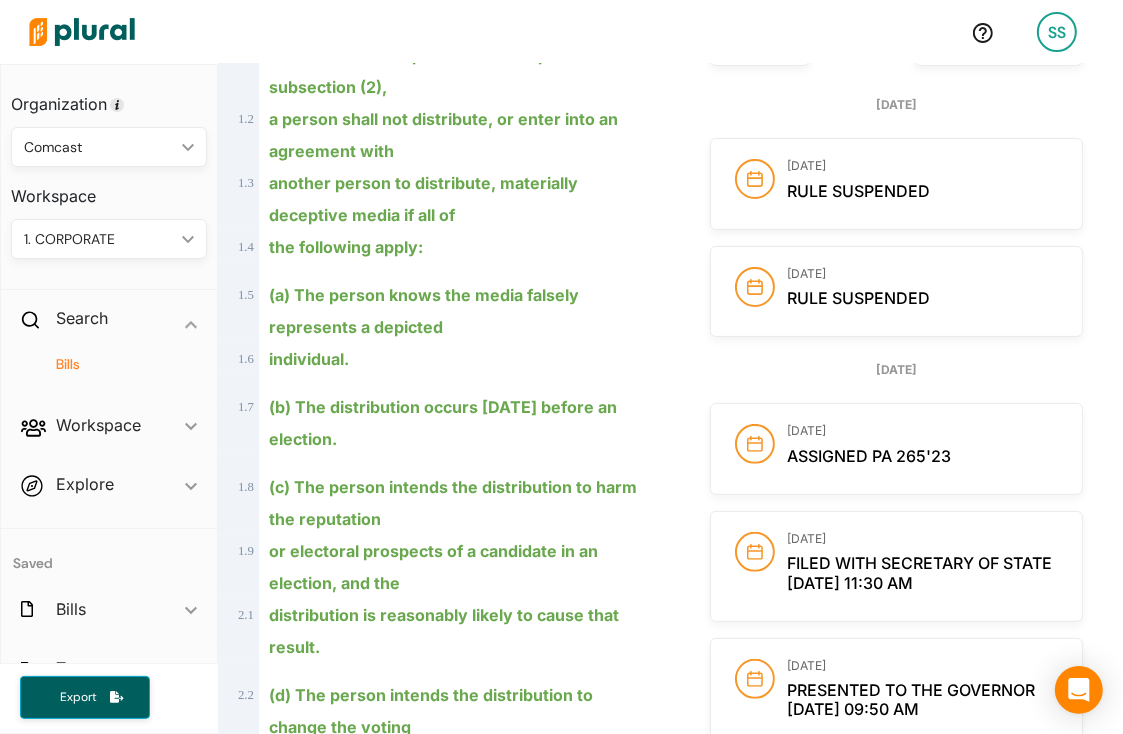 scroll, scrollTop: 0, scrollLeft: 0, axis: both 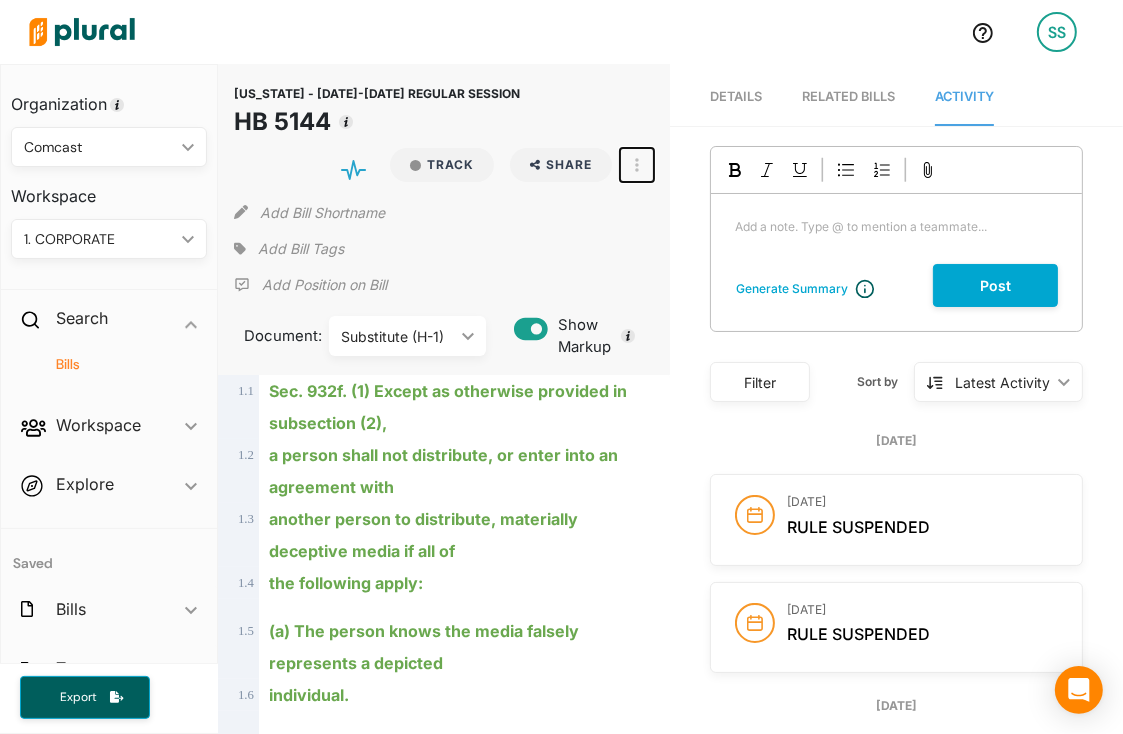 click 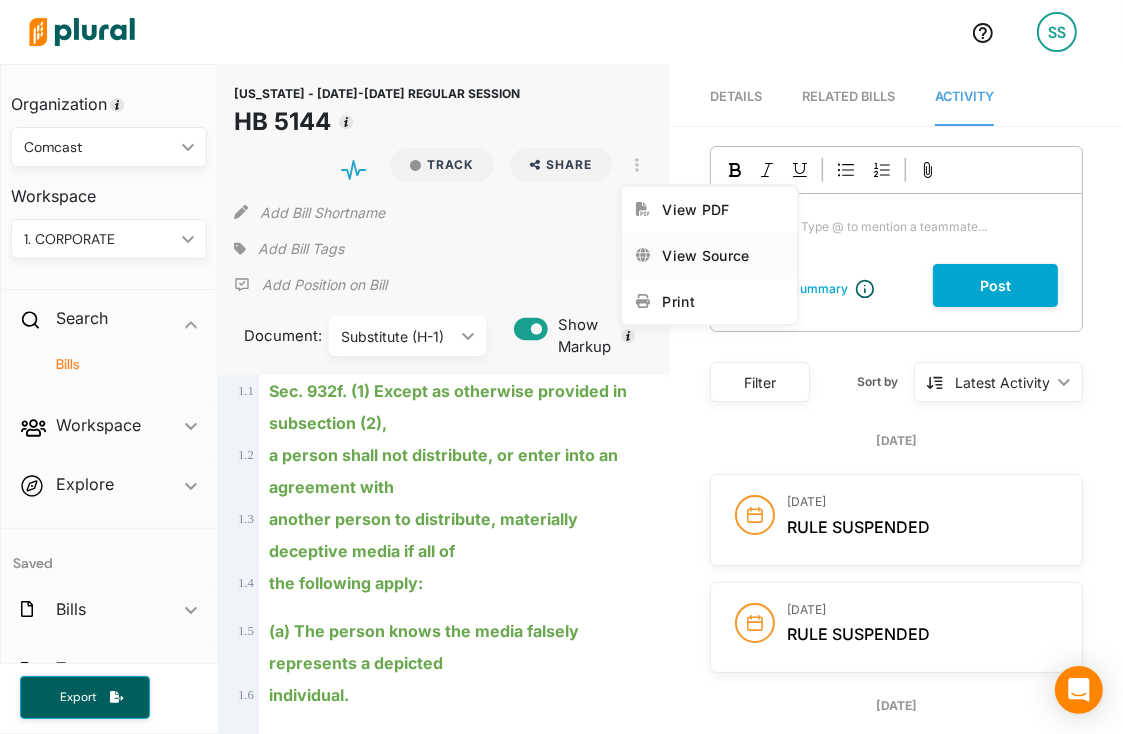 click on "View Source" at bounding box center [709, 255] 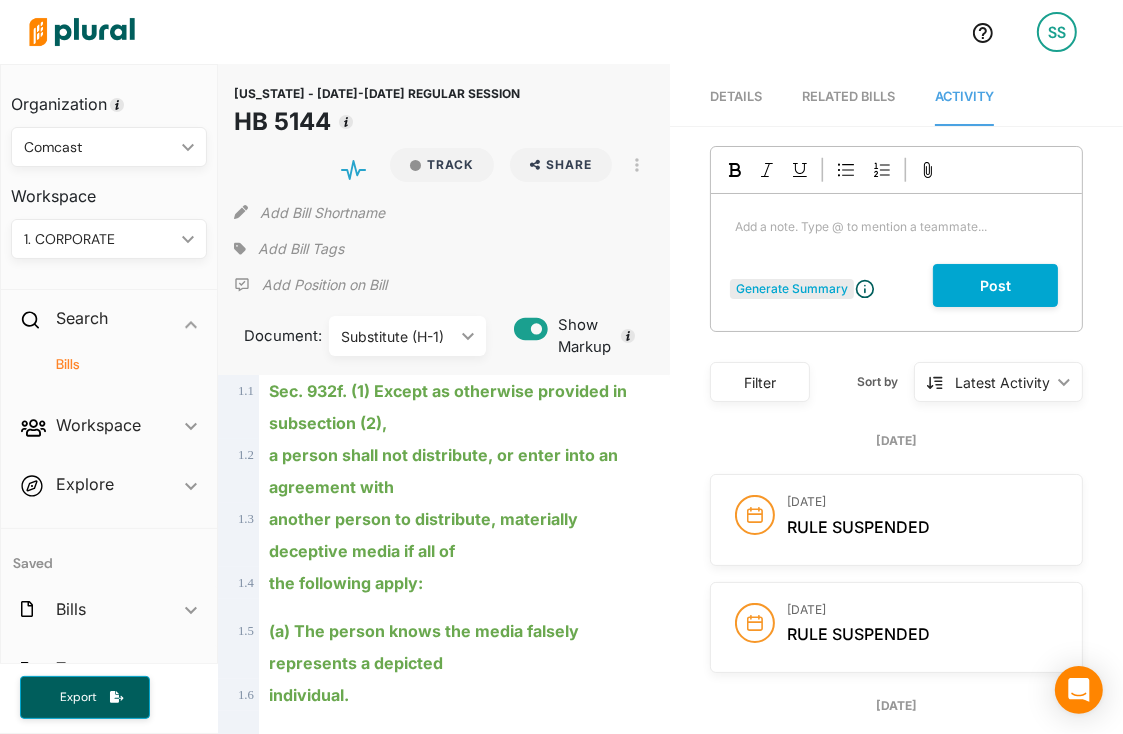 click on "Generate Summary Add a note. Type @ to mention a teammate... ﻿ Post" at bounding box center [896, 239] 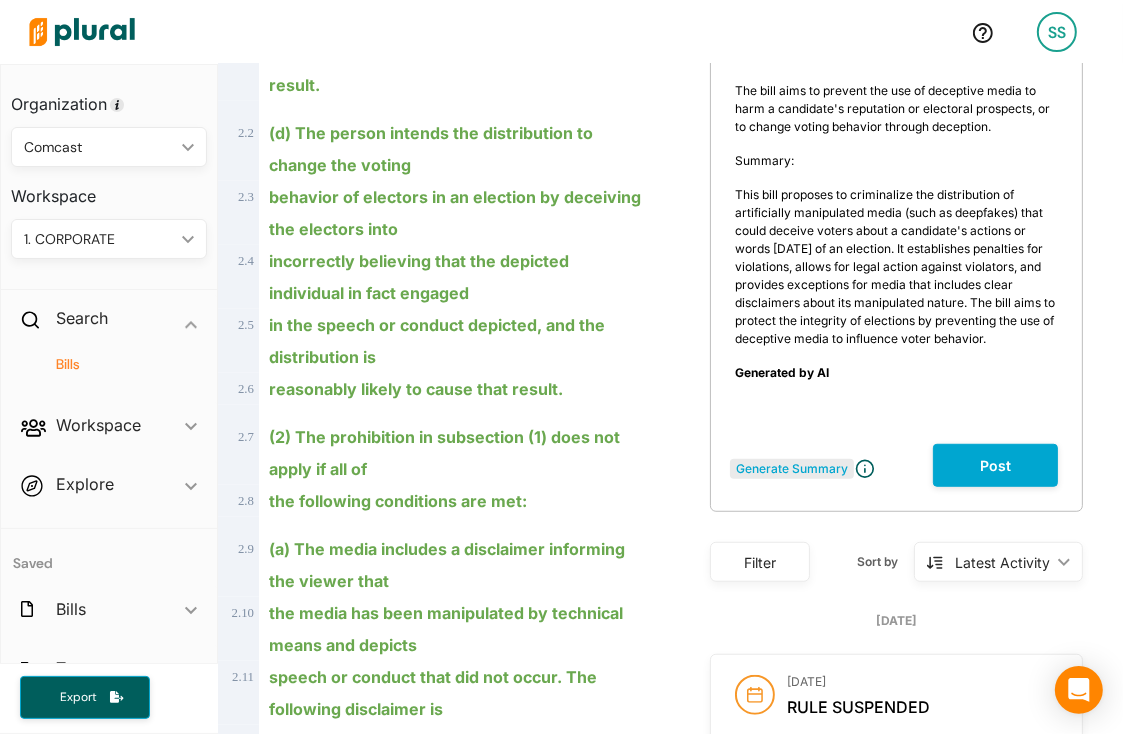 scroll, scrollTop: 1155, scrollLeft: 0, axis: vertical 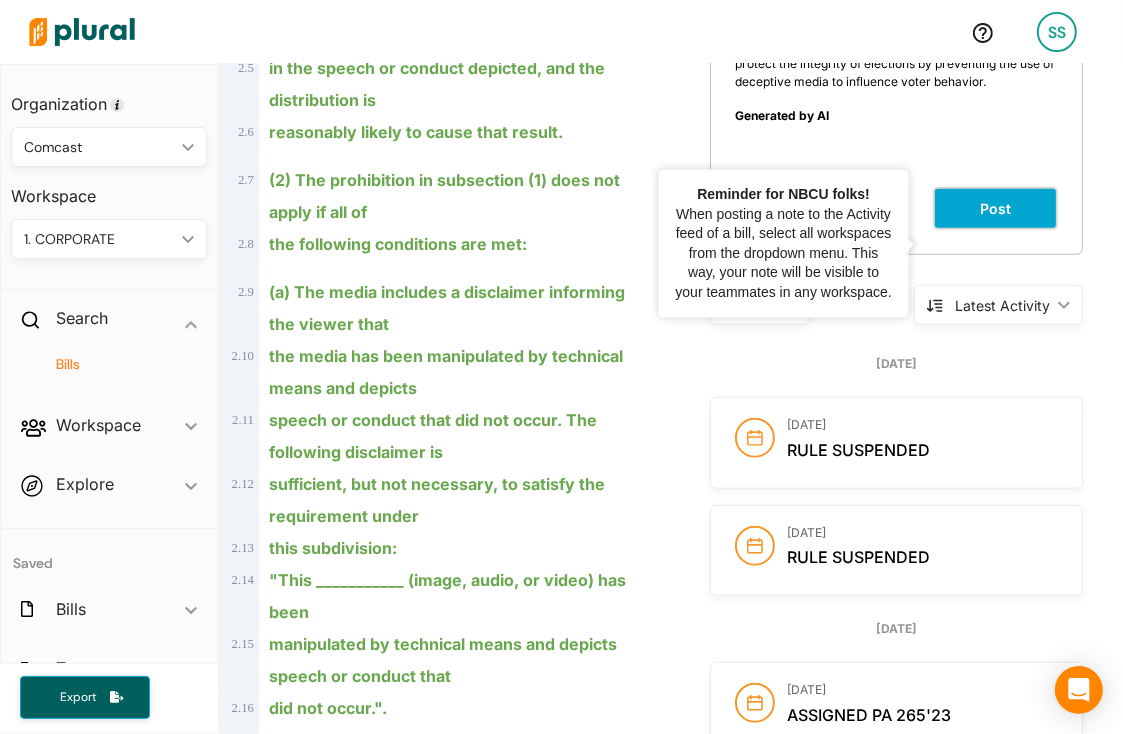 click on "Post" at bounding box center (995, 208) 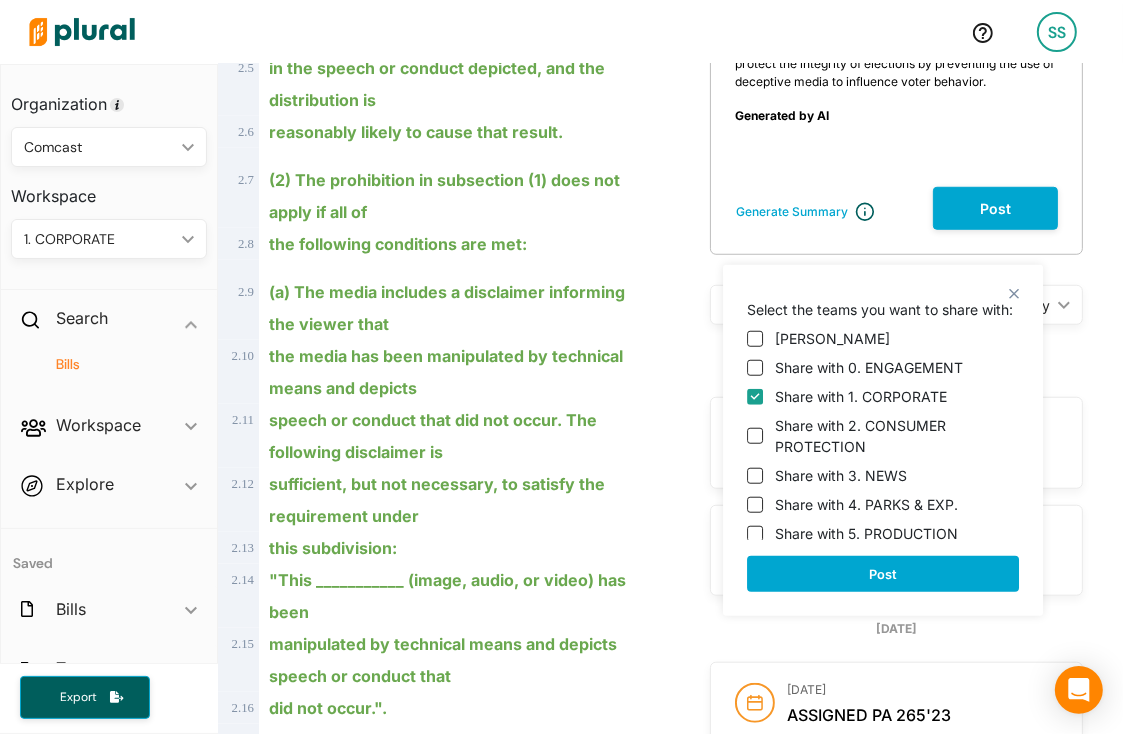 click on "Share with 0. ENGAGEMENT" at bounding box center [869, 367] 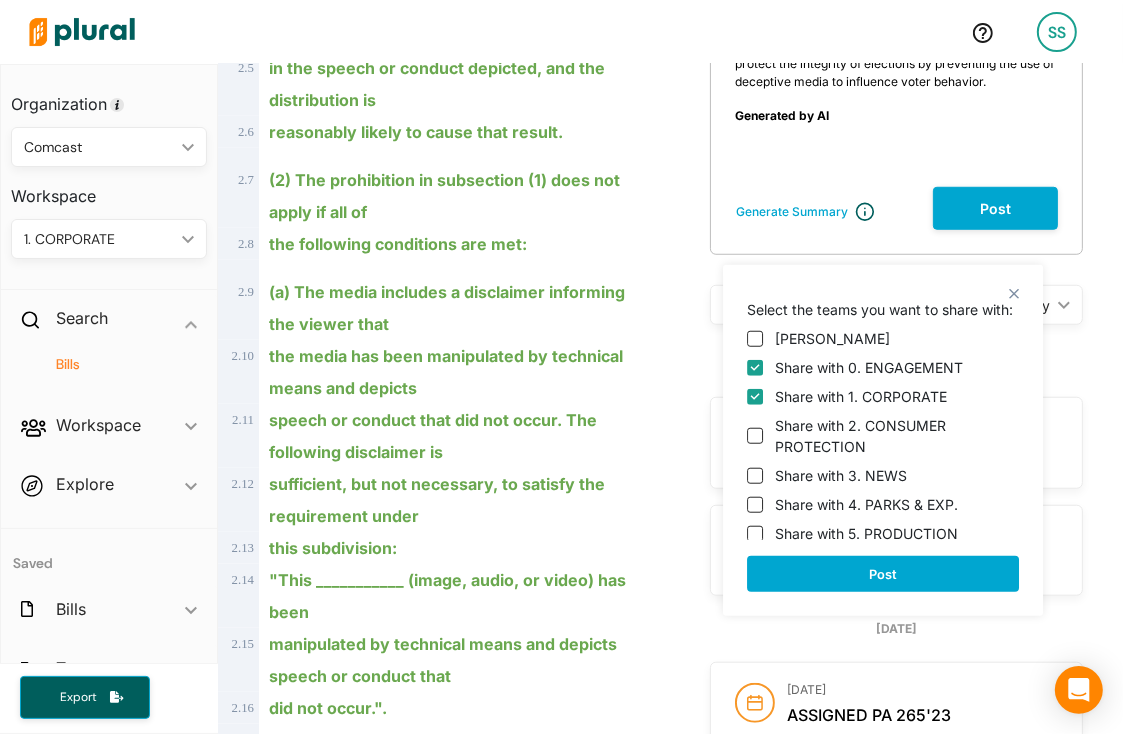 checkbox on "true" 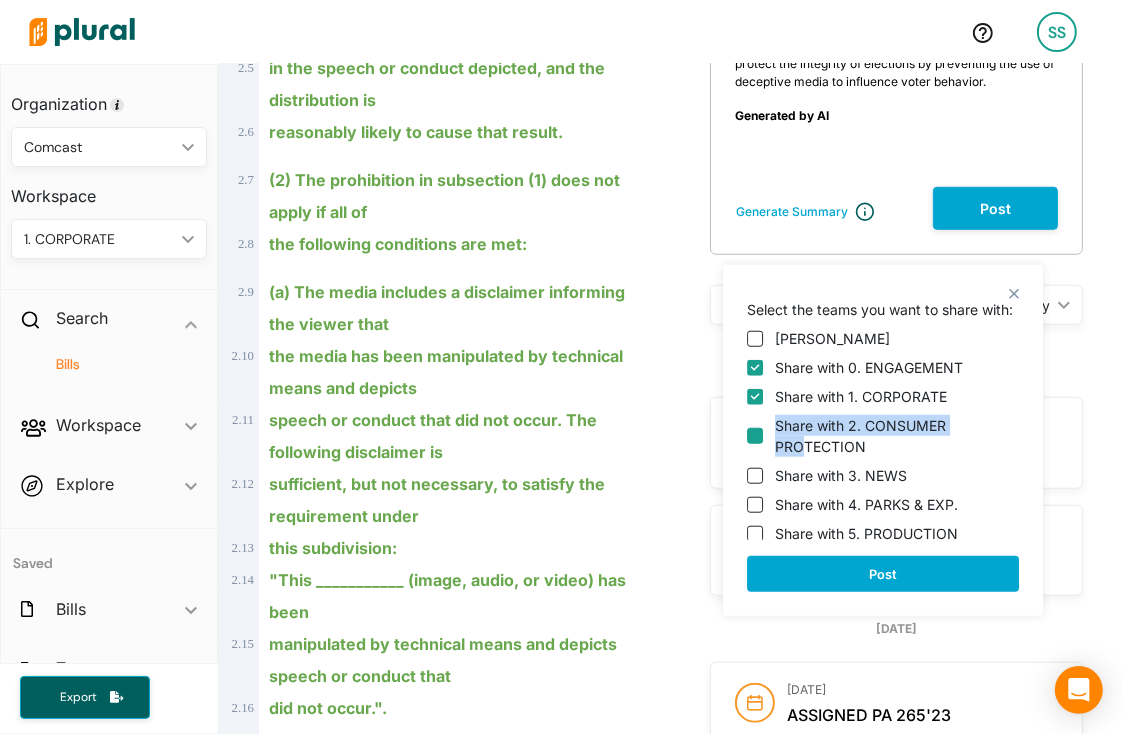 drag, startPoint x: 732, startPoint y: 421, endPoint x: 753, endPoint y: 435, distance: 25.23886 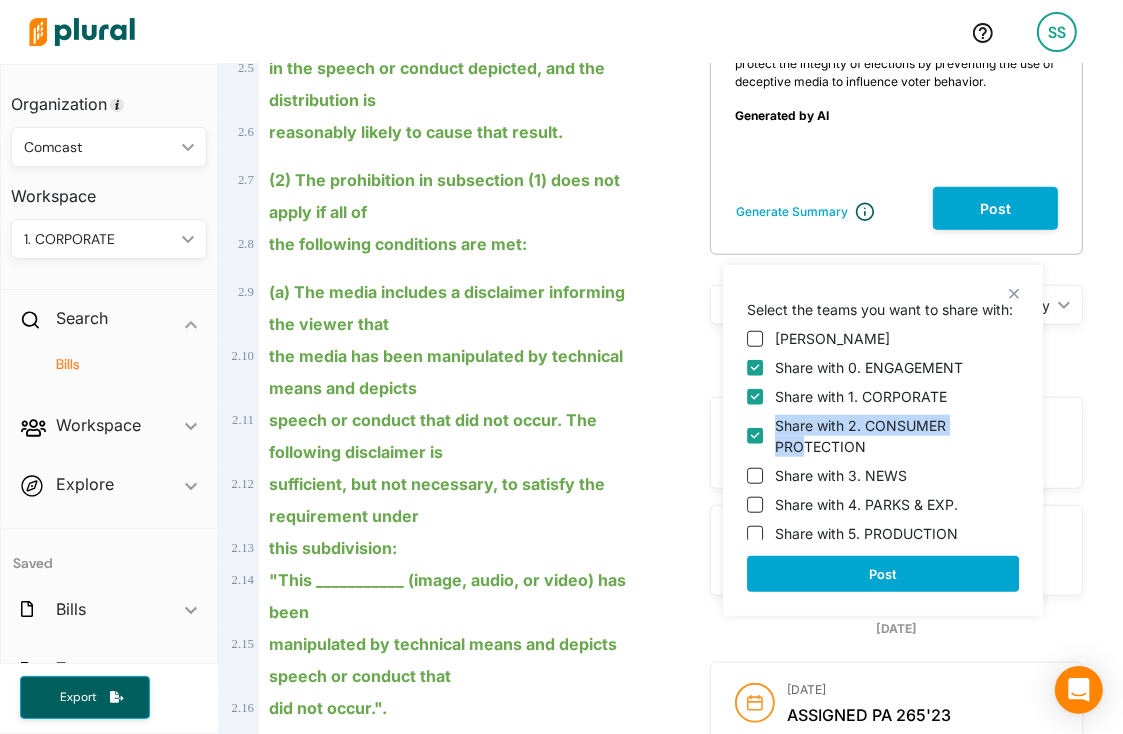 checkbox on "true" 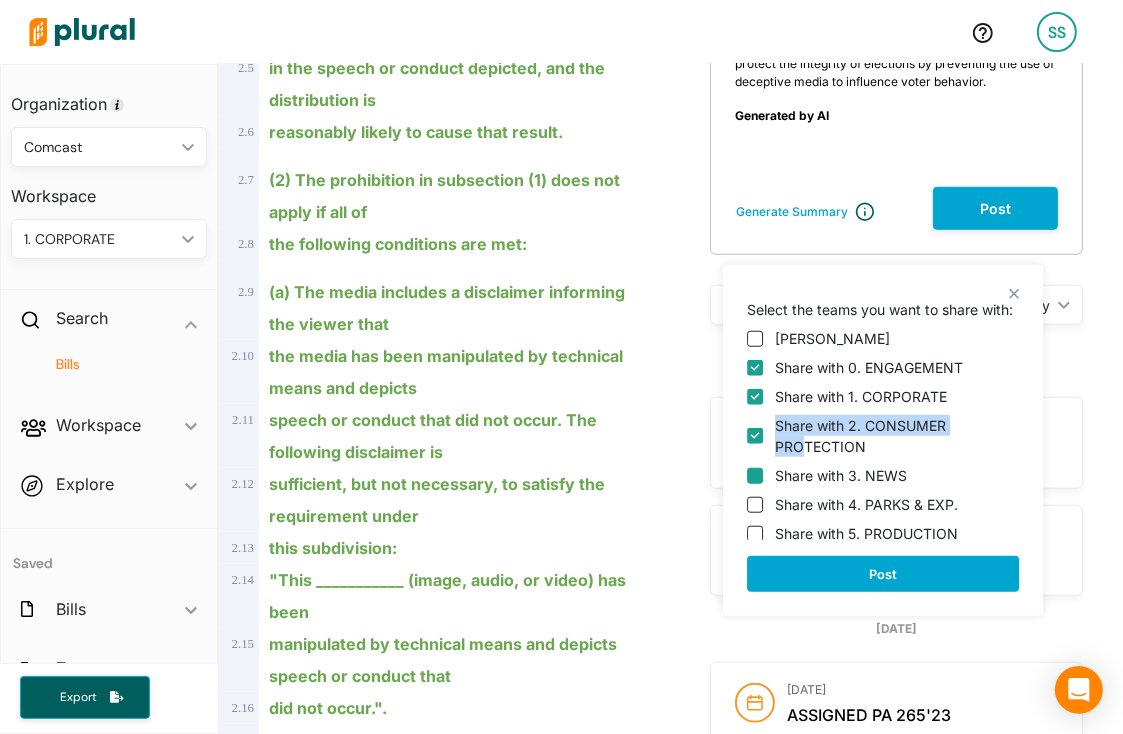 click on "Share with 3. NEWS" at bounding box center (755, 475) 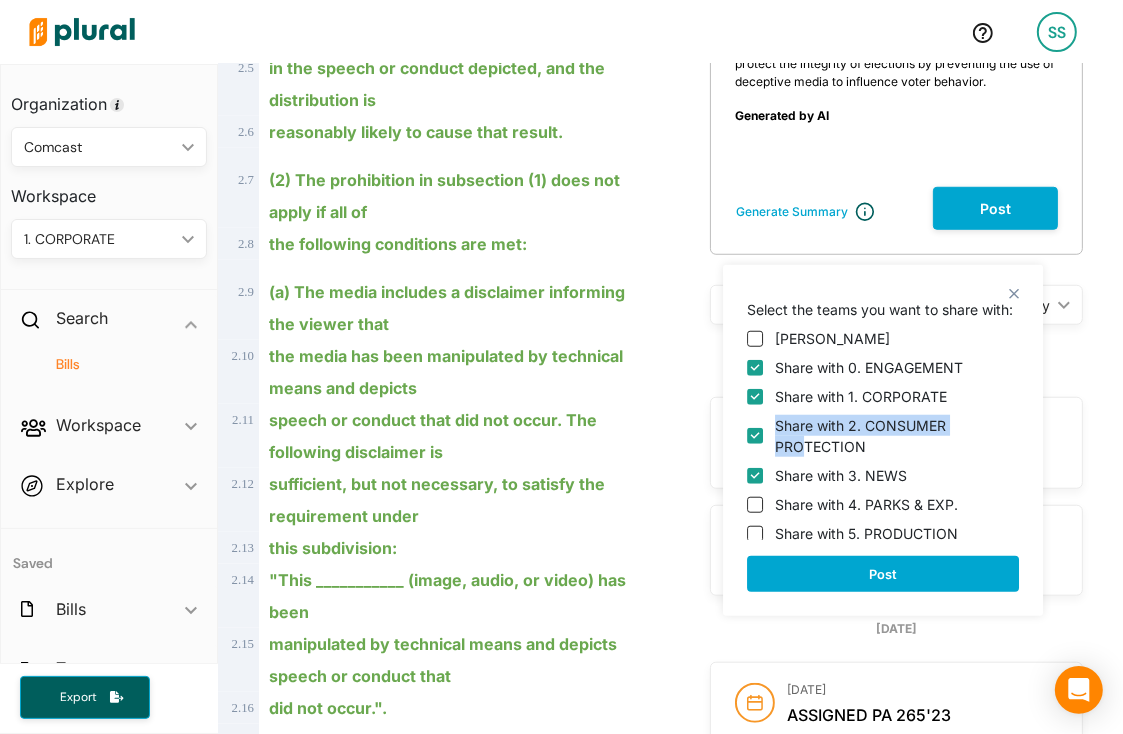 checkbox on "true" 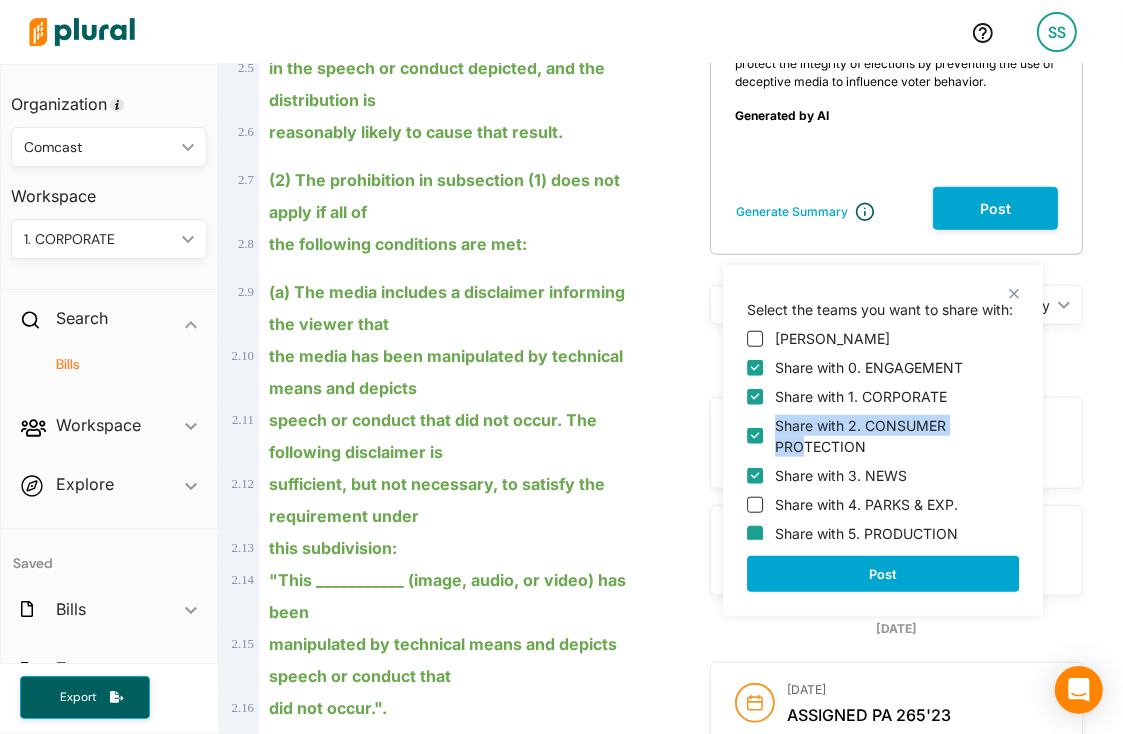click on "Share with 5. PRODUCTION" at bounding box center (755, 533) 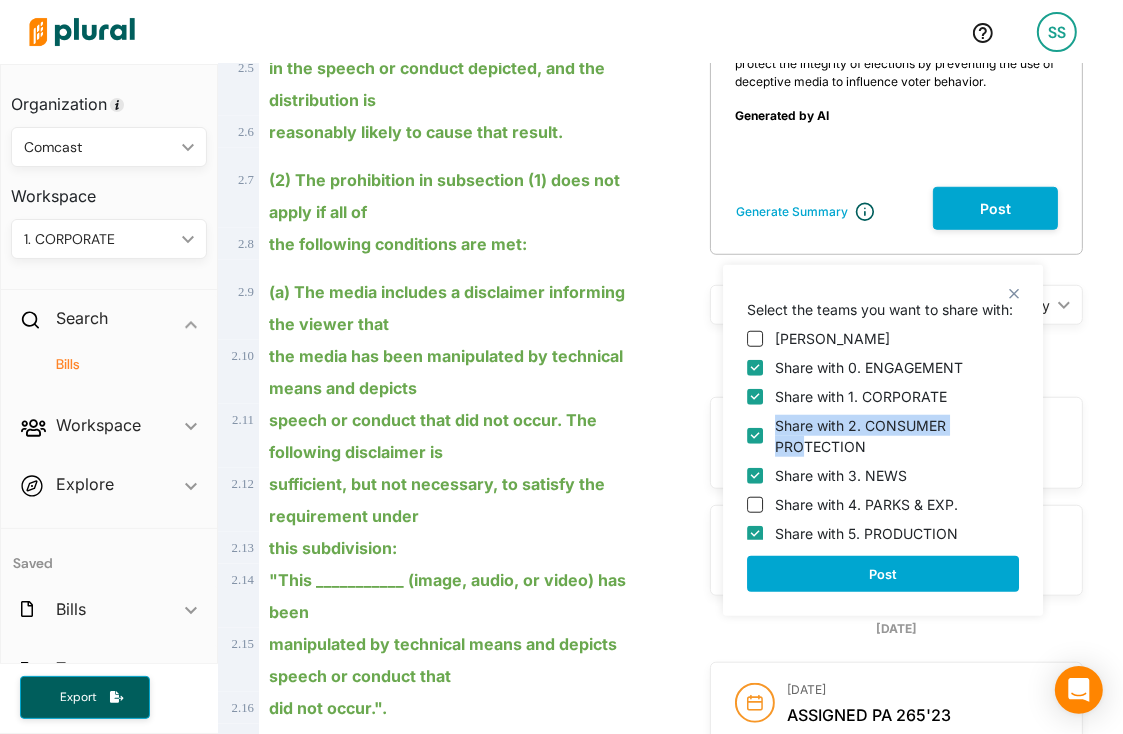 checkbox on "true" 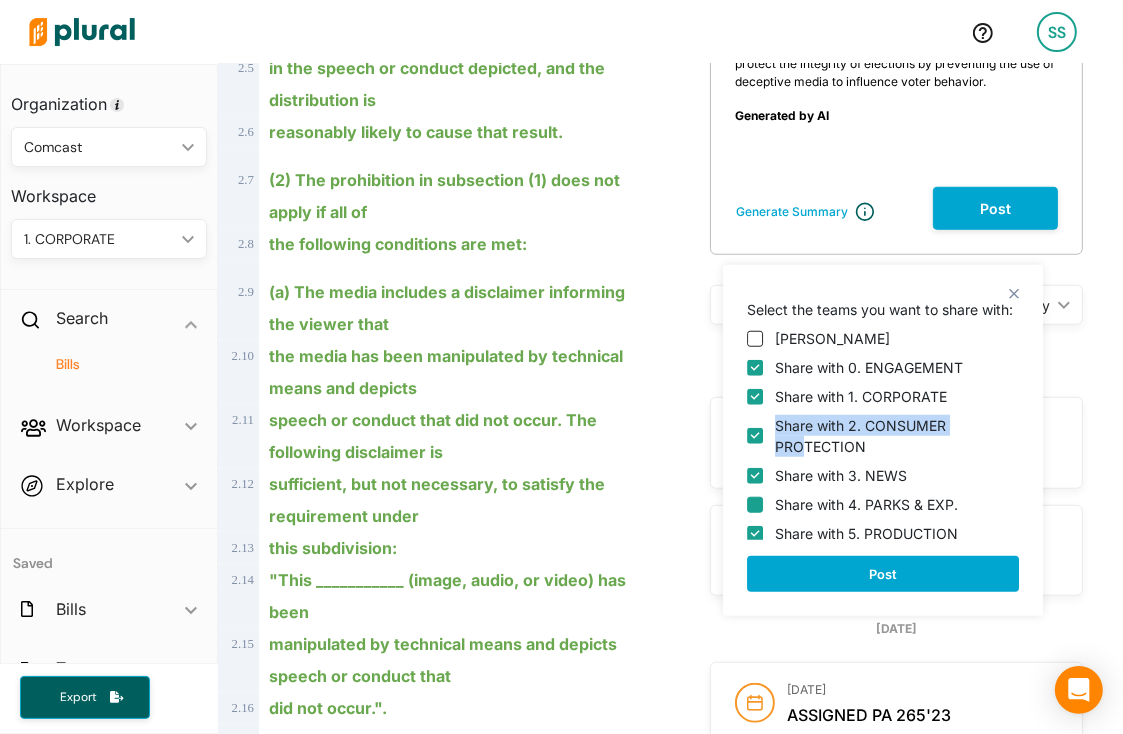 click on "Share with 4. PARKS & EXP." at bounding box center [755, 504] 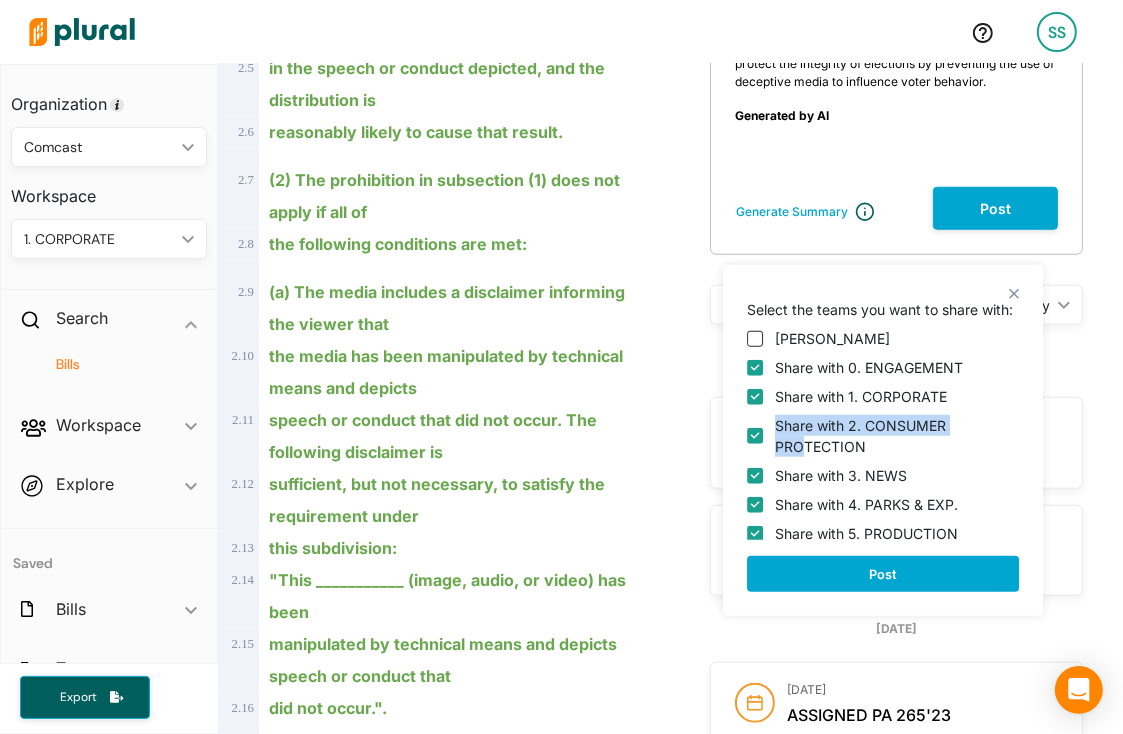 checkbox on "true" 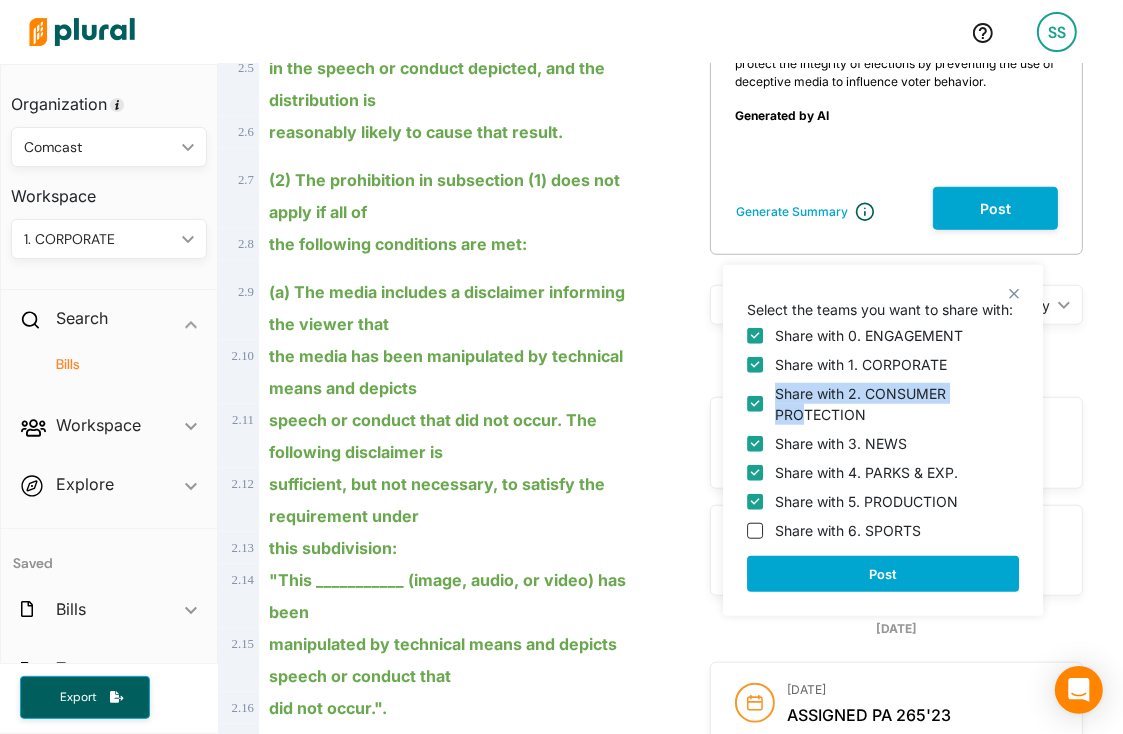 scroll, scrollTop: 32, scrollLeft: 0, axis: vertical 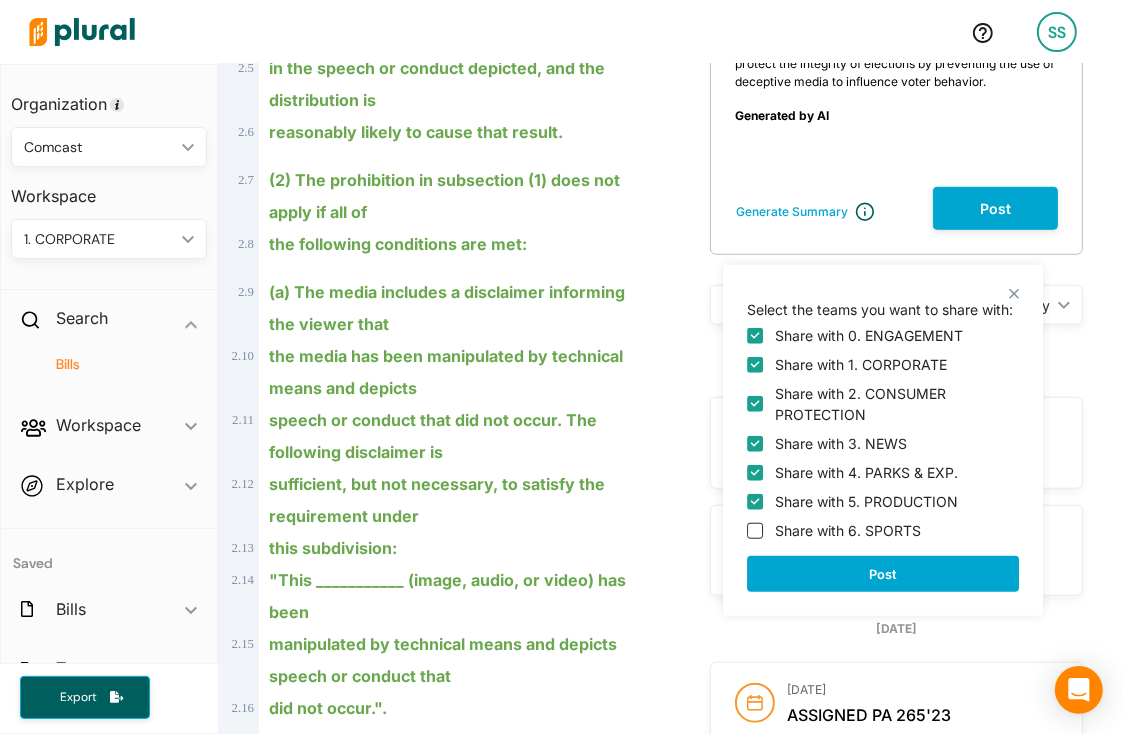 click on "Share with 6. SPORTS" at bounding box center [883, 530] 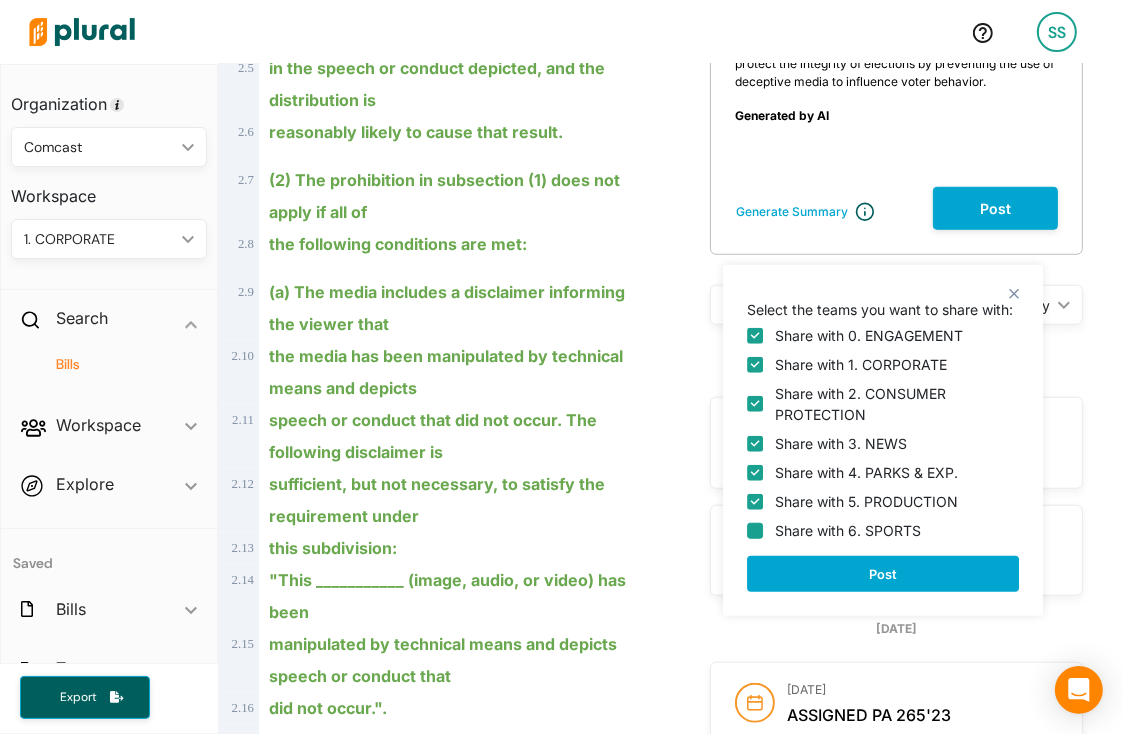 drag, startPoint x: 756, startPoint y: 556, endPoint x: 749, endPoint y: 527, distance: 29.832869 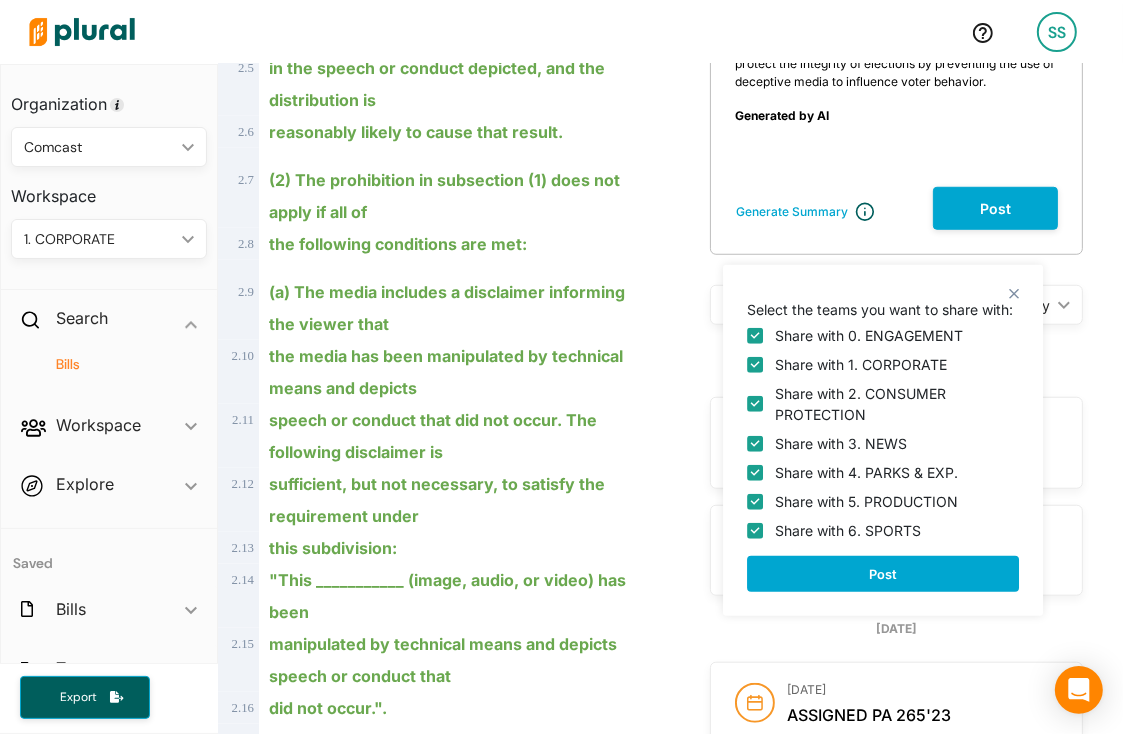 checkbox on "true" 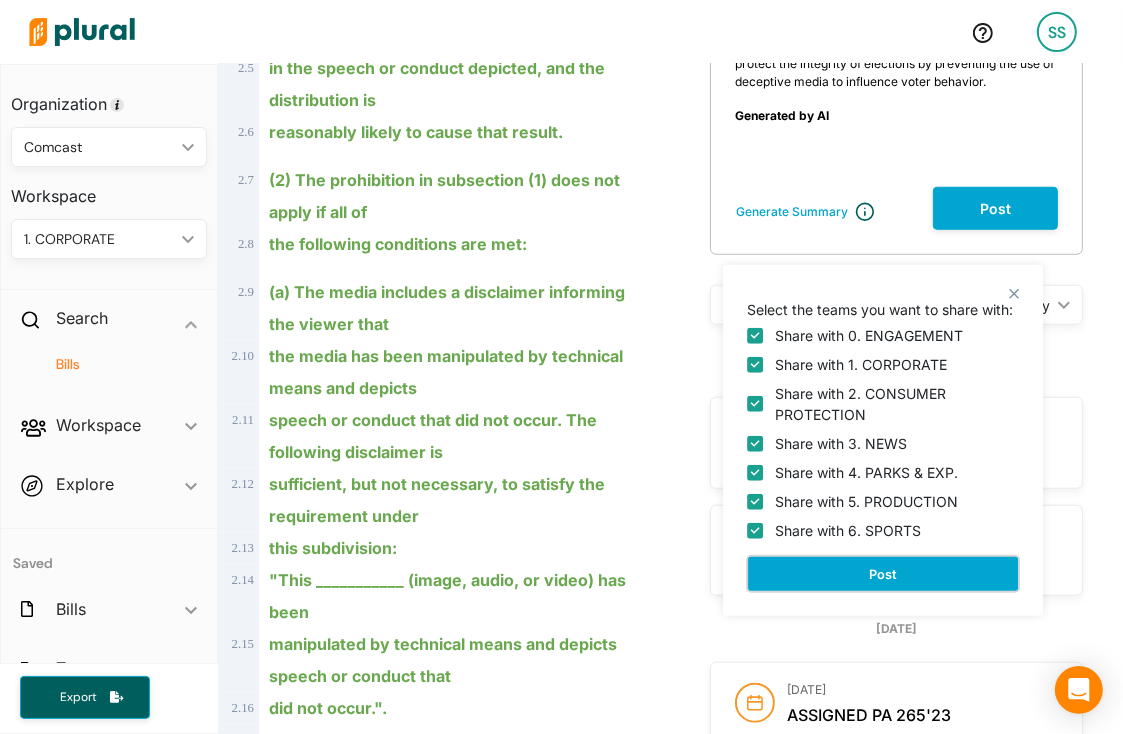 click on "Post" at bounding box center (883, 574) 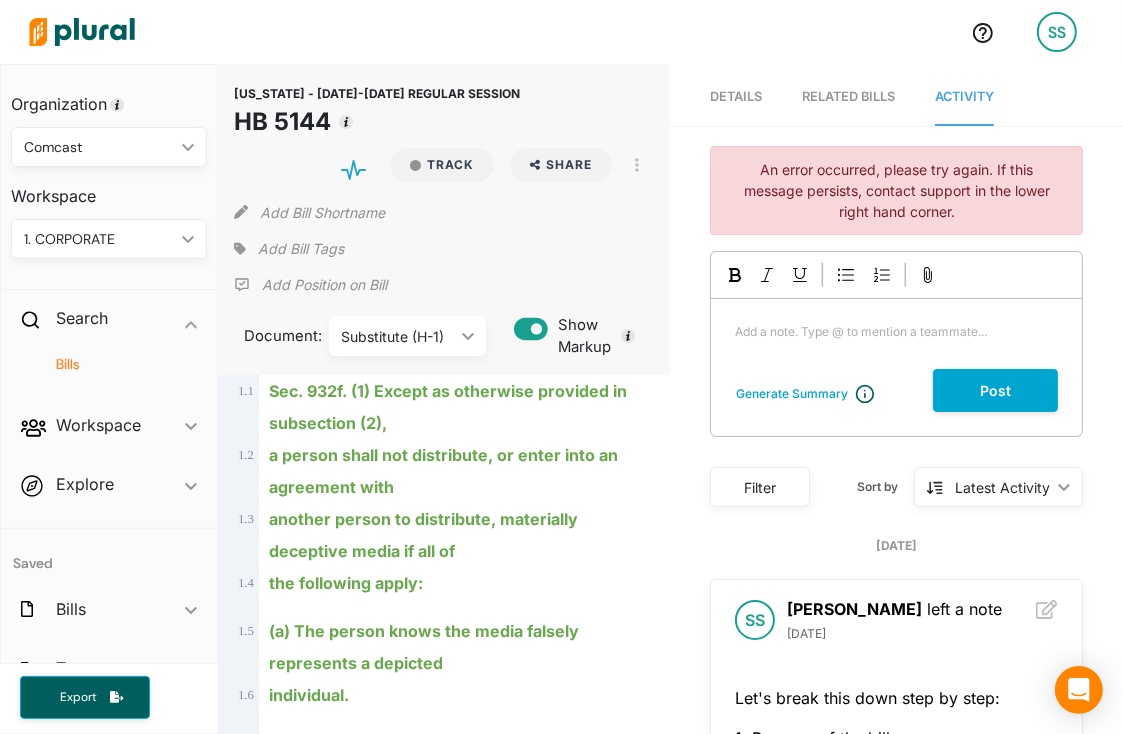 scroll, scrollTop: 3, scrollLeft: 0, axis: vertical 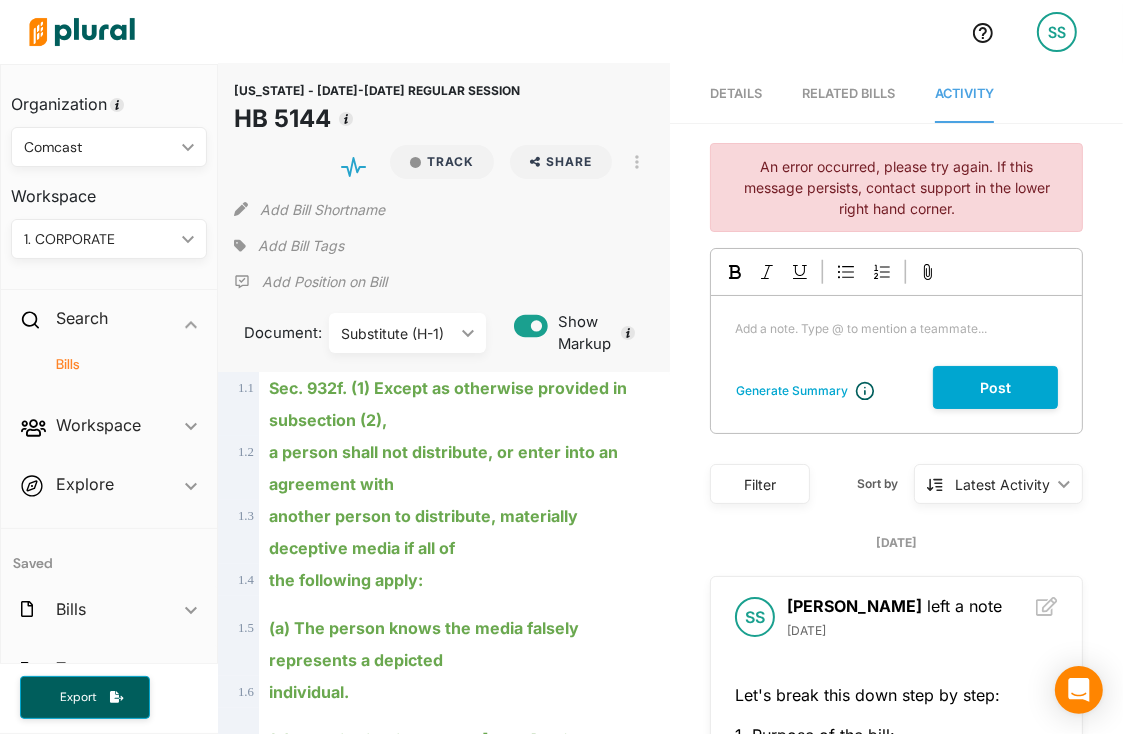 click on "Details" at bounding box center [736, 94] 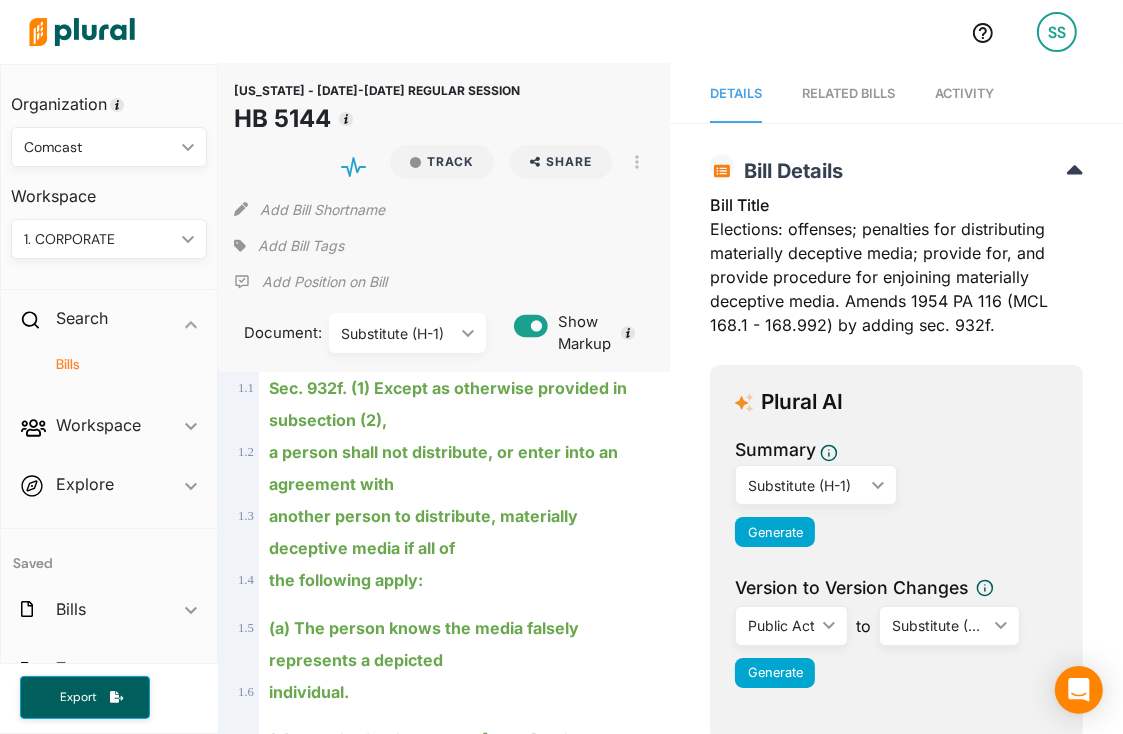 click on "Activity" at bounding box center (964, 94) 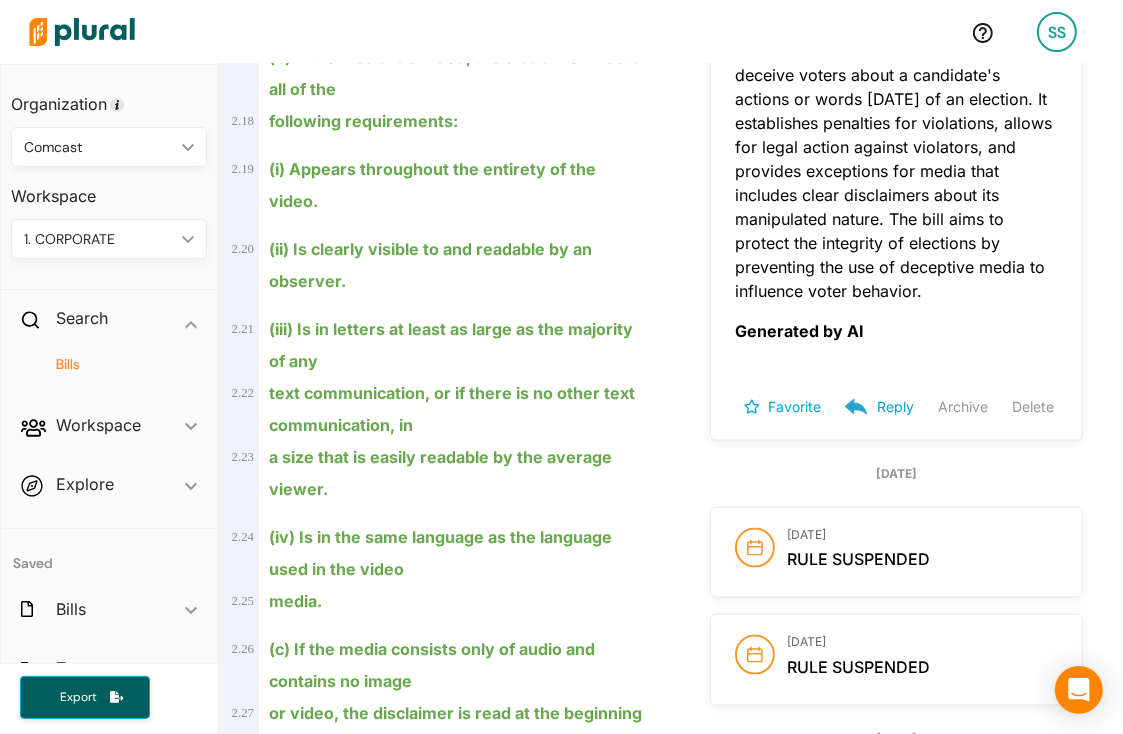 scroll, scrollTop: 1855, scrollLeft: 0, axis: vertical 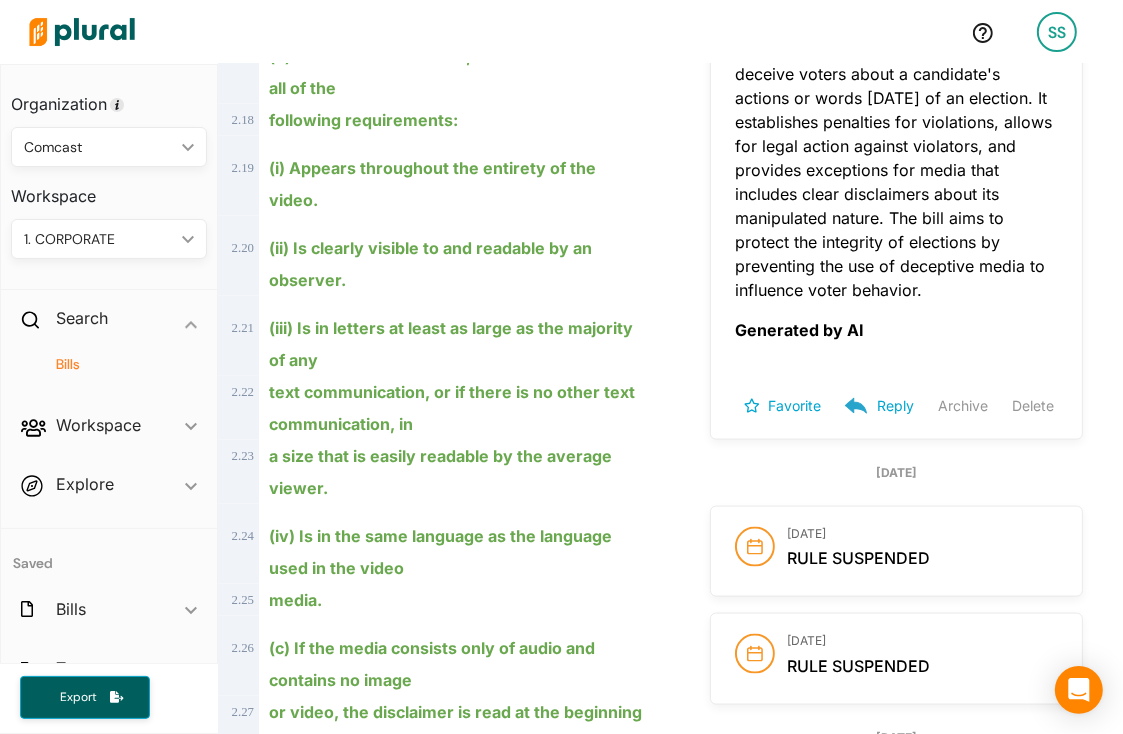 click on "(ii) Is clearly visible to and readable by an observer." at bounding box center (453, 256) 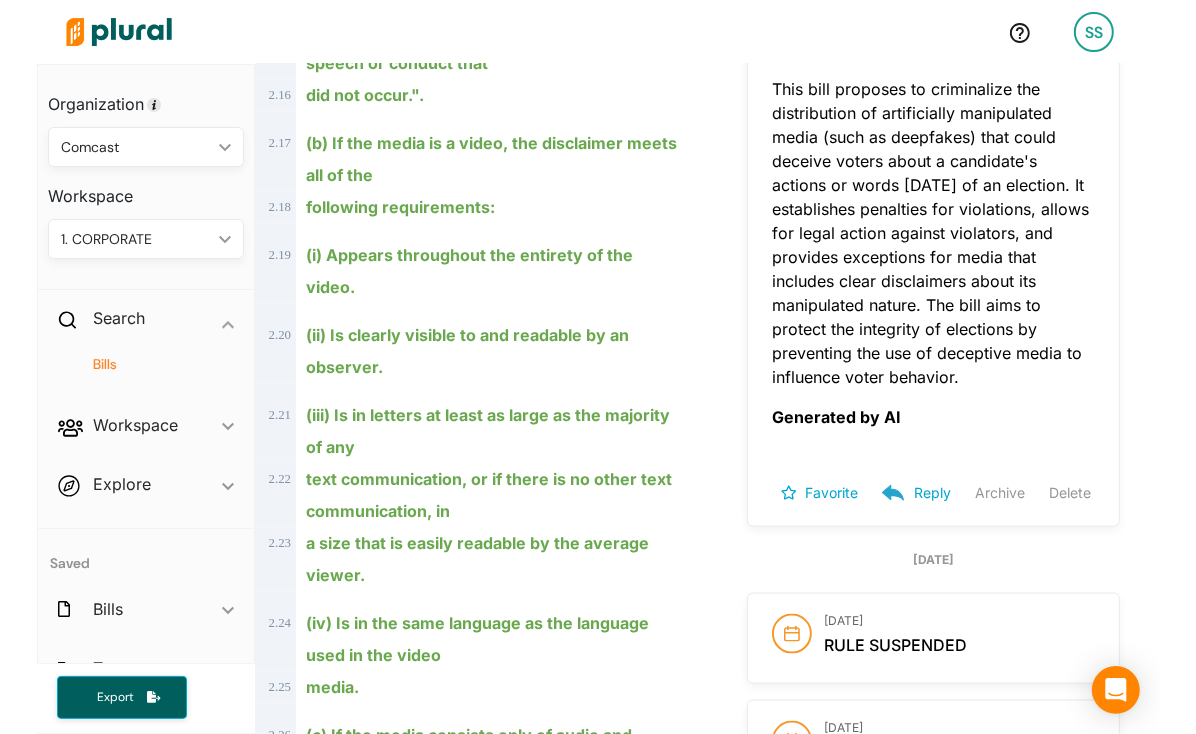 scroll, scrollTop: 1766, scrollLeft: 0, axis: vertical 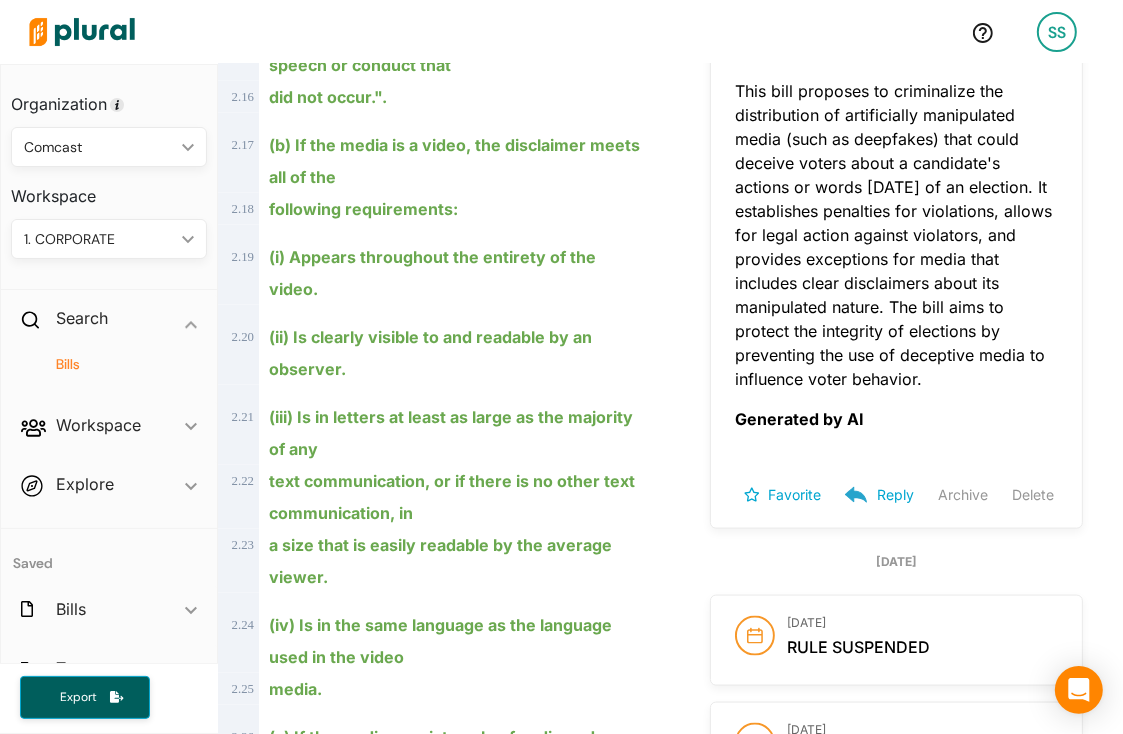 click on "This bill proposes to criminalize the distribution of artificially manipulated media (such as deepfakes) that could deceive voters about a candidate's actions or words within 90 days of an election. It establishes penalties for violations, allows for legal action against violators, and provides exceptions for media that includes clear disclaimers about its manipulated nature. The bill aims to protect the integrity of elections by preventing the use of deceptive media to influence voter behavior." at bounding box center [896, 235] 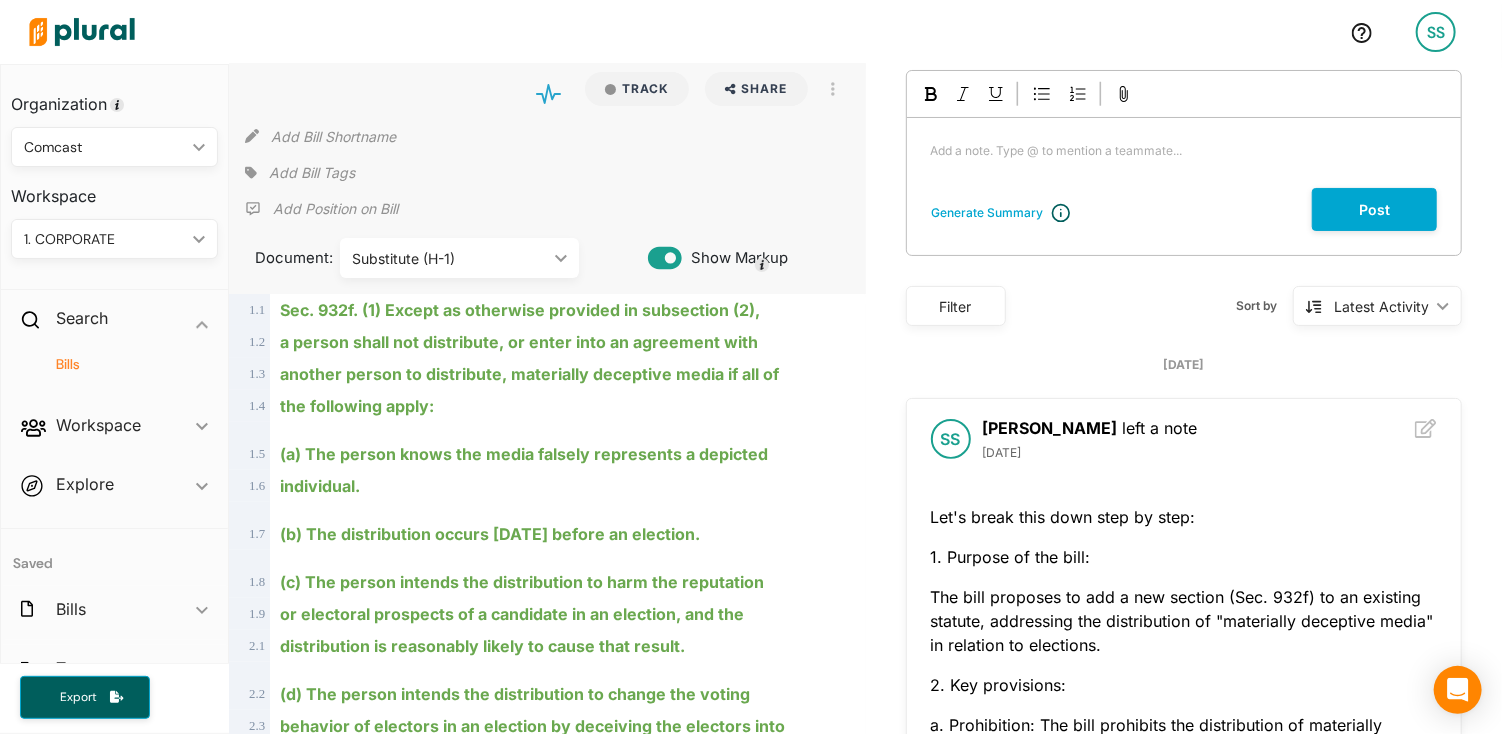 scroll, scrollTop: 0, scrollLeft: 0, axis: both 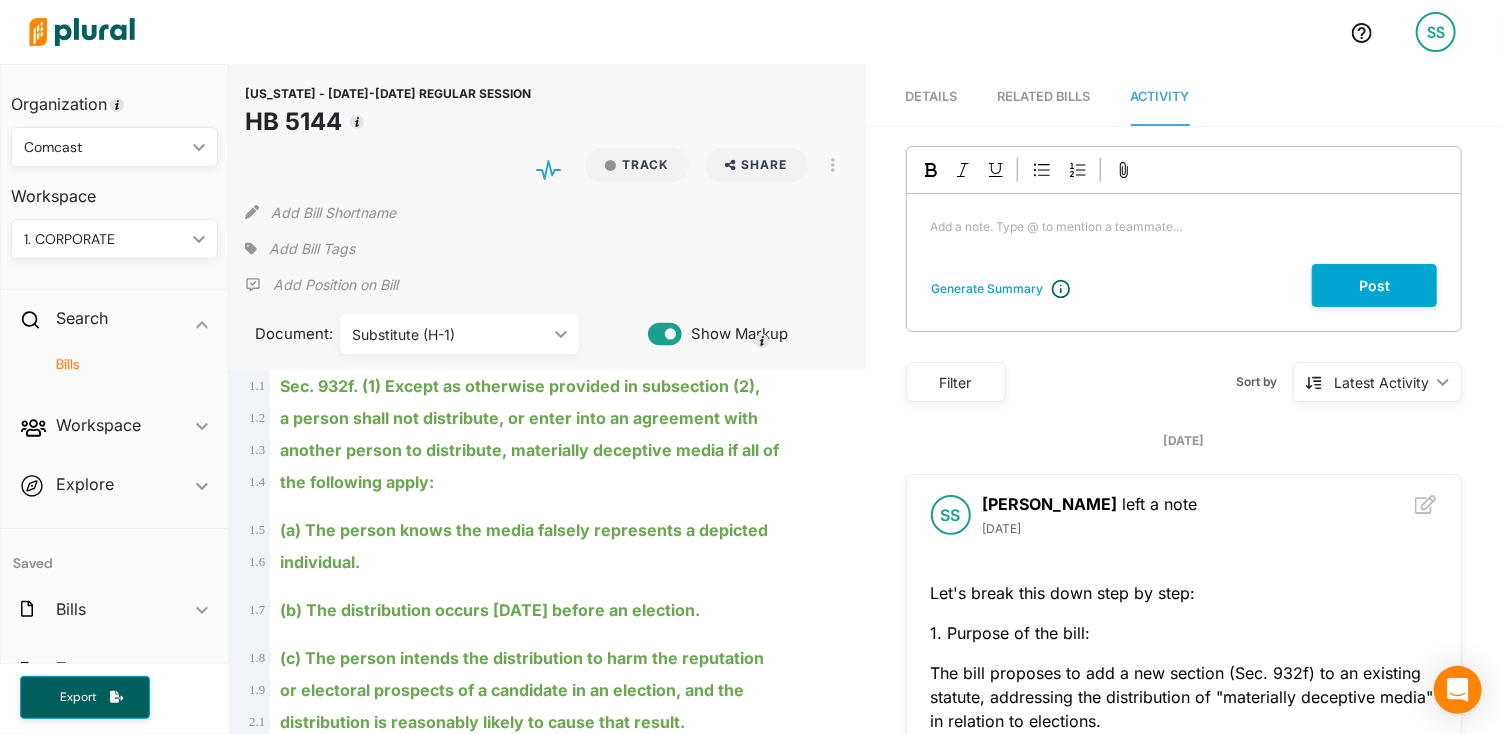 click on "the following apply:" at bounding box center [556, 482] 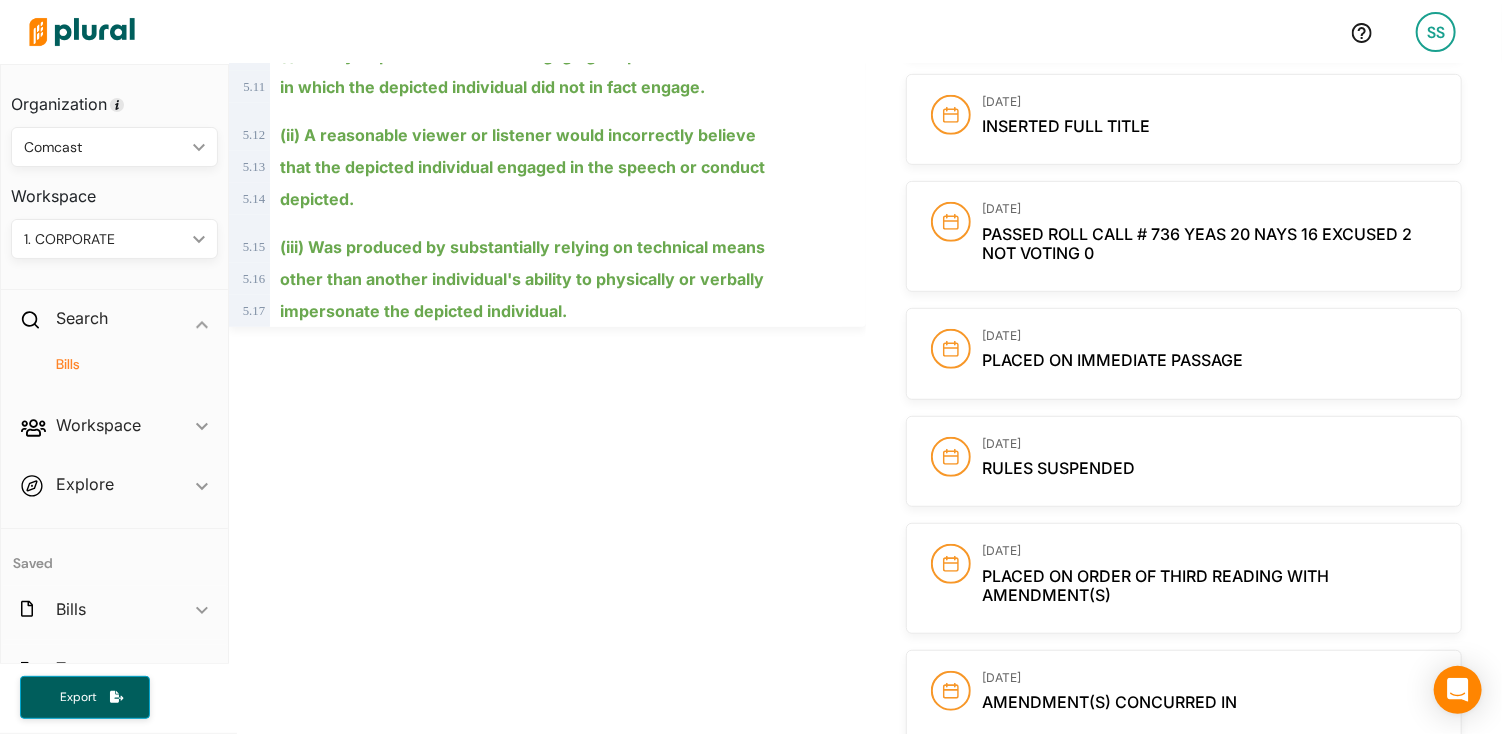scroll, scrollTop: 4215, scrollLeft: 0, axis: vertical 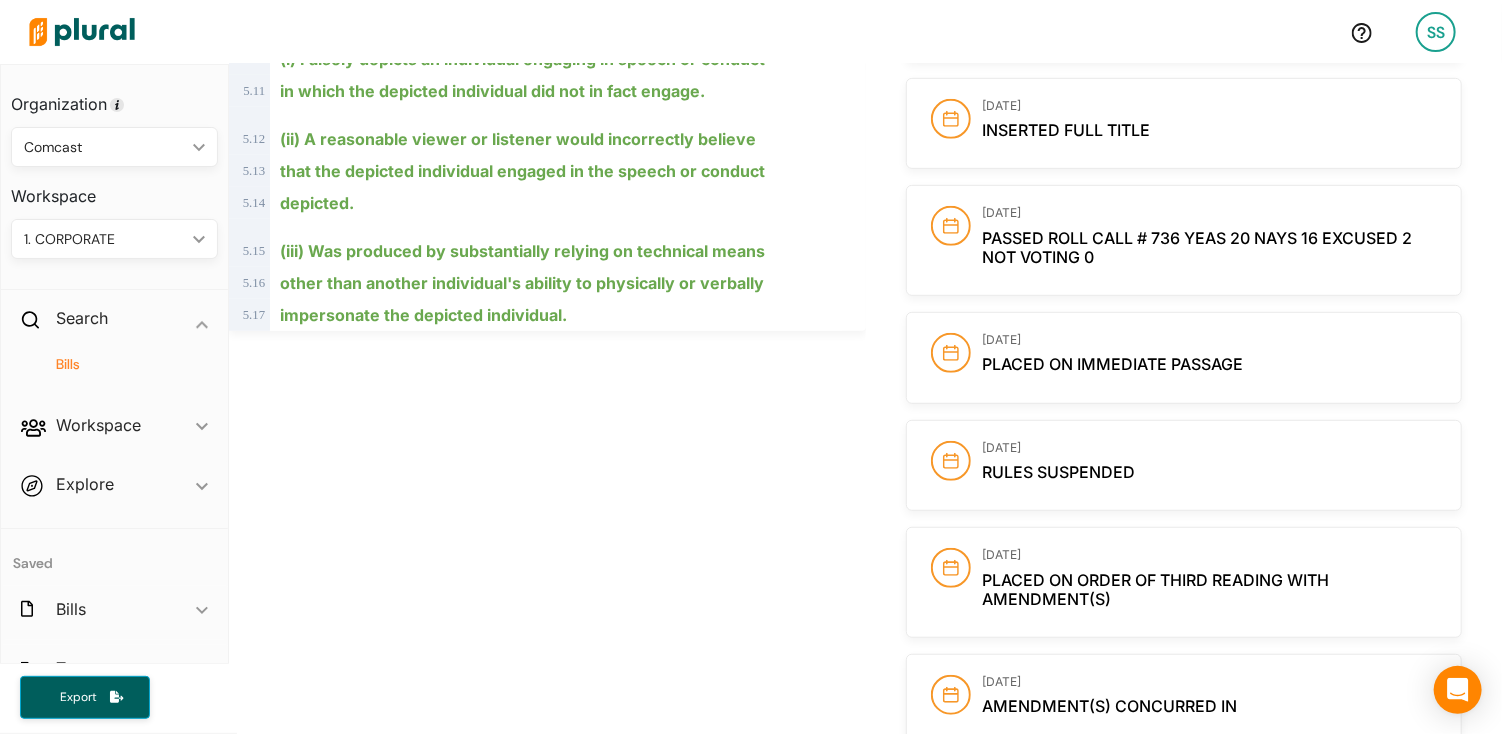 click on "MICHIGAN - 2023-2024 REGULAR SESSION  HB 5144 Track Share Email LinkedIn X Facebook View PDF View Source Print Add Bill Shortname Add Bill Tags Add Position on Bill Document: Substitute (H-1) ic_keyboard_arrow_down House Introduced Bill As Passed by the House As Passed by the Senate House Concurred Bill House Enrolled Bill Public Act Substitute (H-1) Show Markup   1 . 1  Sec. 932f. (1) Except as otherwise provided in subsection (2),   1 . 2  a person shall not distribute, or enter into an agreement with   1 . 3  another person to distribute, materially deceptive media if all of   1 . 4  the following apply:   1 . 5  (a) The person knows the media falsely represents a depicted   1 . 6  individual.   1 . 7  (b) The distribution occurs within 90 days before an election.   1 . 8  (c) The person intends the distribution to harm the reputation   1 . 9  or electoral prospects of a candidate in an election, and the   2 . 1  distribution is reasonably likely to cause that result.   2 . 2   2 . 3   2 . 4   2 . 5   2 ." at bounding box center [547, 1481] 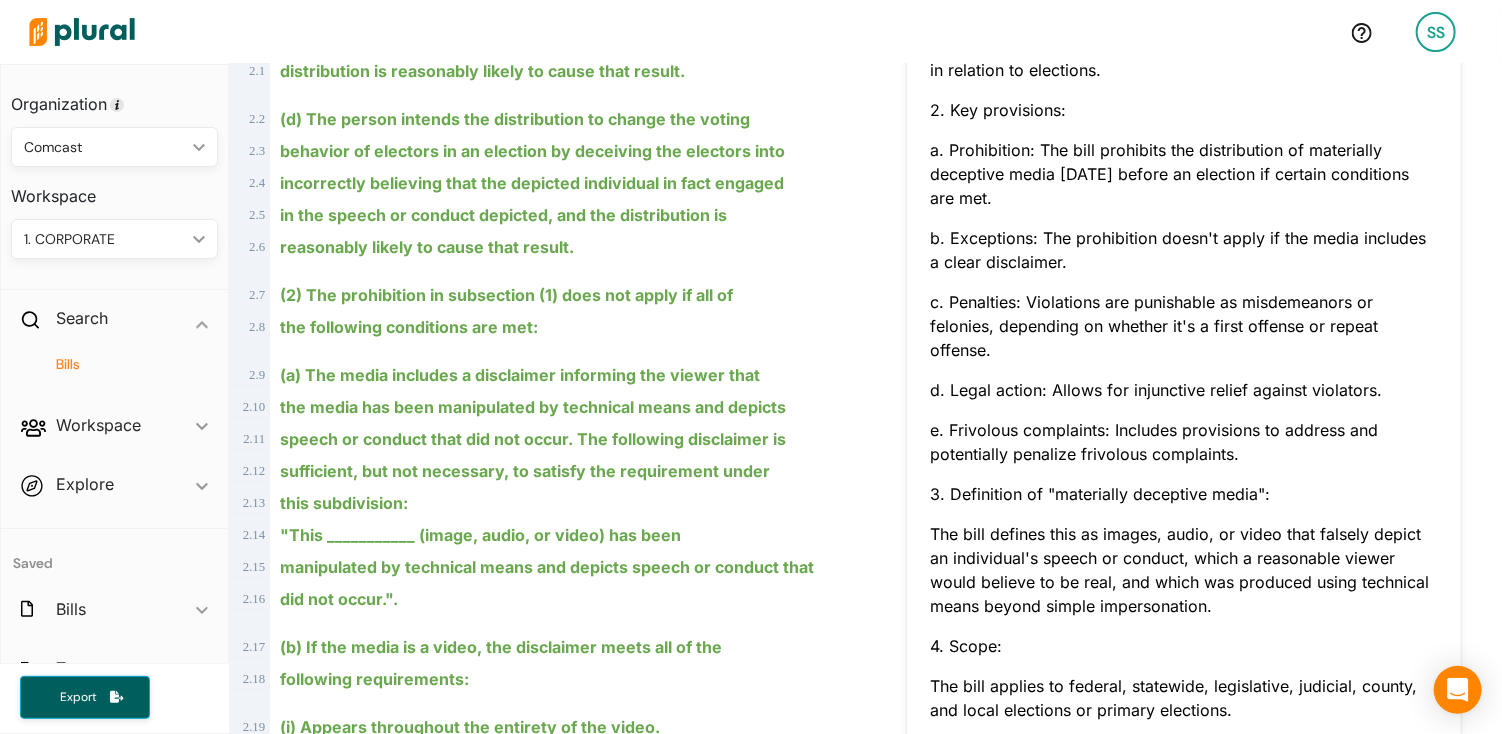 scroll, scrollTop: 650, scrollLeft: 0, axis: vertical 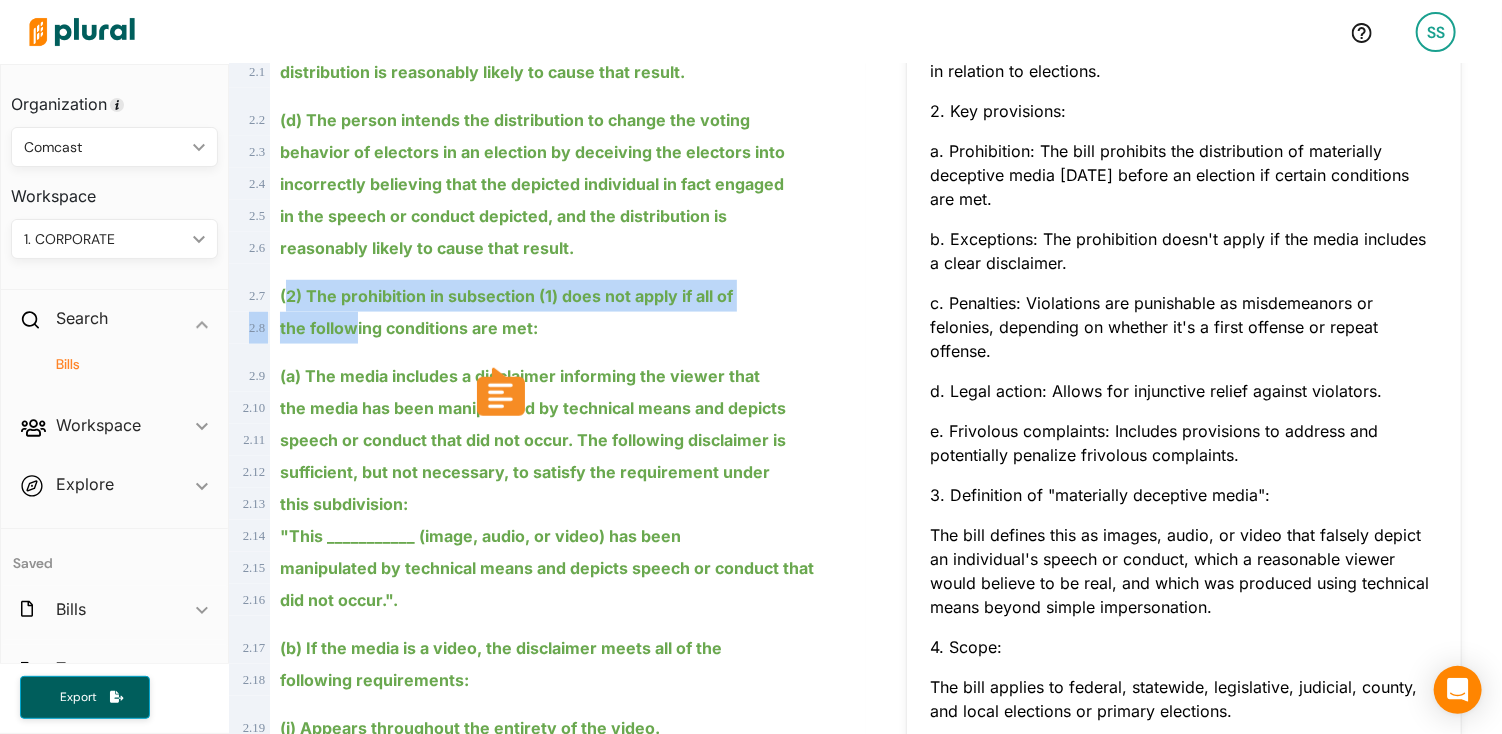 drag, startPoint x: 280, startPoint y: 255, endPoint x: 342, endPoint y: 281, distance: 67.23094 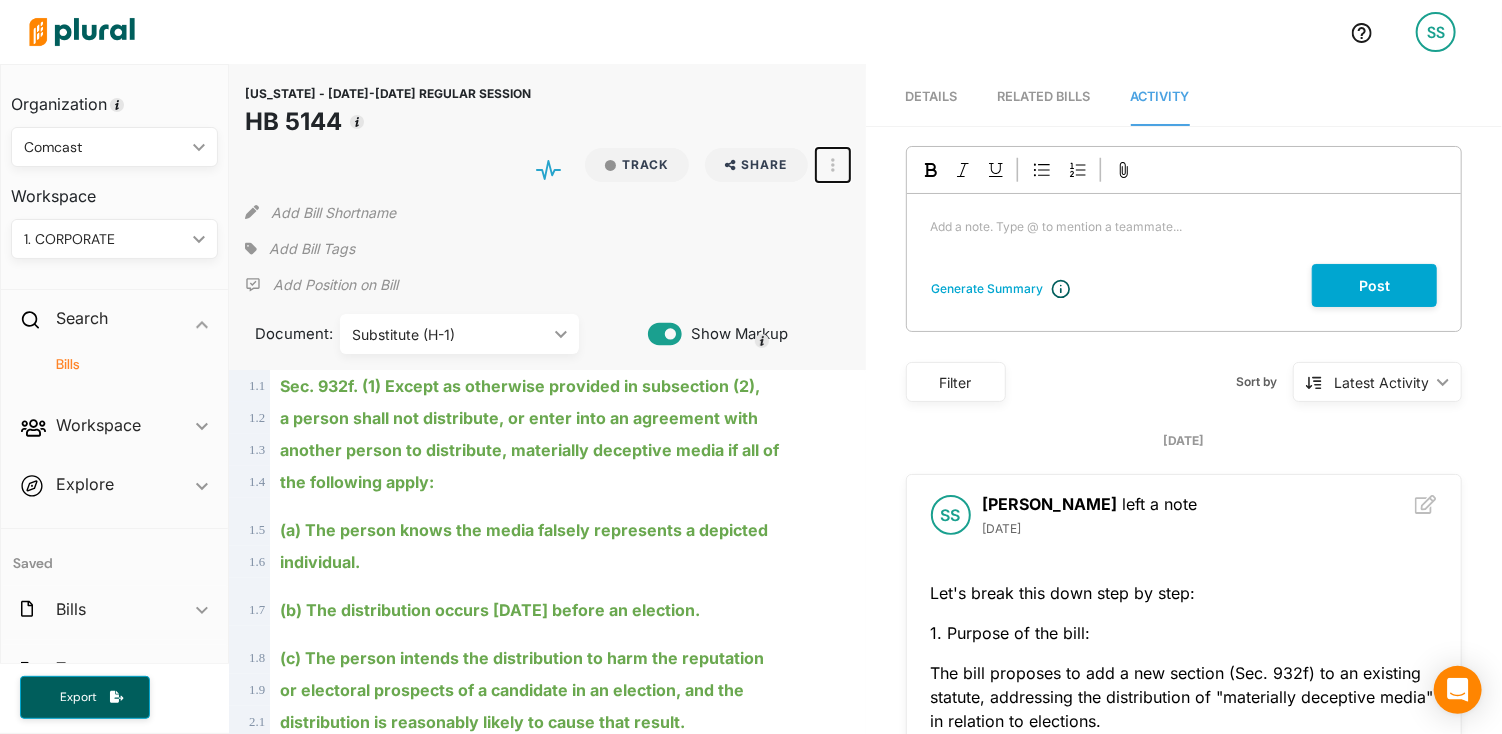 click at bounding box center [833, 165] 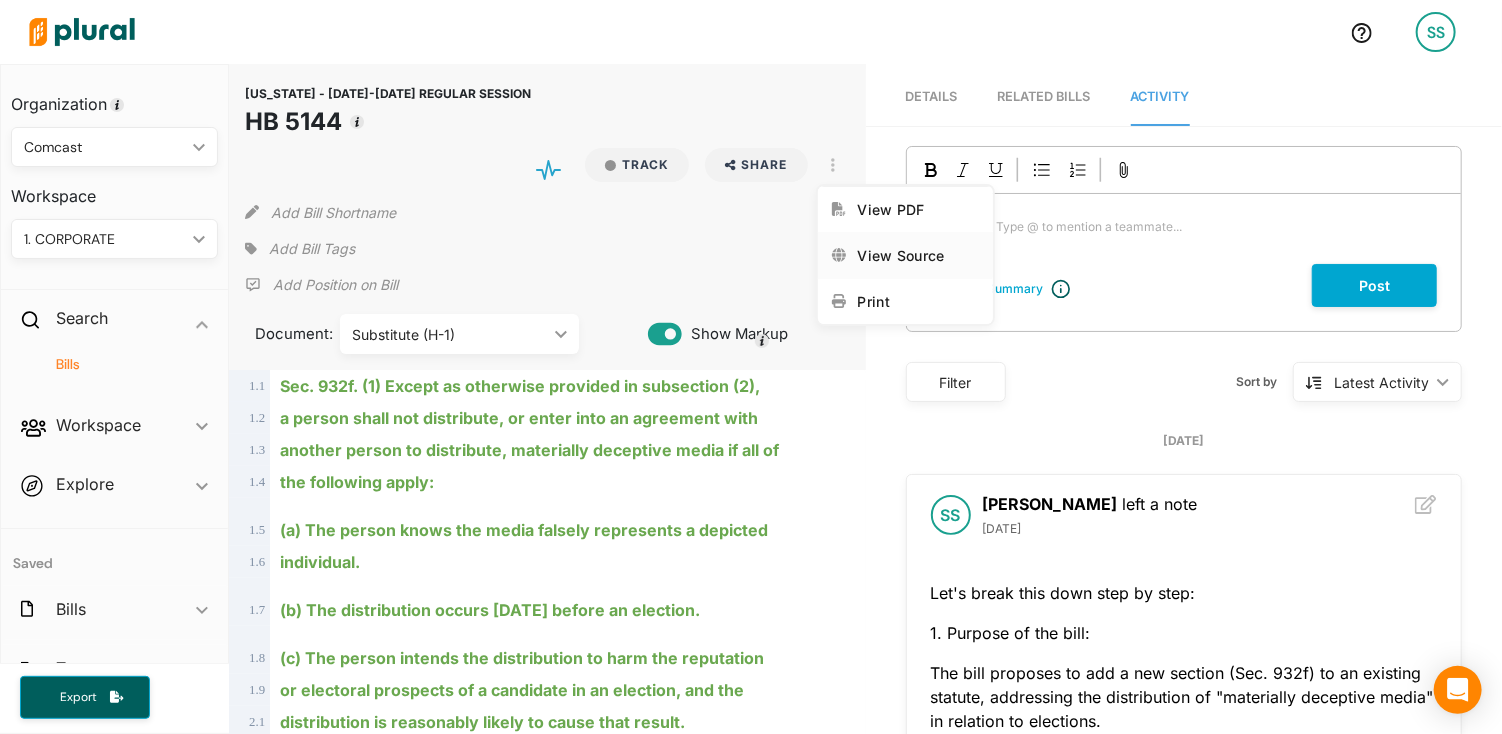 click 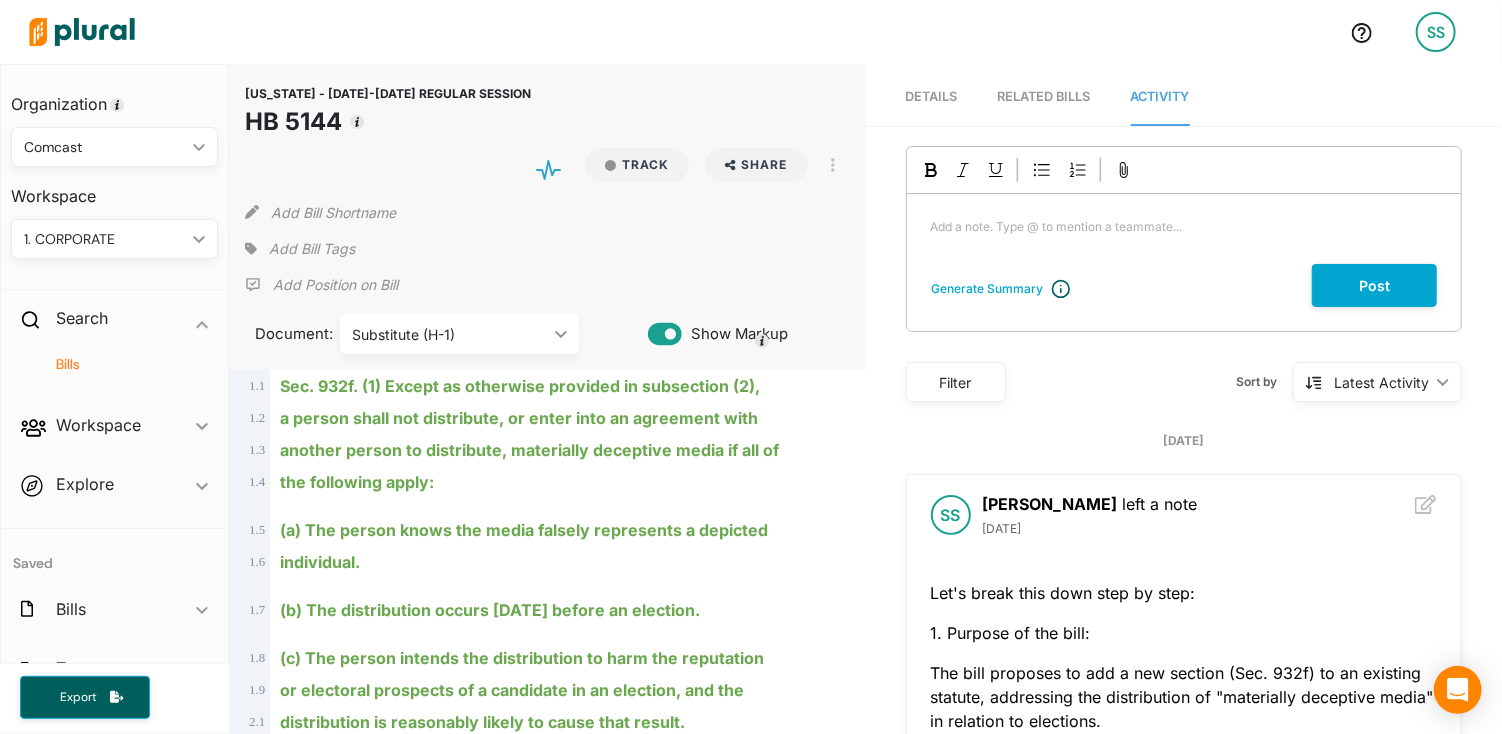 click on "Bills" at bounding box center [114, 373] 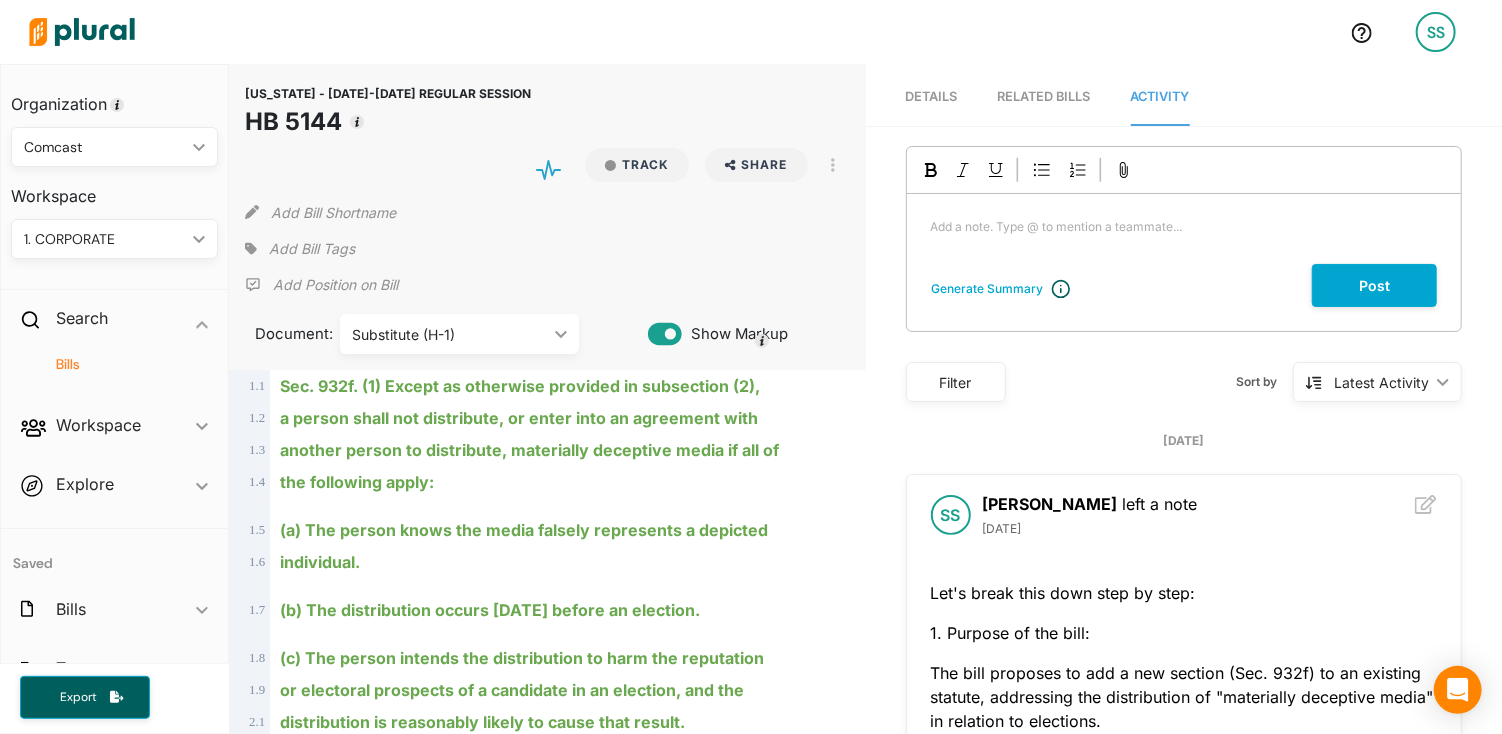 click on "Bills" at bounding box center (119, 364) 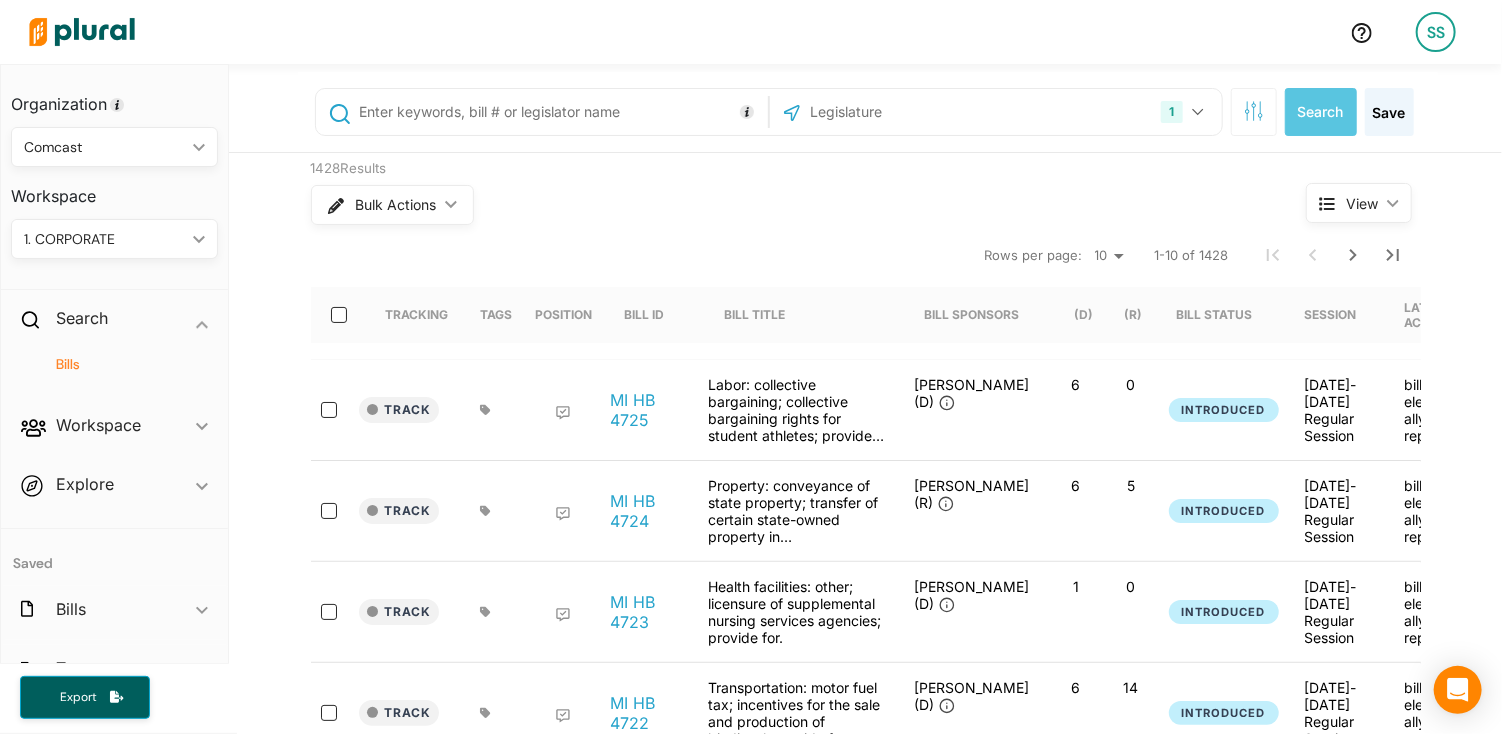 click at bounding box center [916, 112] 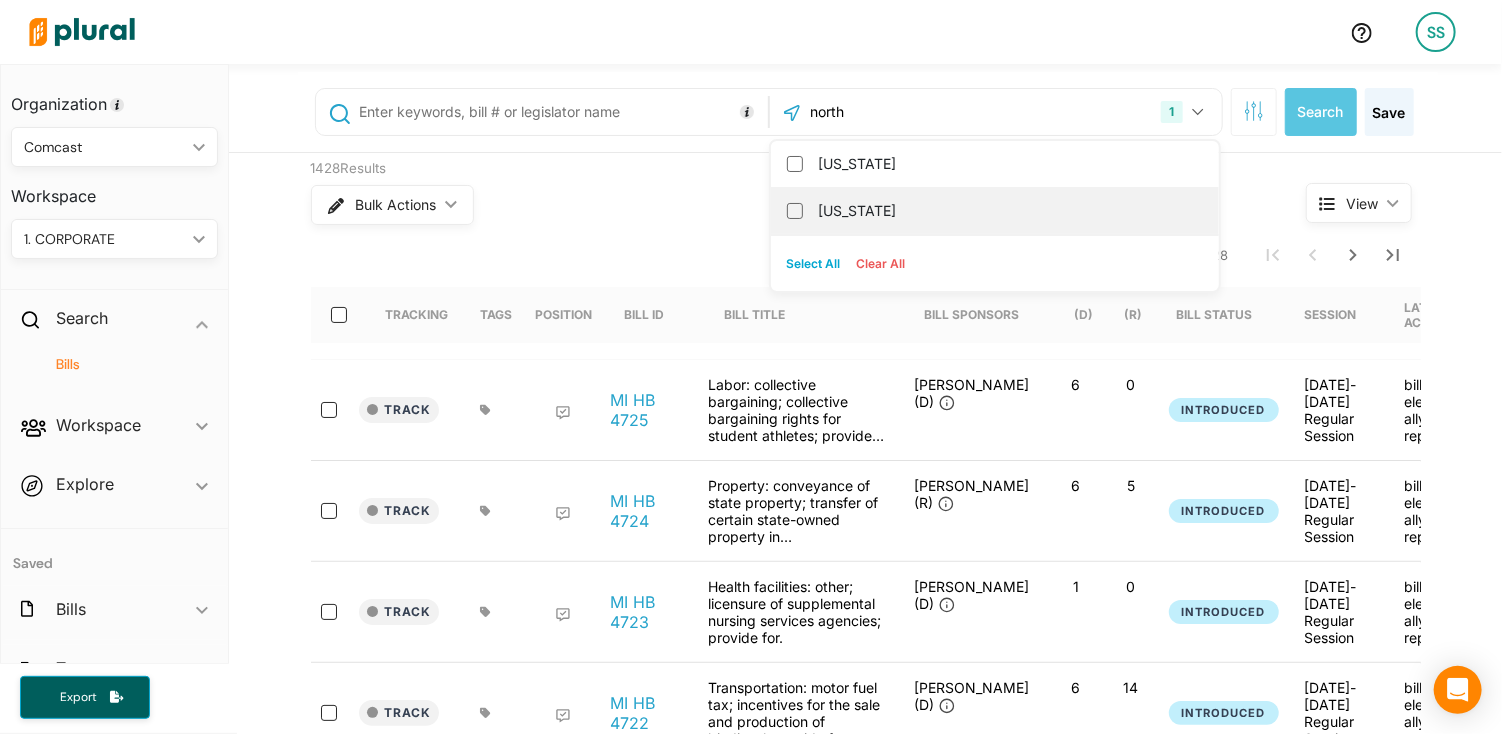 type on "north" 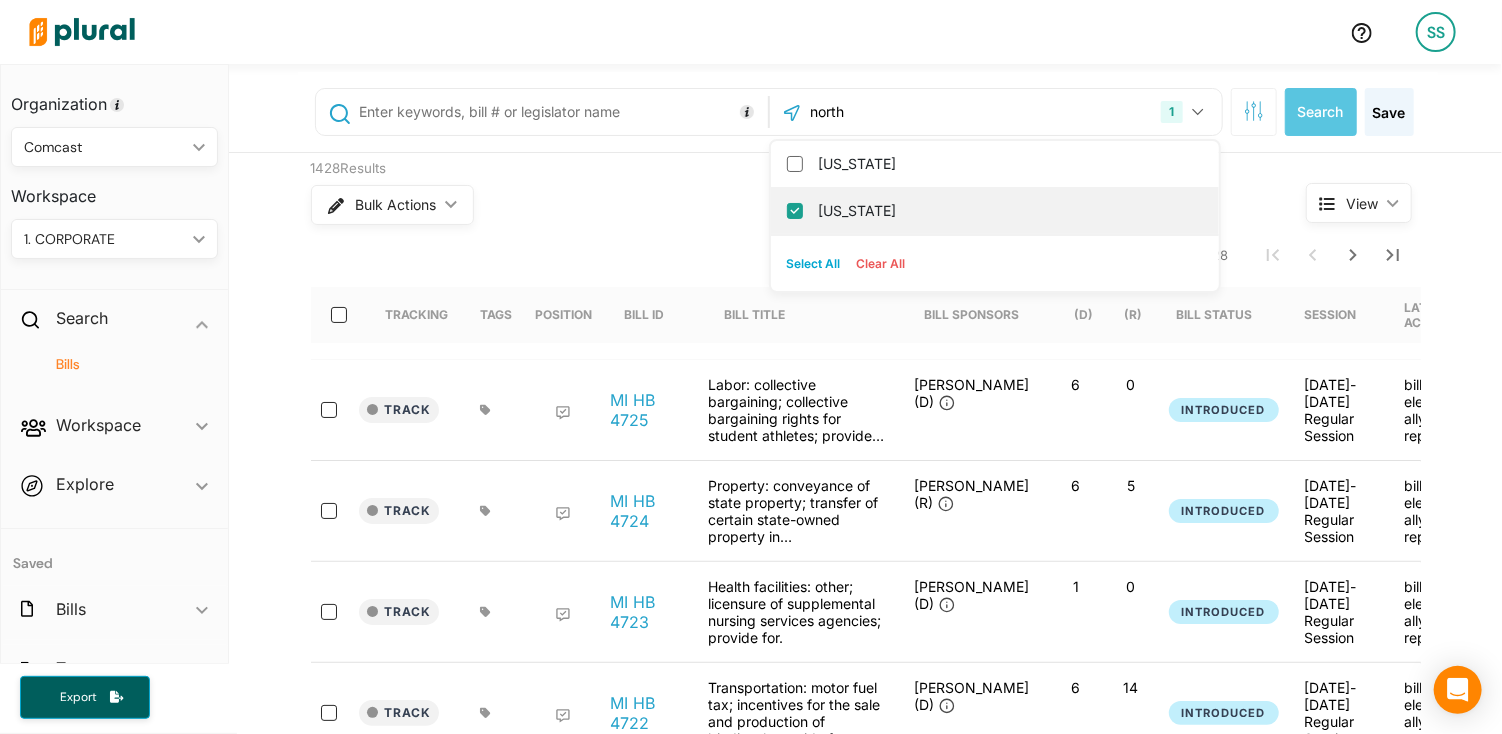checkbox on "true" 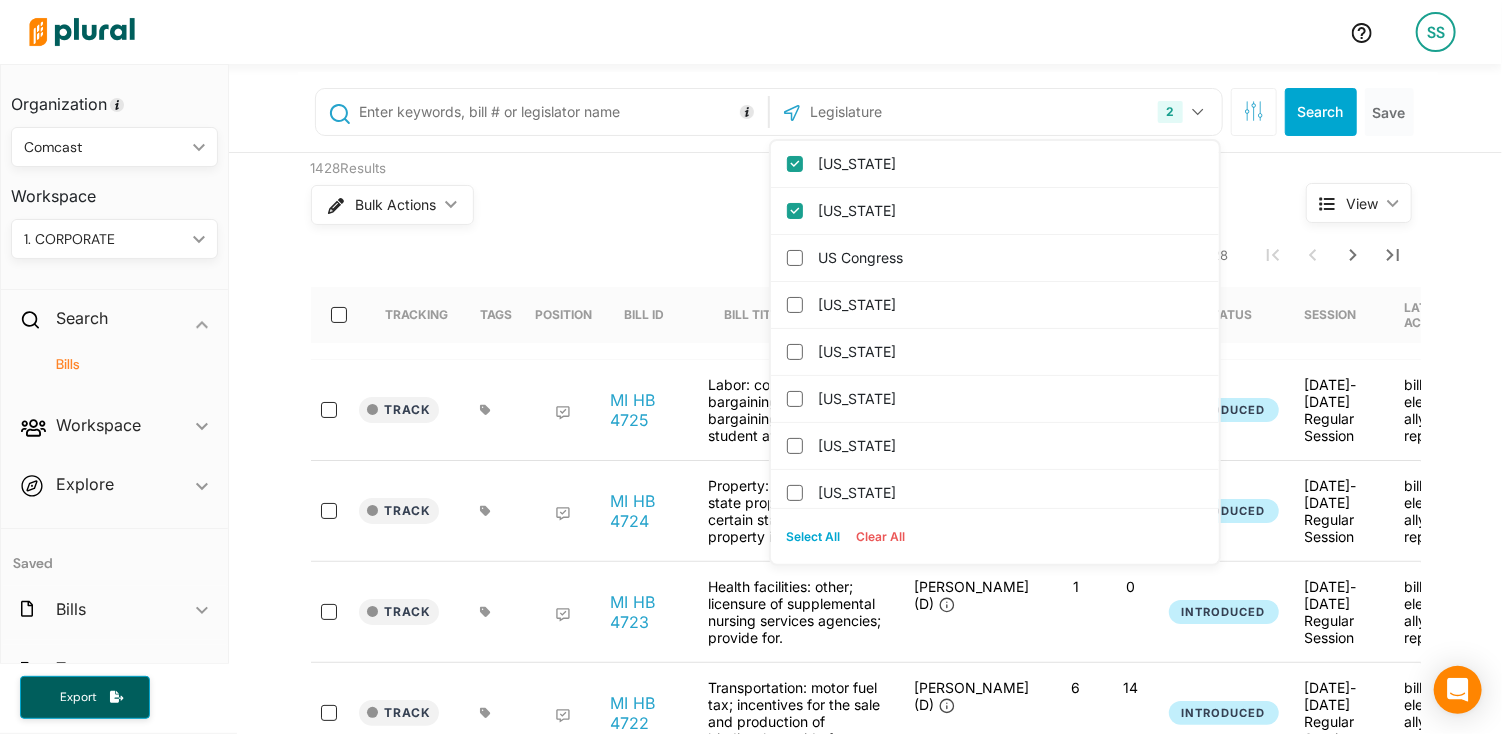 click at bounding box center [560, 112] 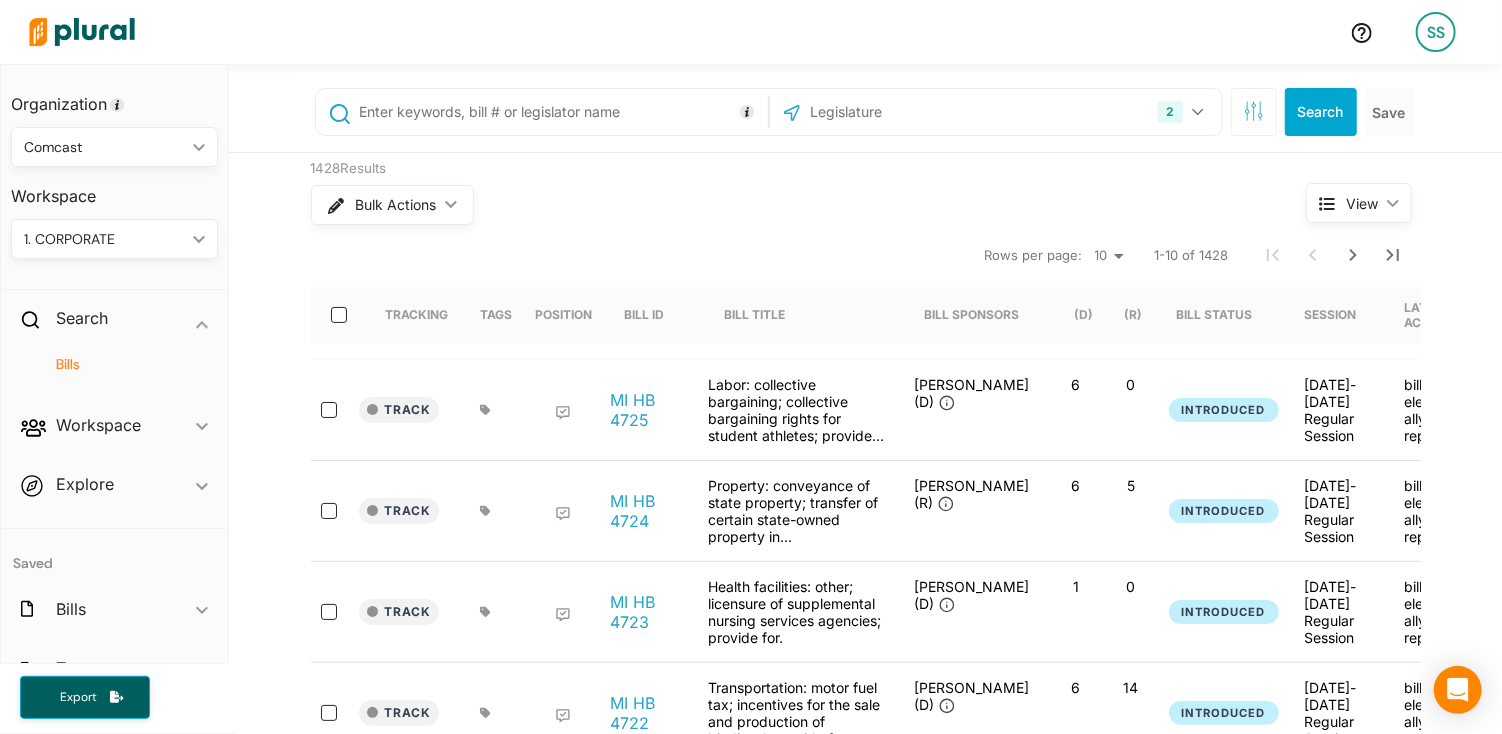 click at bounding box center (560, 112) 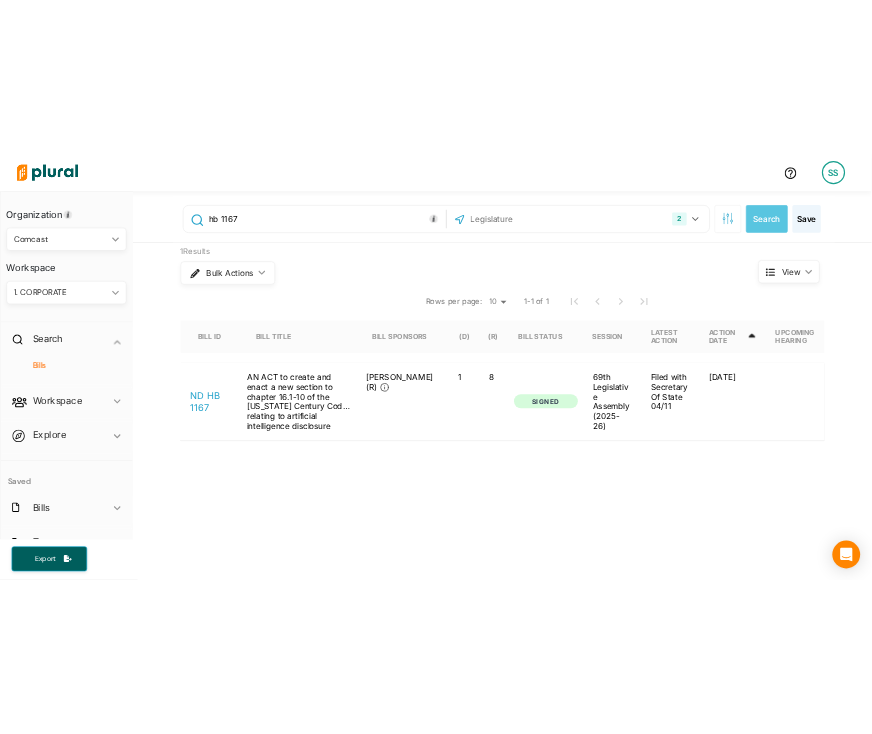 scroll, scrollTop: 0, scrollLeft: 300, axis: horizontal 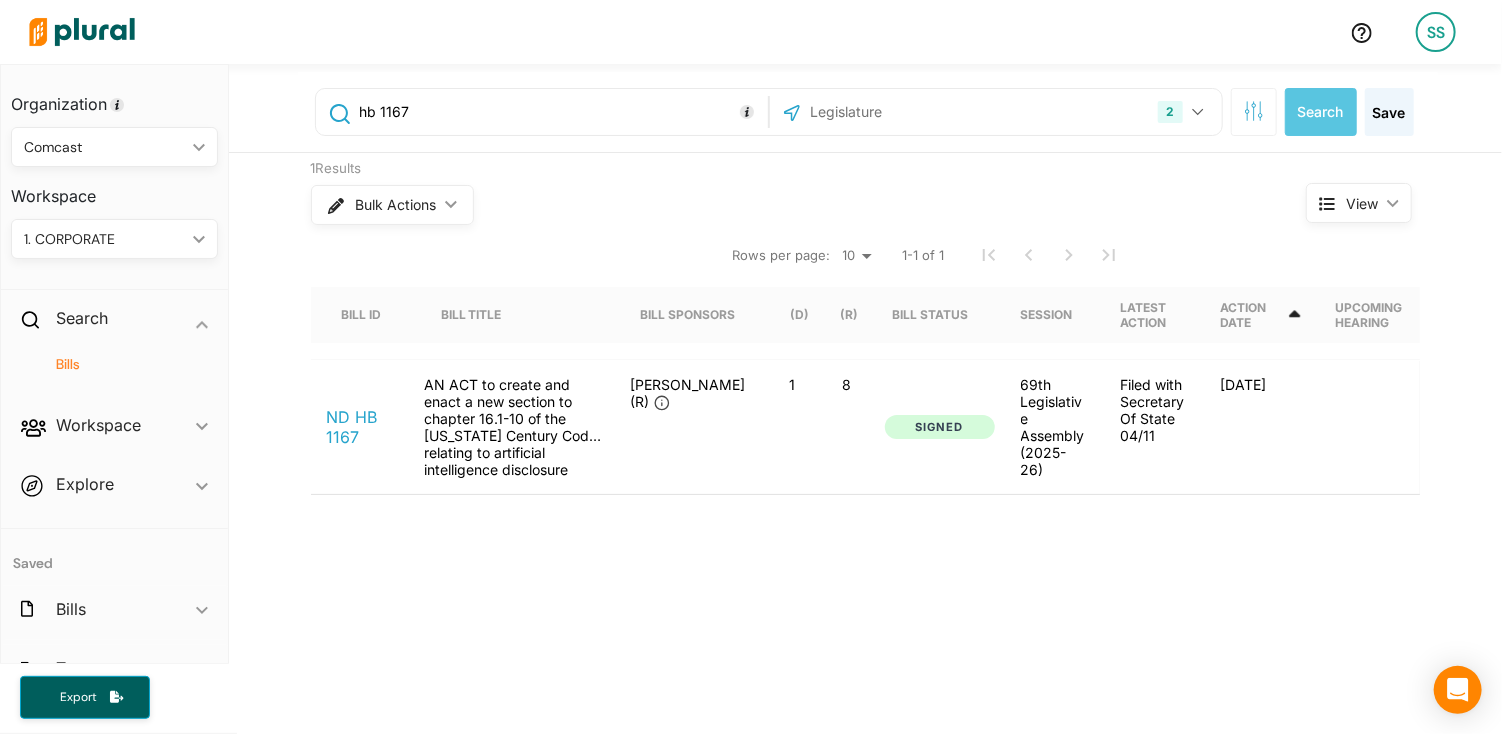 click on "Rows per page: 10 20 50 1-1 of 1" at bounding box center [582, 255] 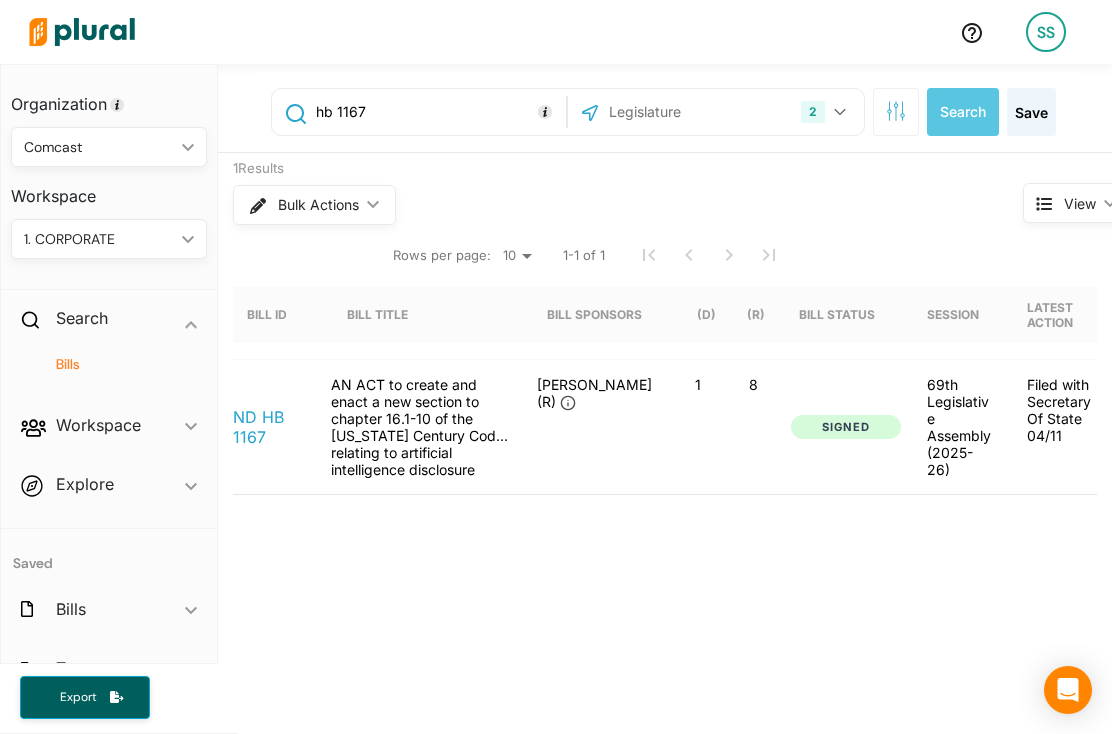 click at bounding box center (482, 32) 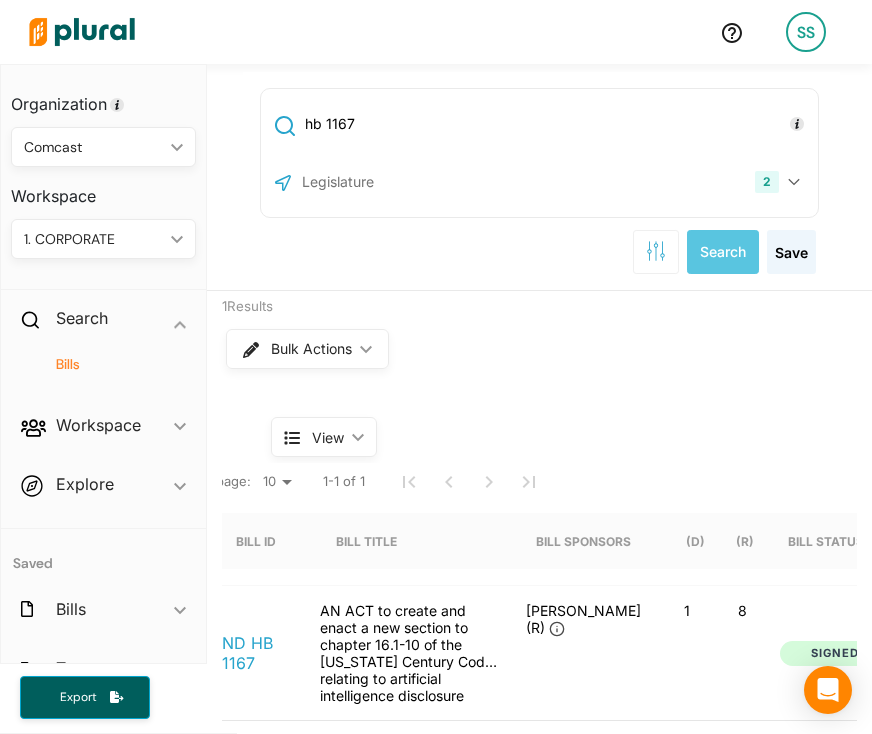 click on "hb 1167" at bounding box center (558, 124) 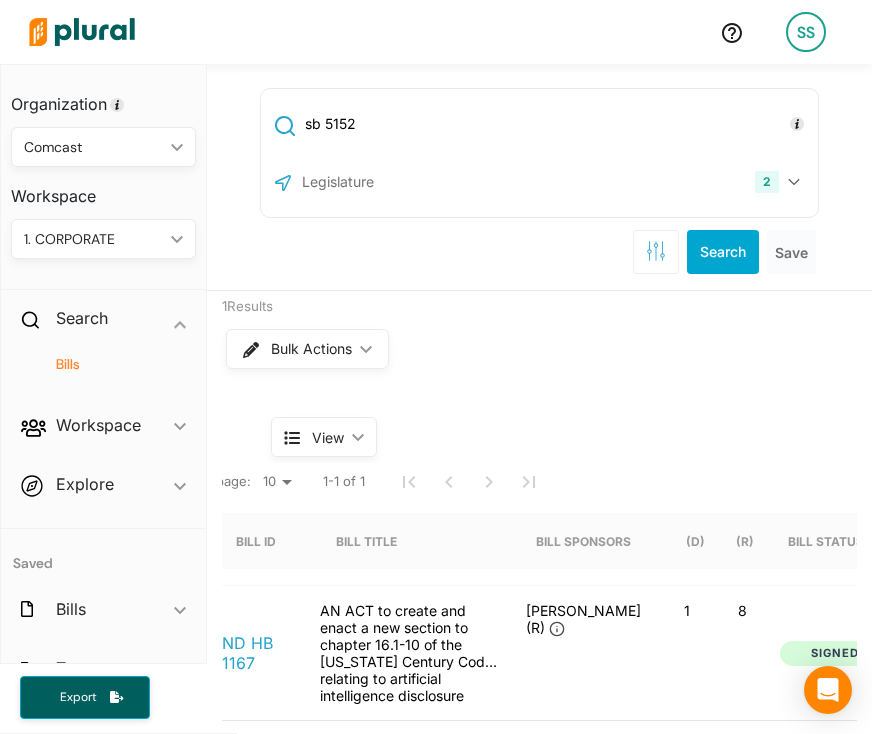 type on "sb 5152" 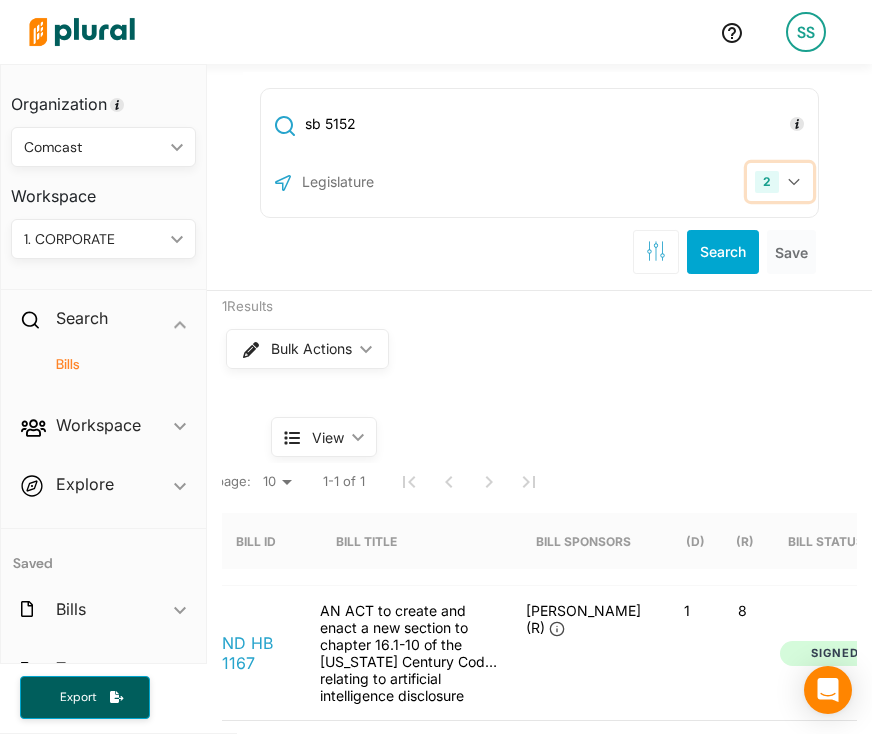 click on "2" at bounding box center [780, 182] 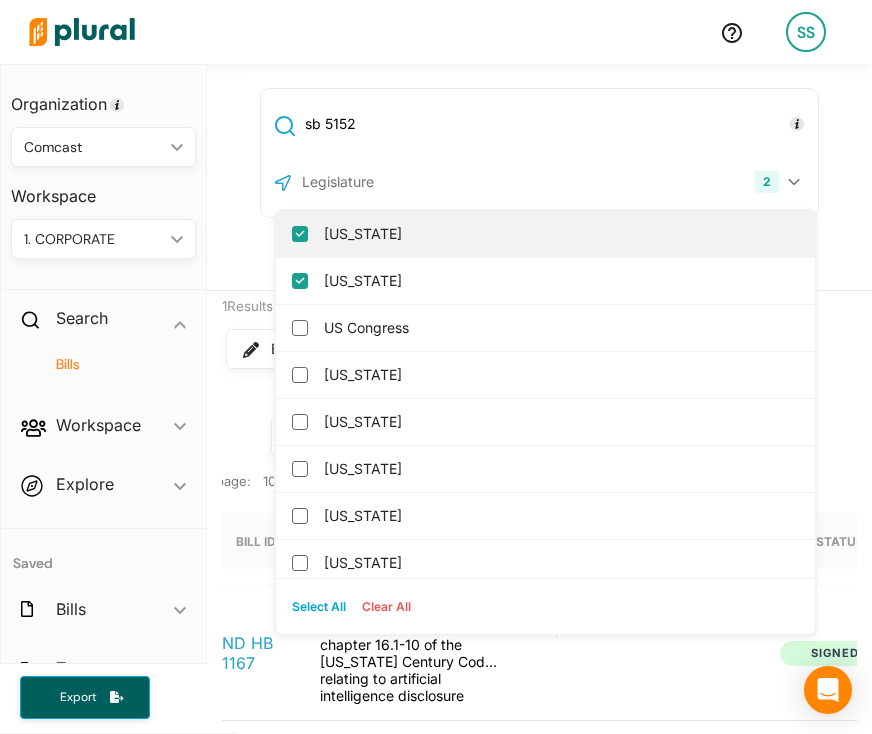 click on "Michigan" at bounding box center (300, 234) 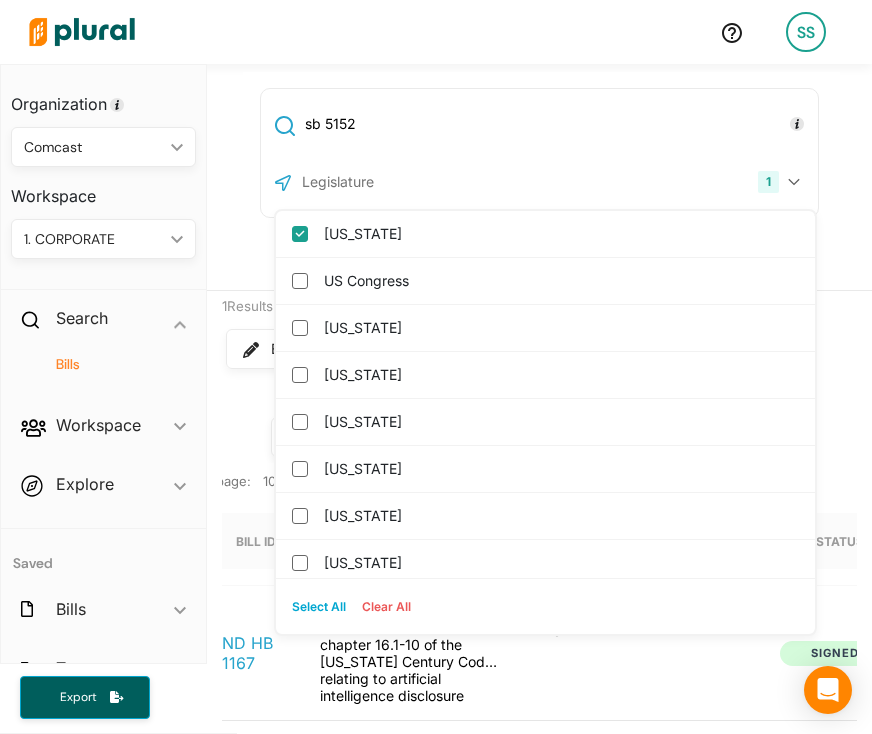 click on "North Dakota" at bounding box center [300, 234] 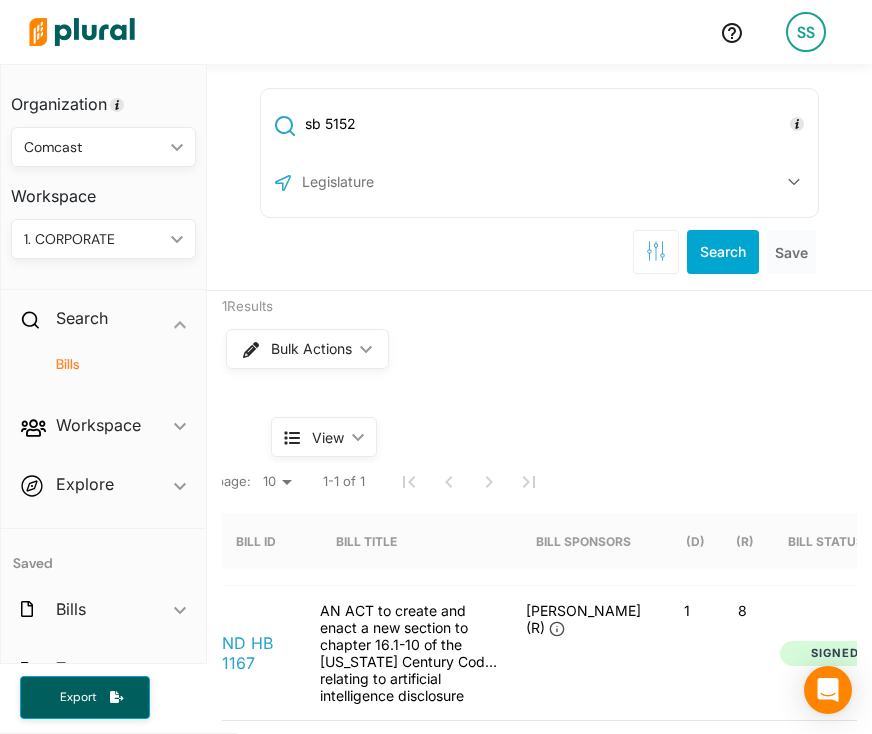 click at bounding box center [407, 182] 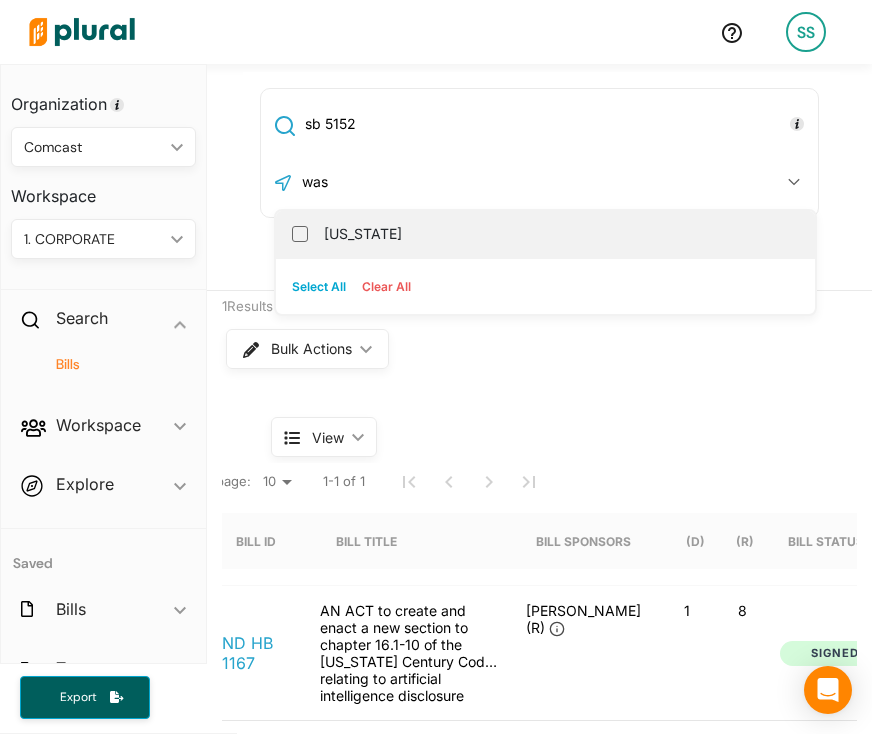 type on "was" 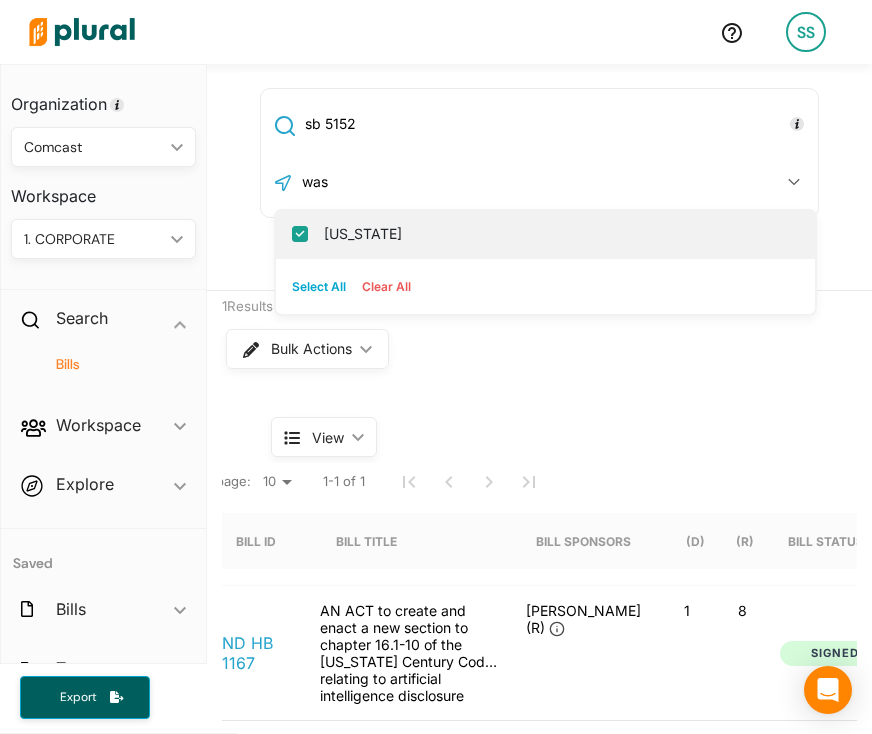 checkbox on "true" 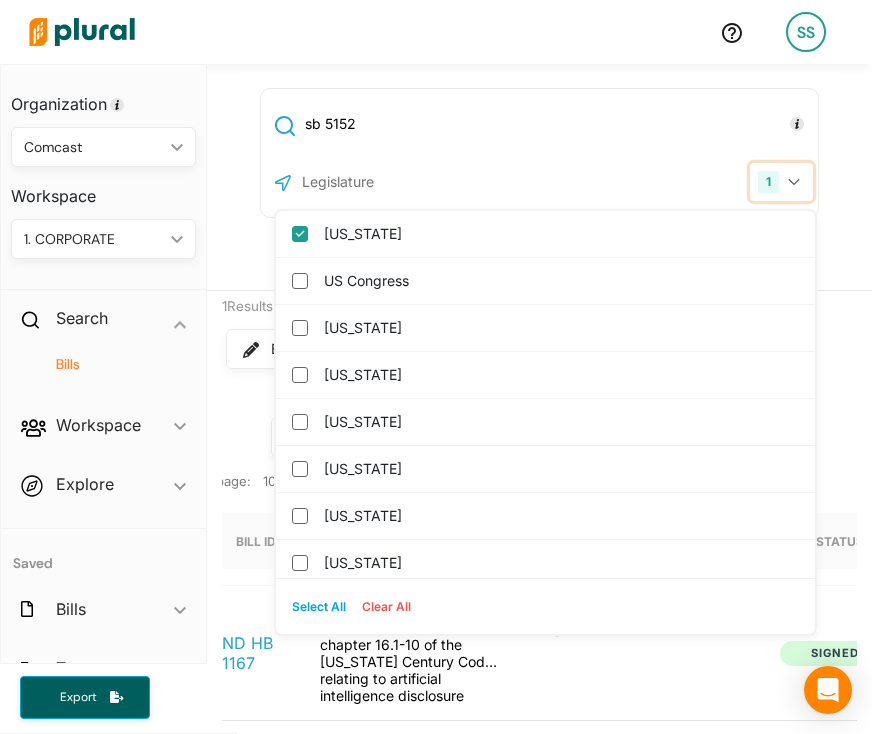 click on "1" at bounding box center (781, 182) 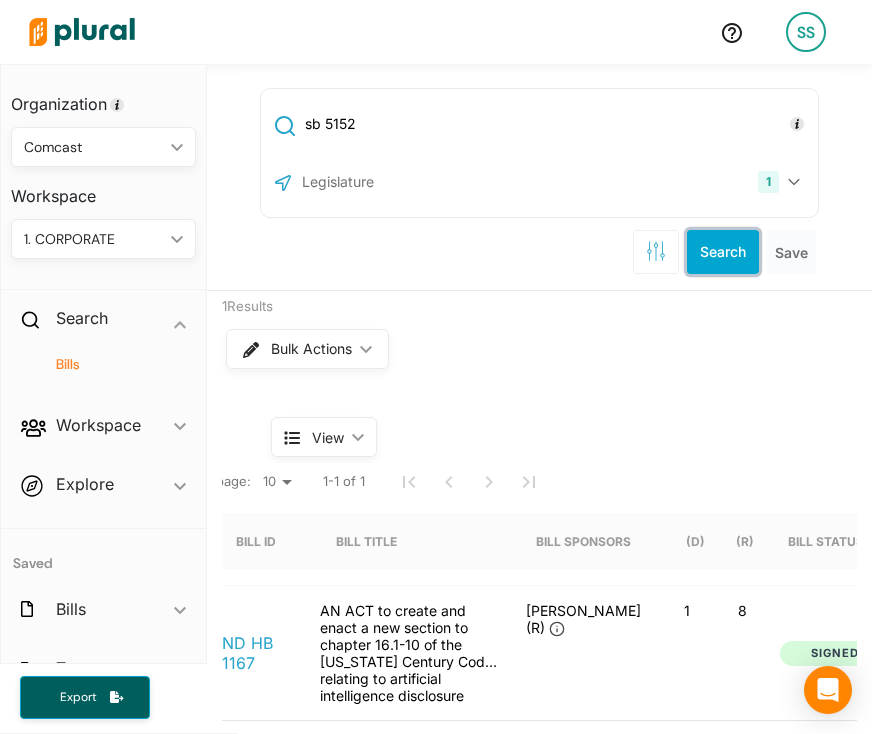 click on "Search" at bounding box center (723, 252) 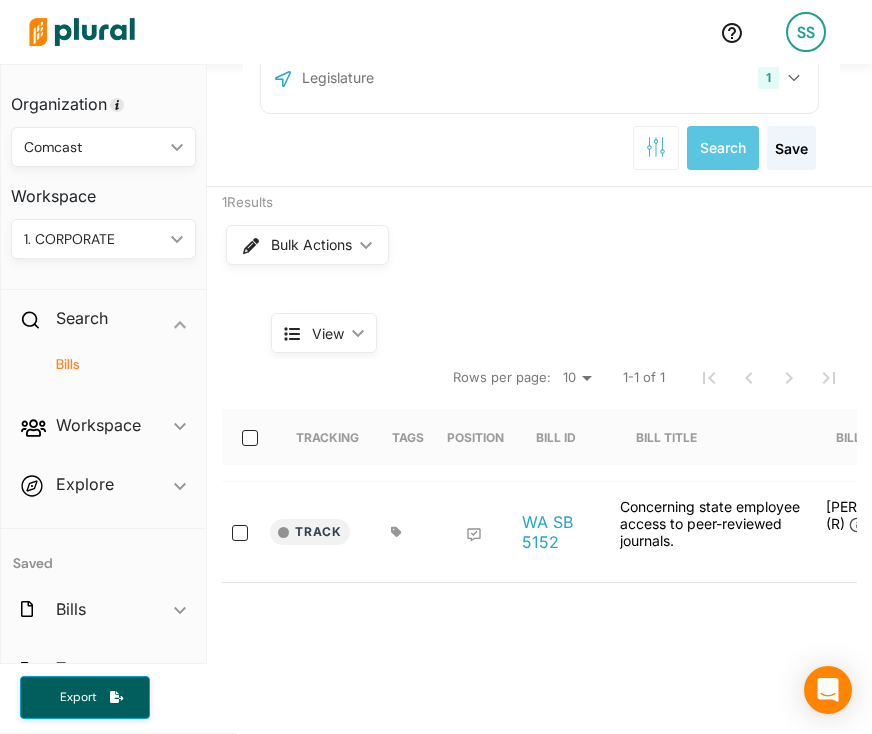 scroll, scrollTop: 108, scrollLeft: 0, axis: vertical 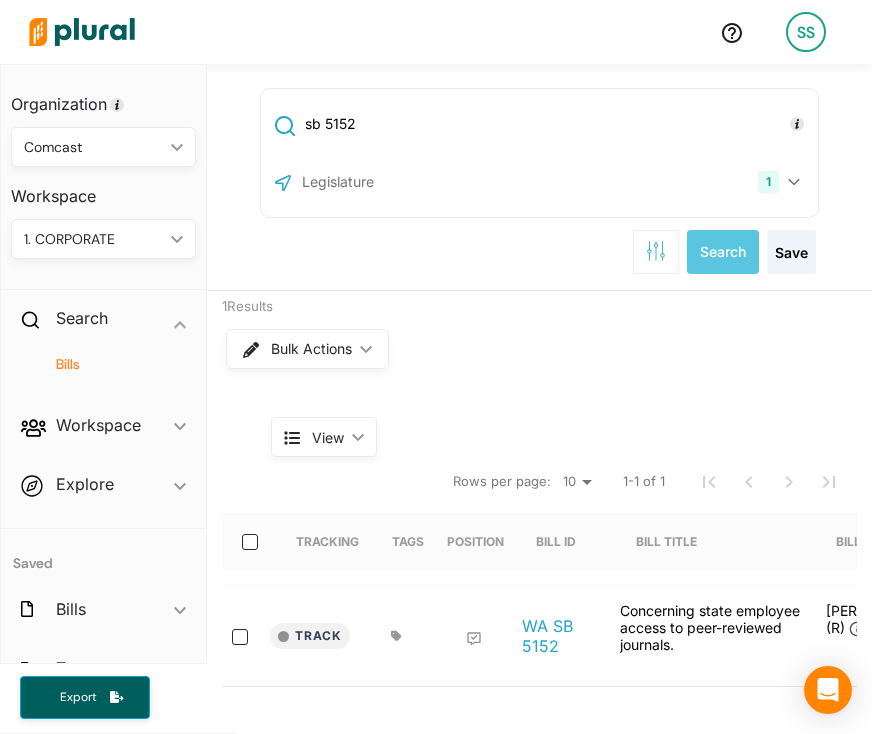 click on "sb 5152" at bounding box center (558, 124) 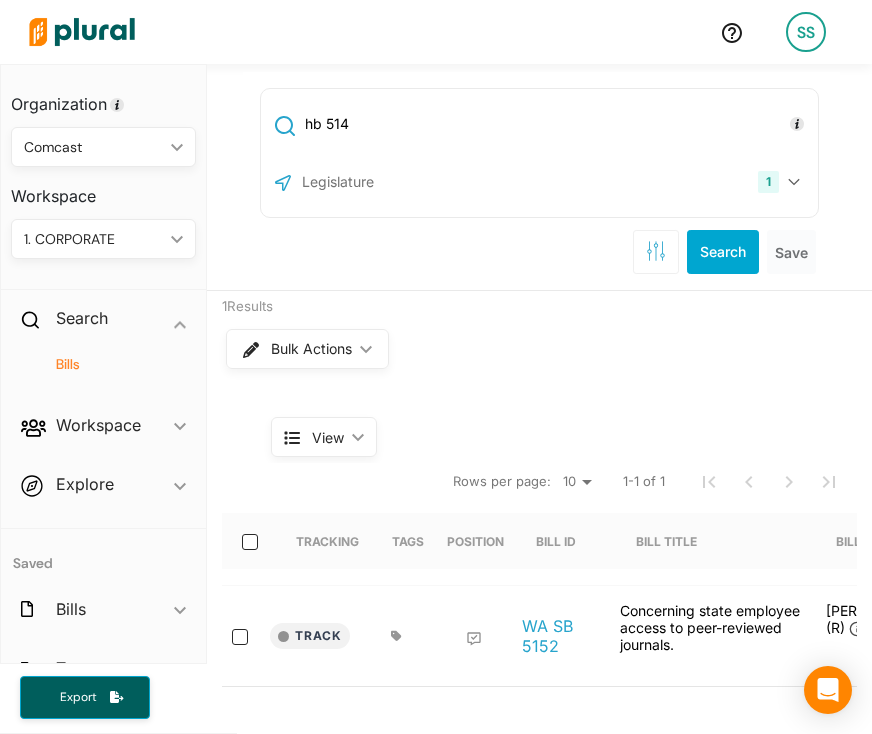type on "hb 514" 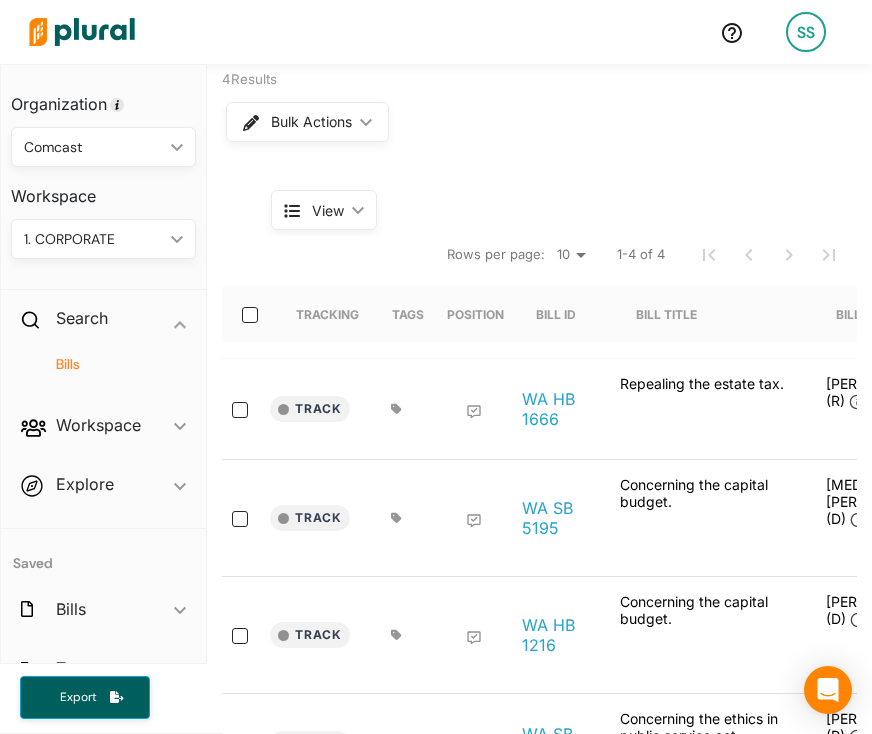 scroll, scrollTop: 0, scrollLeft: 0, axis: both 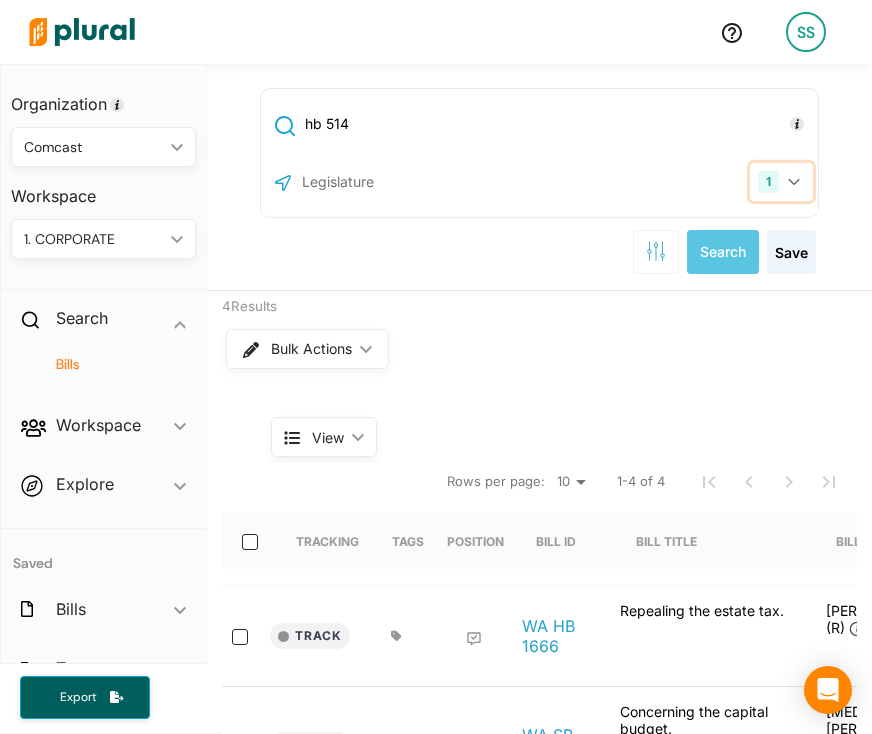 click 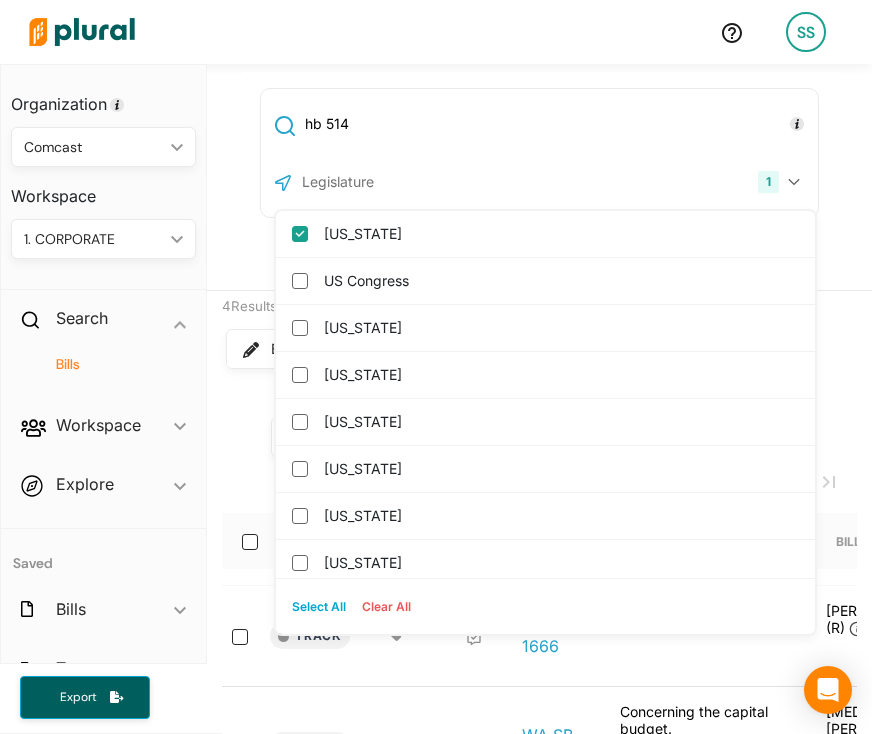 click on "hb 514 1 Washington US Congress Alabama Alaska Arizona Arkansas California Colorado Connecticut Delaware District of Columbia Florida Georgia Hawaii Idaho Illinois Indiana Iowa Kansas Kentucky Louisiana Maine Maryland Massachusetts Michigan Minnesota Mississippi Missouri Montana Nebraska Nevada New Hampshire New Jersey New Mexico New York North Carolina North Dakota Ohio Oklahoma Oregon Pennsylvania Puerto Rico Rhode Island South Carolina South Dakota Tennessee Texas Utah Vermont Virginia West Virginia Wisconsin Wyoming Select All Clear All" at bounding box center (539, 153) 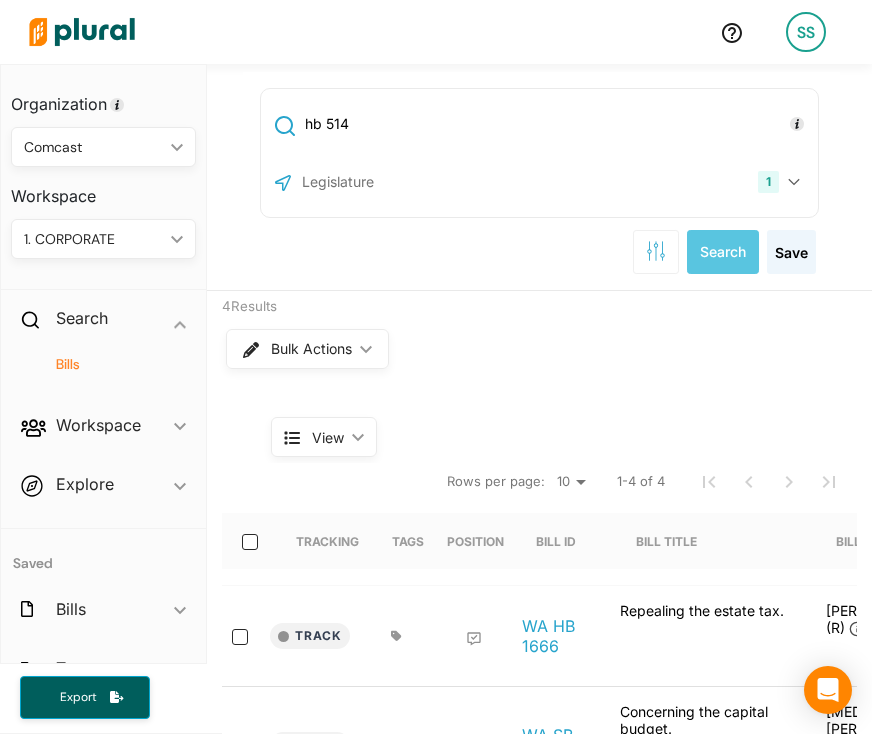 click at bounding box center [407, 182] 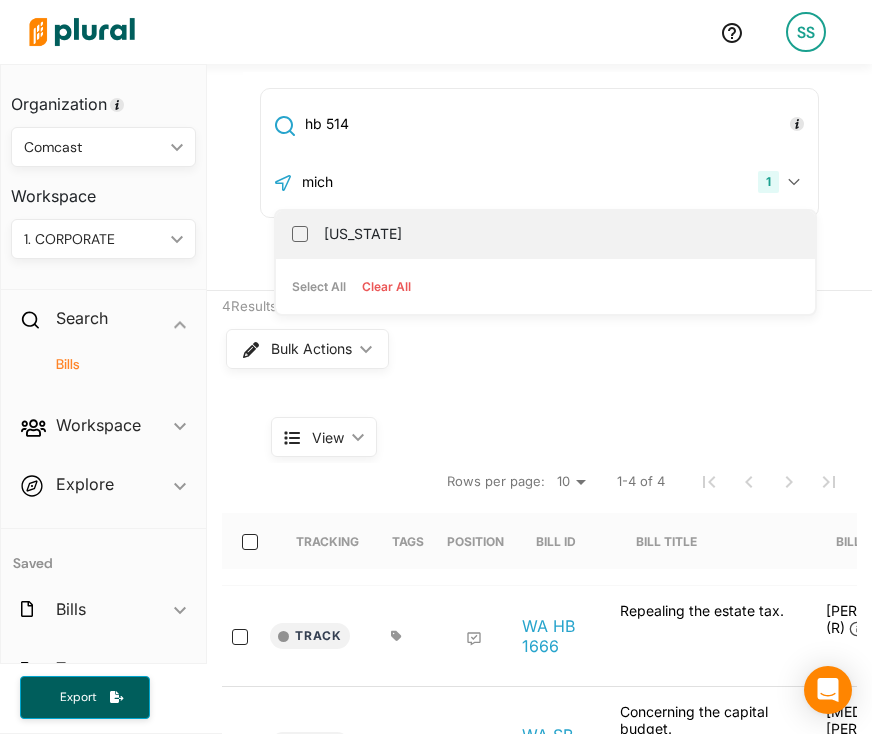 type on "mich" 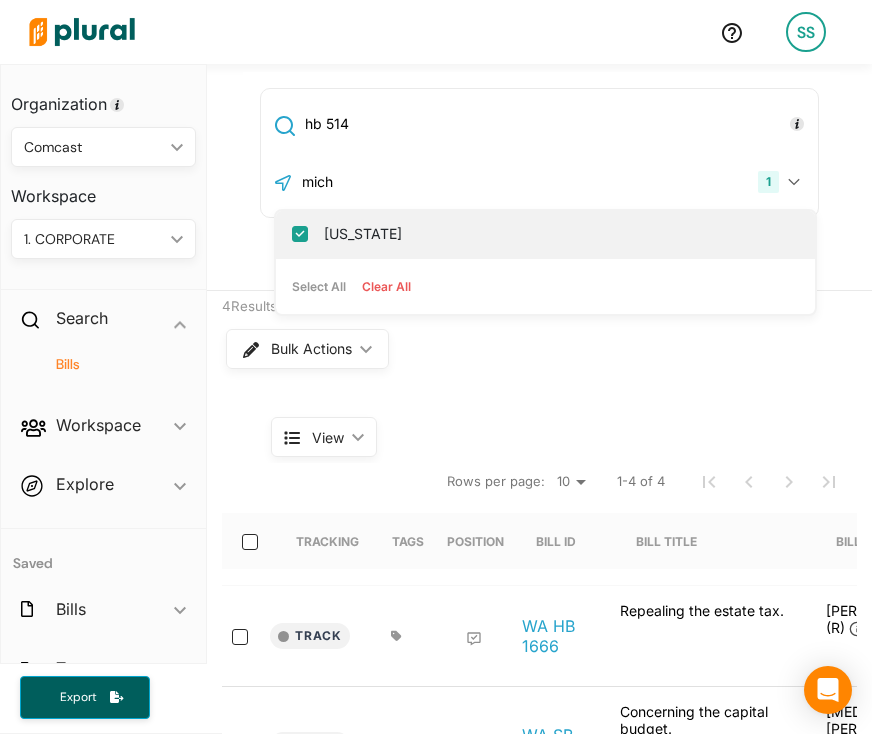 checkbox on "true" 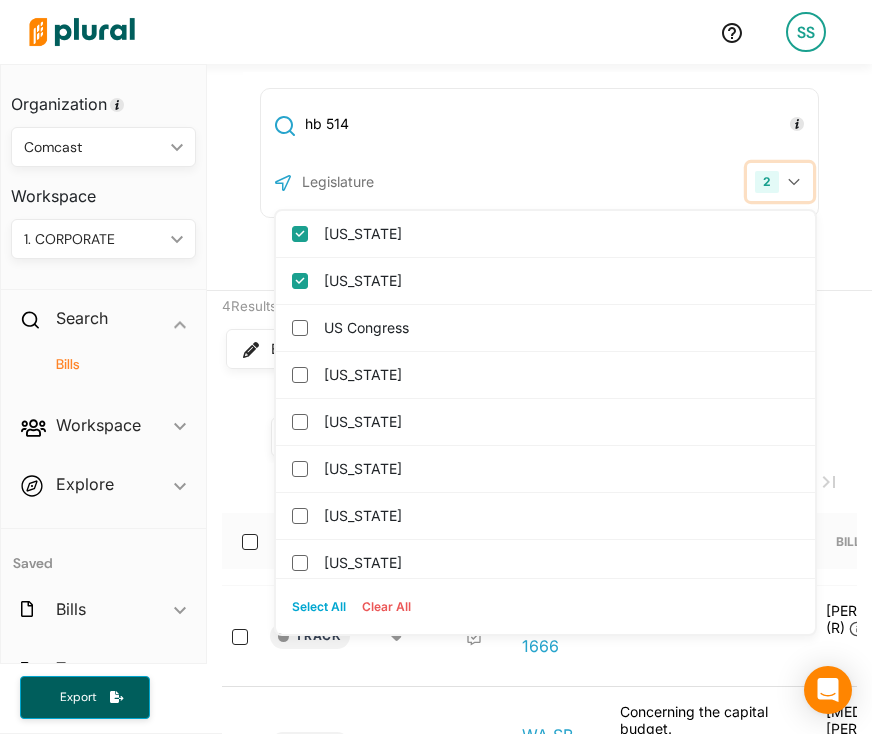 click 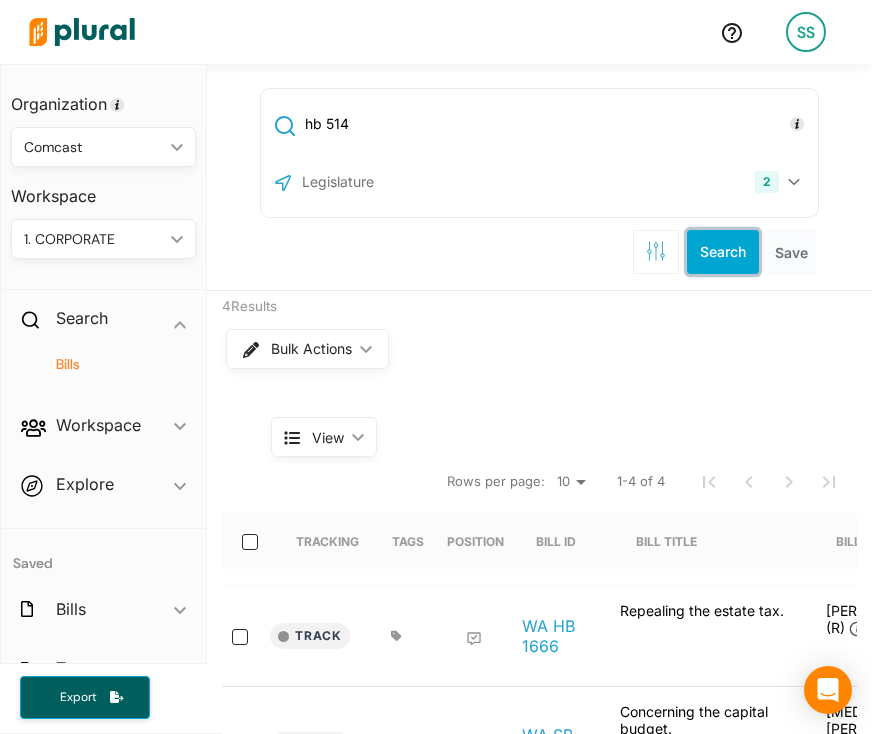 click on "Search" at bounding box center [723, 252] 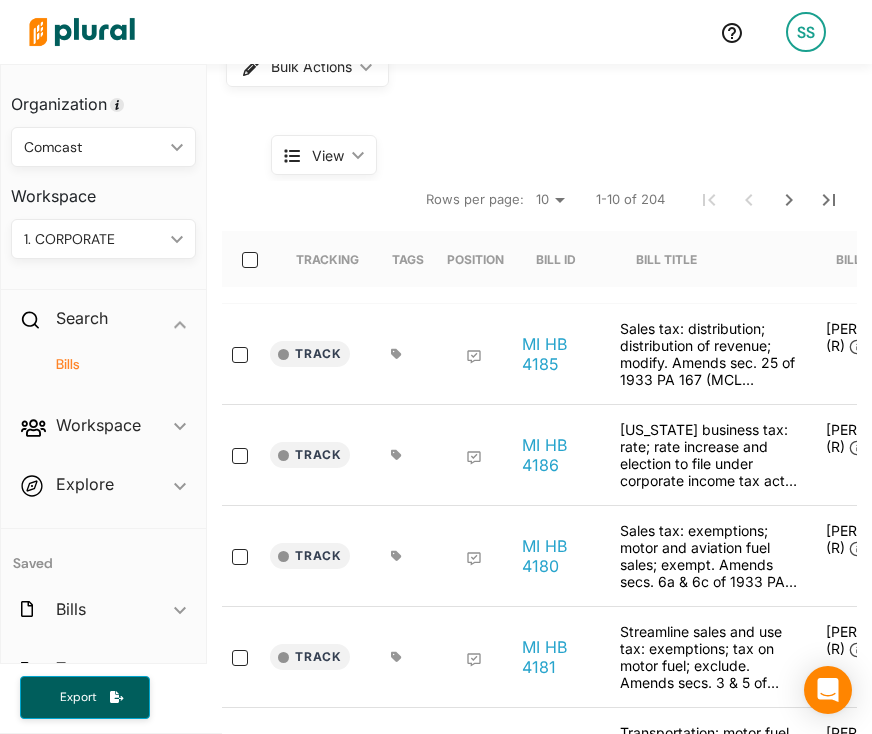 scroll, scrollTop: 280, scrollLeft: 0, axis: vertical 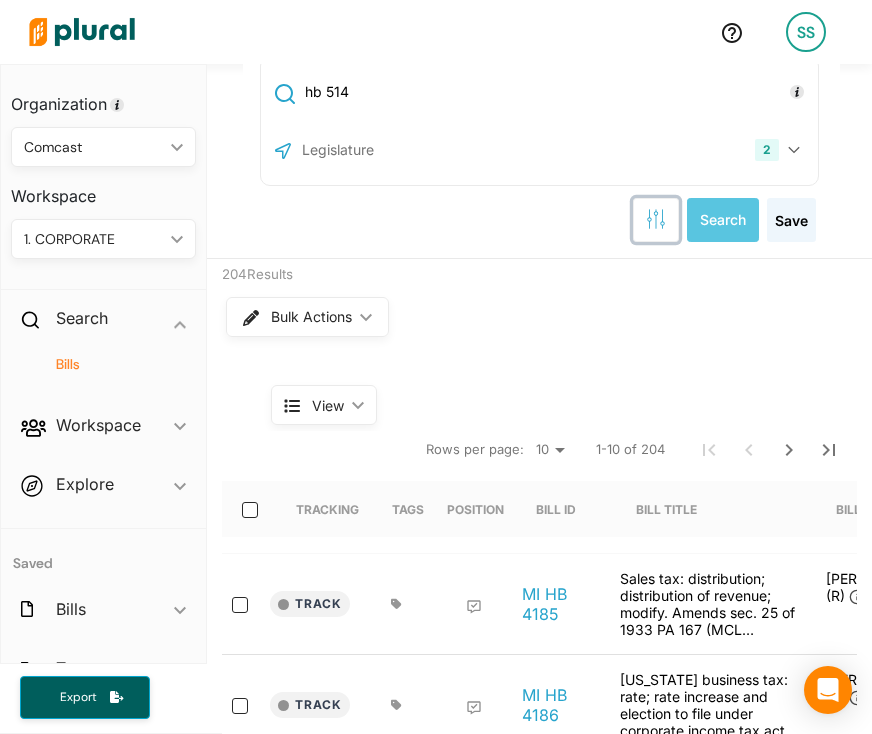 click 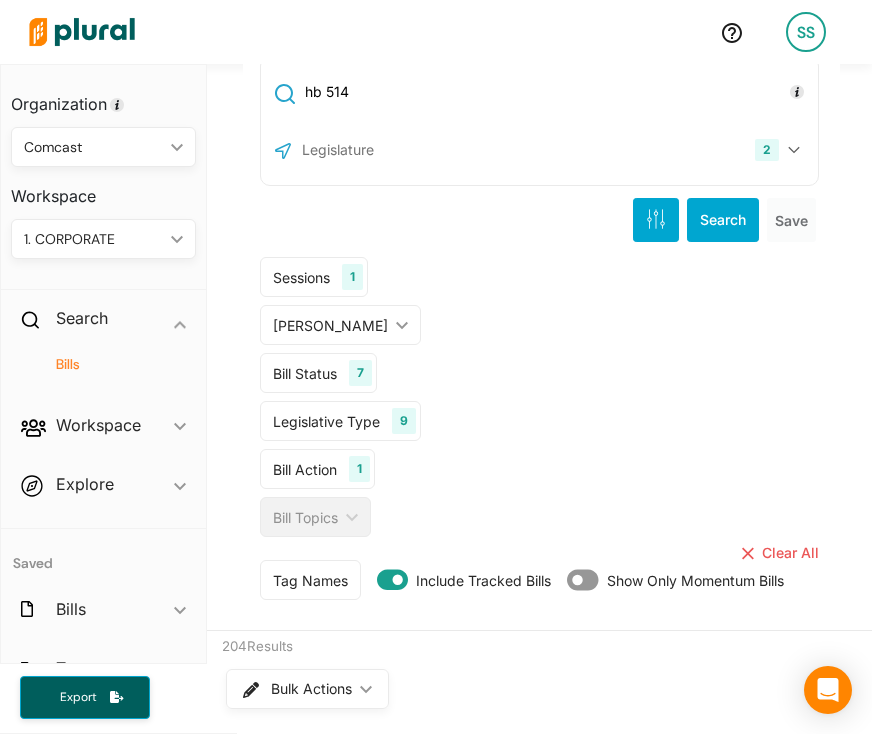 click on "Sessions" at bounding box center [301, 277] 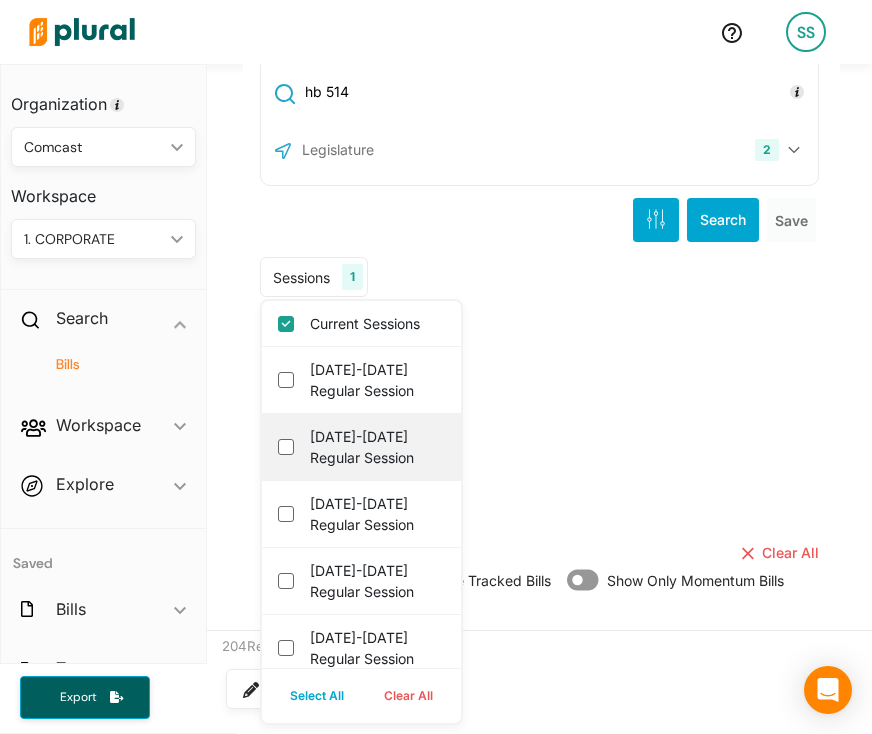 click on "2023-2024 Regular Session" at bounding box center (375, 447) 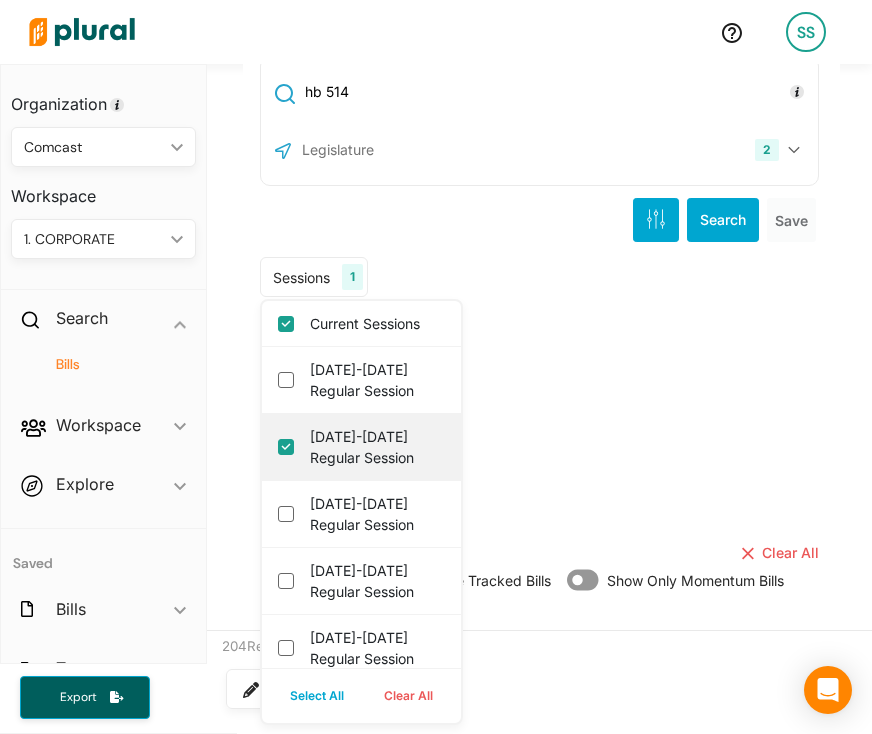 checkbox on "true" 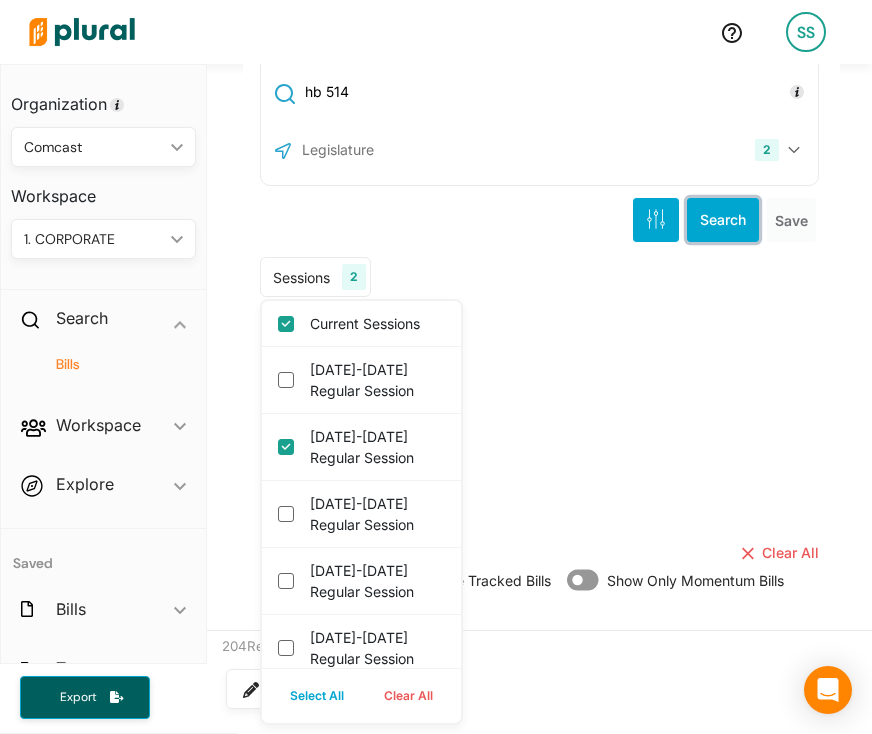 click on "Search" at bounding box center [723, 220] 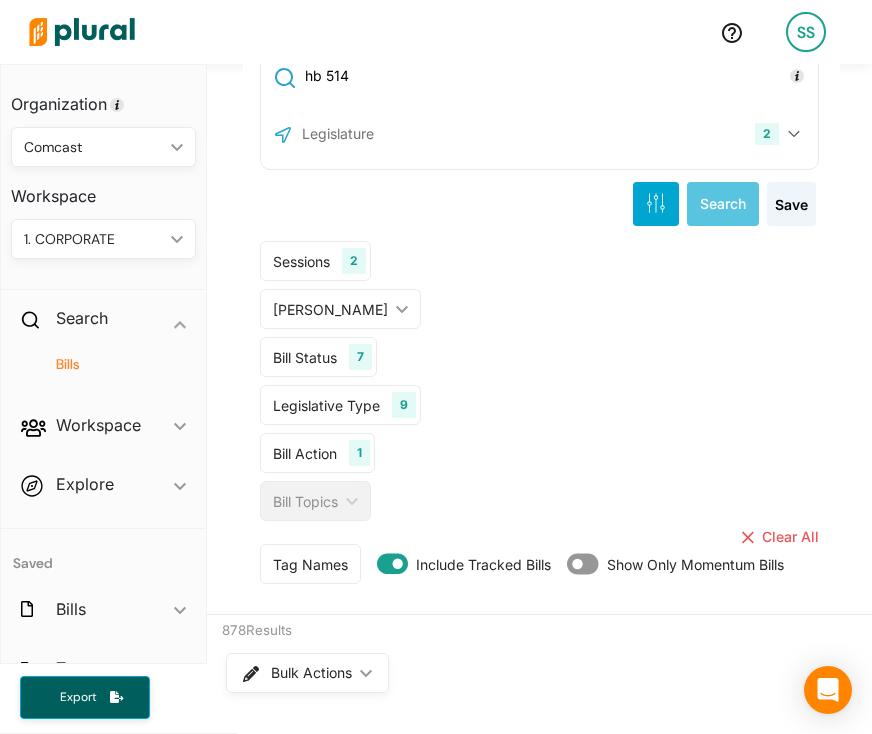 scroll, scrollTop: 0, scrollLeft: 0, axis: both 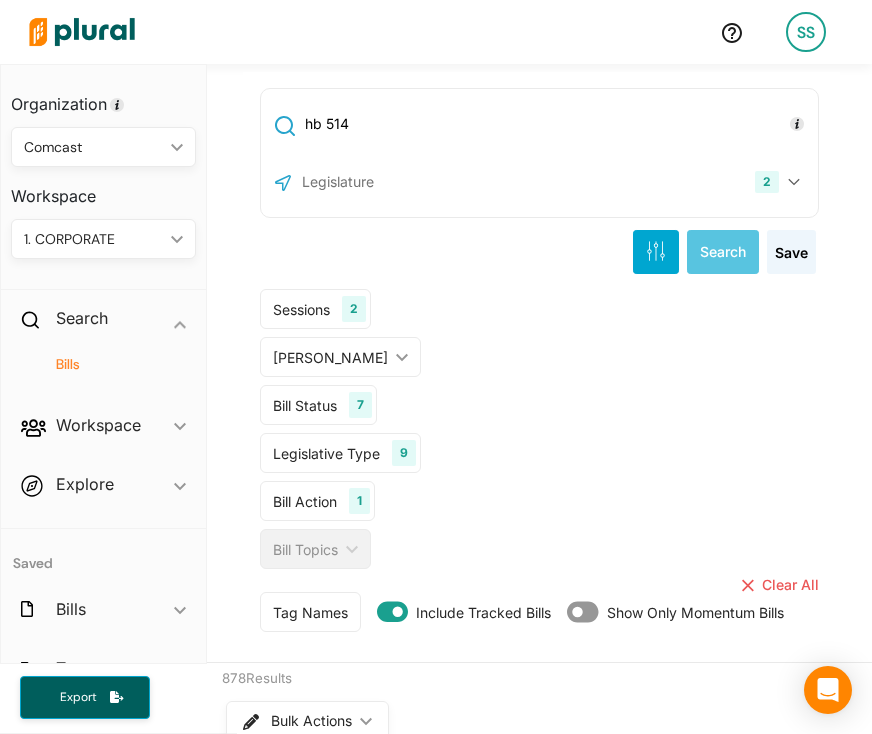 click on "hb 514" at bounding box center (558, 124) 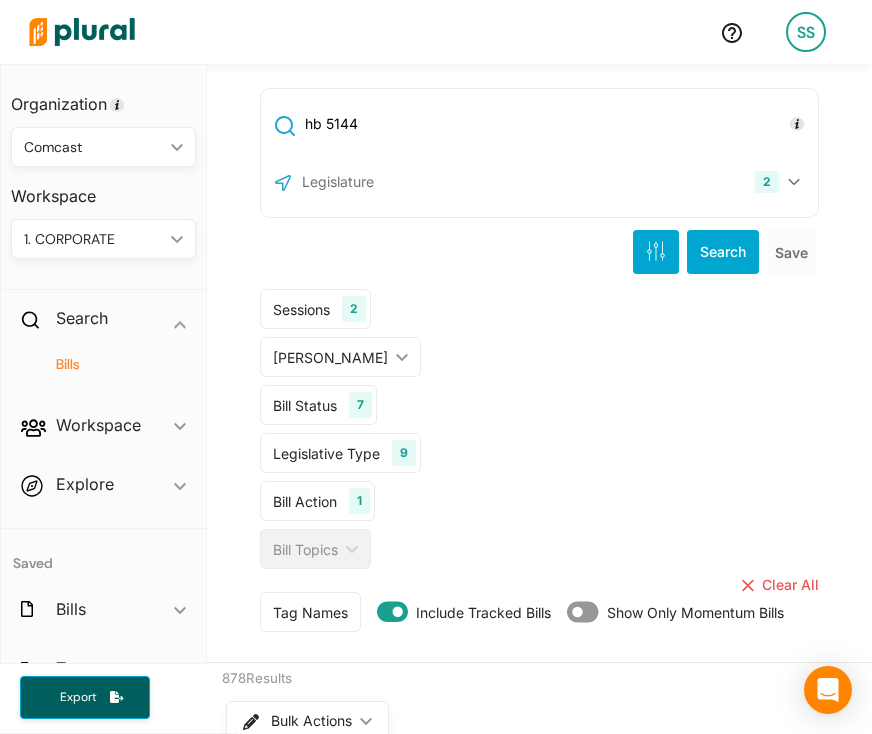 type on "hb 5144" 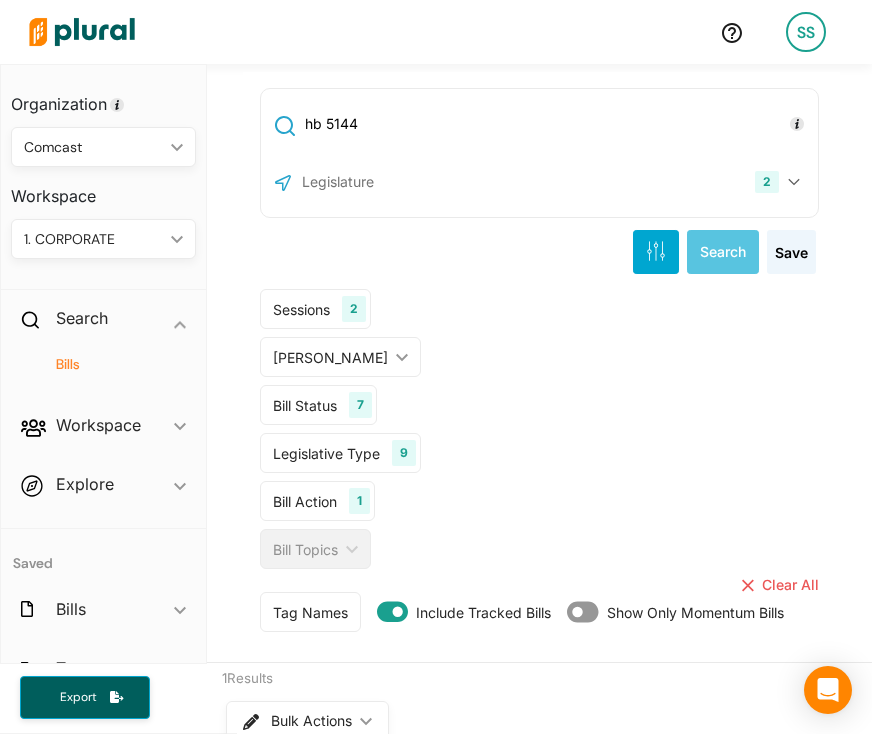 scroll, scrollTop: 582, scrollLeft: 0, axis: vertical 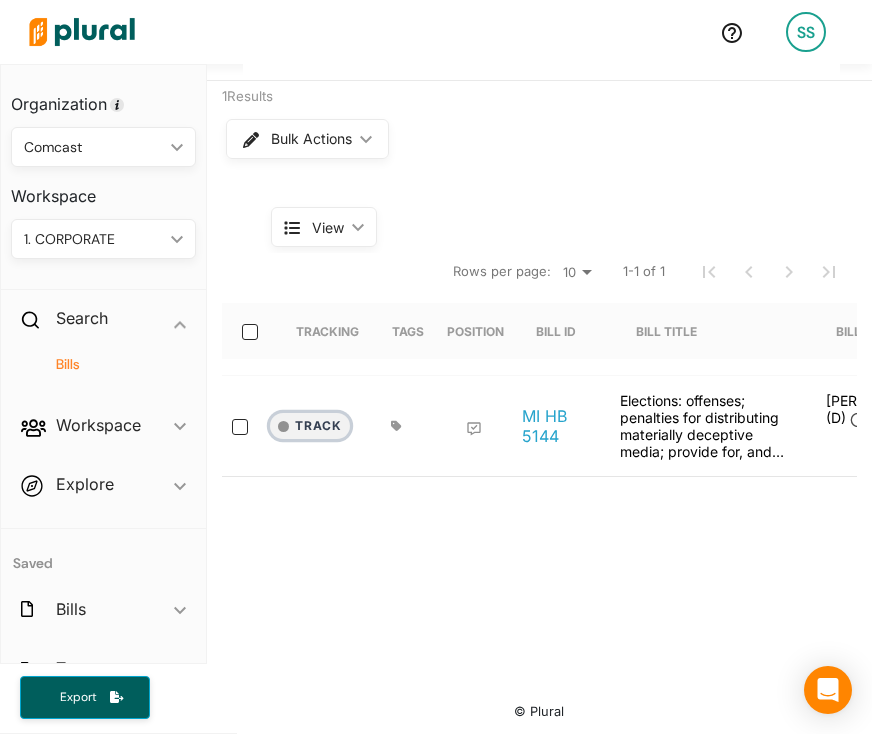 click on "Track" at bounding box center [310, 426] 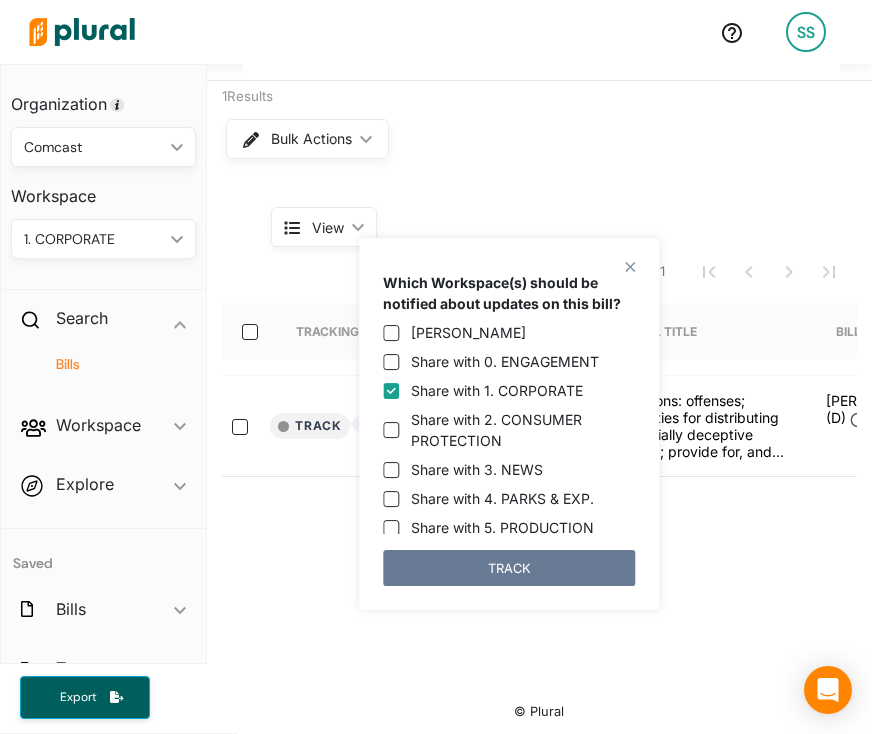 drag, startPoint x: 425, startPoint y: 570, endPoint x: 351, endPoint y: 546, distance: 77.7946 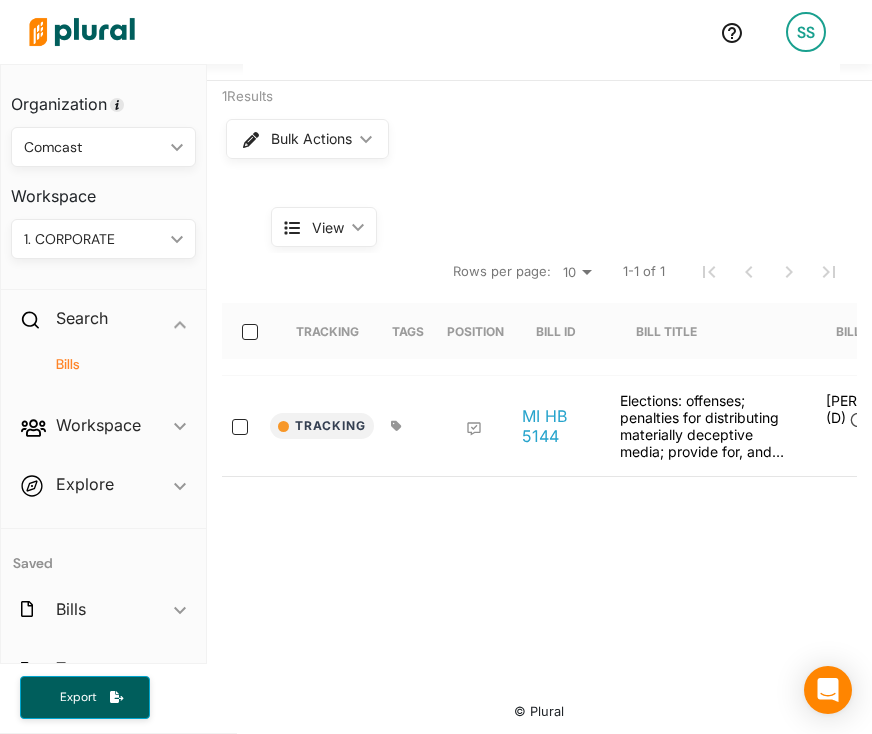 click 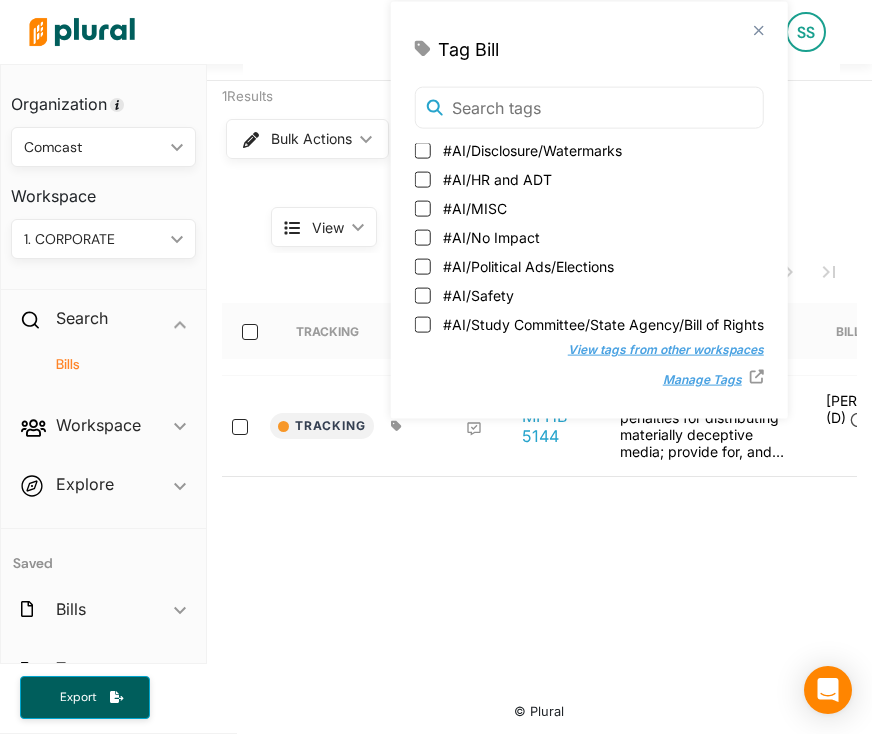 scroll, scrollTop: 91, scrollLeft: 0, axis: vertical 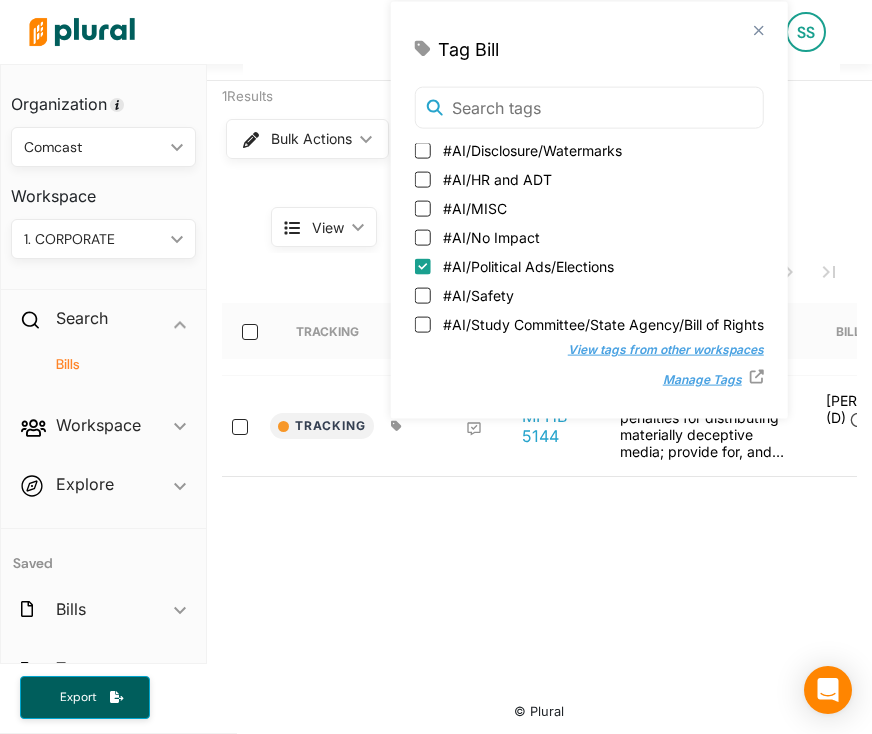 checkbox on "true" 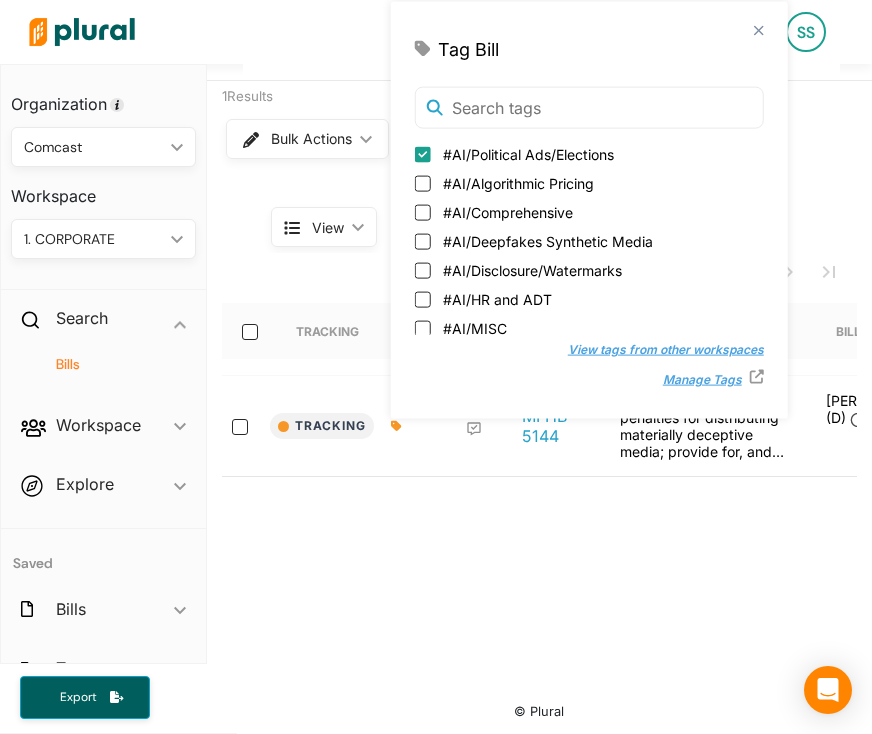 click on "Tracking Tags Position Bill ID Bill Title Bill Sponsors (D) (R) Bill Status Session Latest Action Action Date Upcoming Hearing Tracking MI HB 5144 Elections: offenses; penalties for distributing materially deceptive media; provide for, and provide procedure for enjoining materially deceptive media. Amends 1954 PA 116 (MCL 168.1 - 168.992) by adding sec. 932f. Penelope Tsernoglou (D) 32 3 Signed 2023-2024 Regular Session rule suspended 02/22/2024 10/17/2023 - Elections Rows per page: 10 20 50 1-1 of 1" at bounding box center (539, 436) 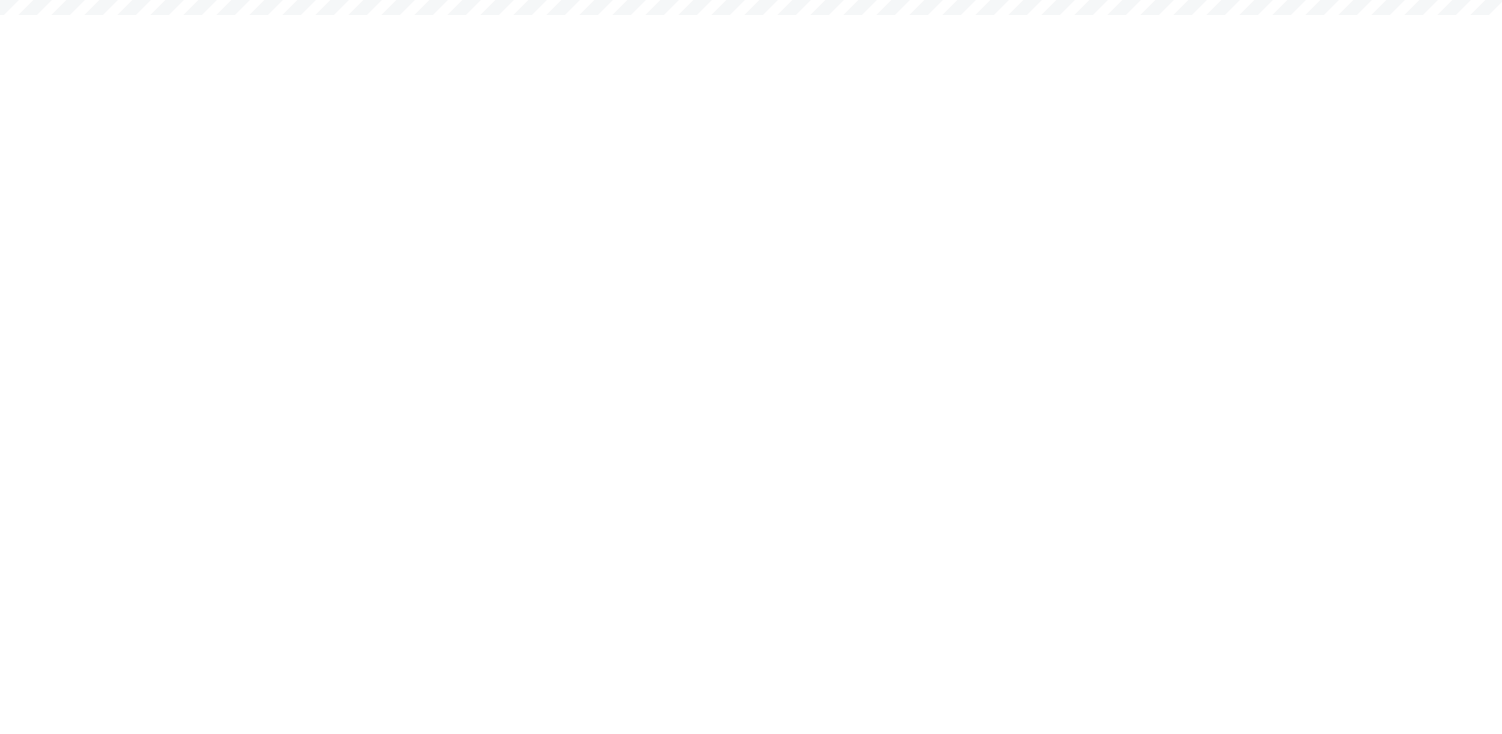 scroll, scrollTop: 0, scrollLeft: 0, axis: both 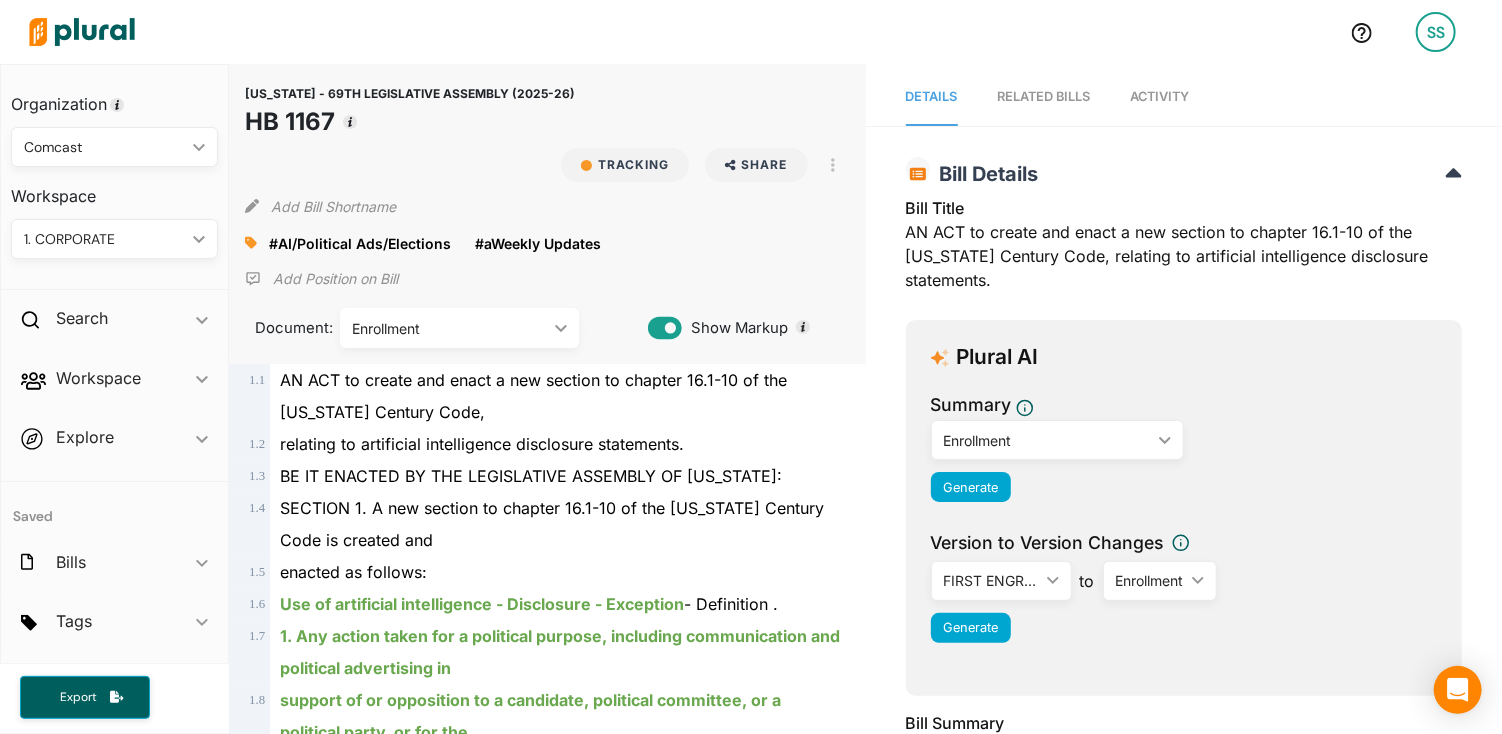 click on "#AI/Political Ads/Elections   close #aWeekly Updates close" at bounding box center (547, 243) 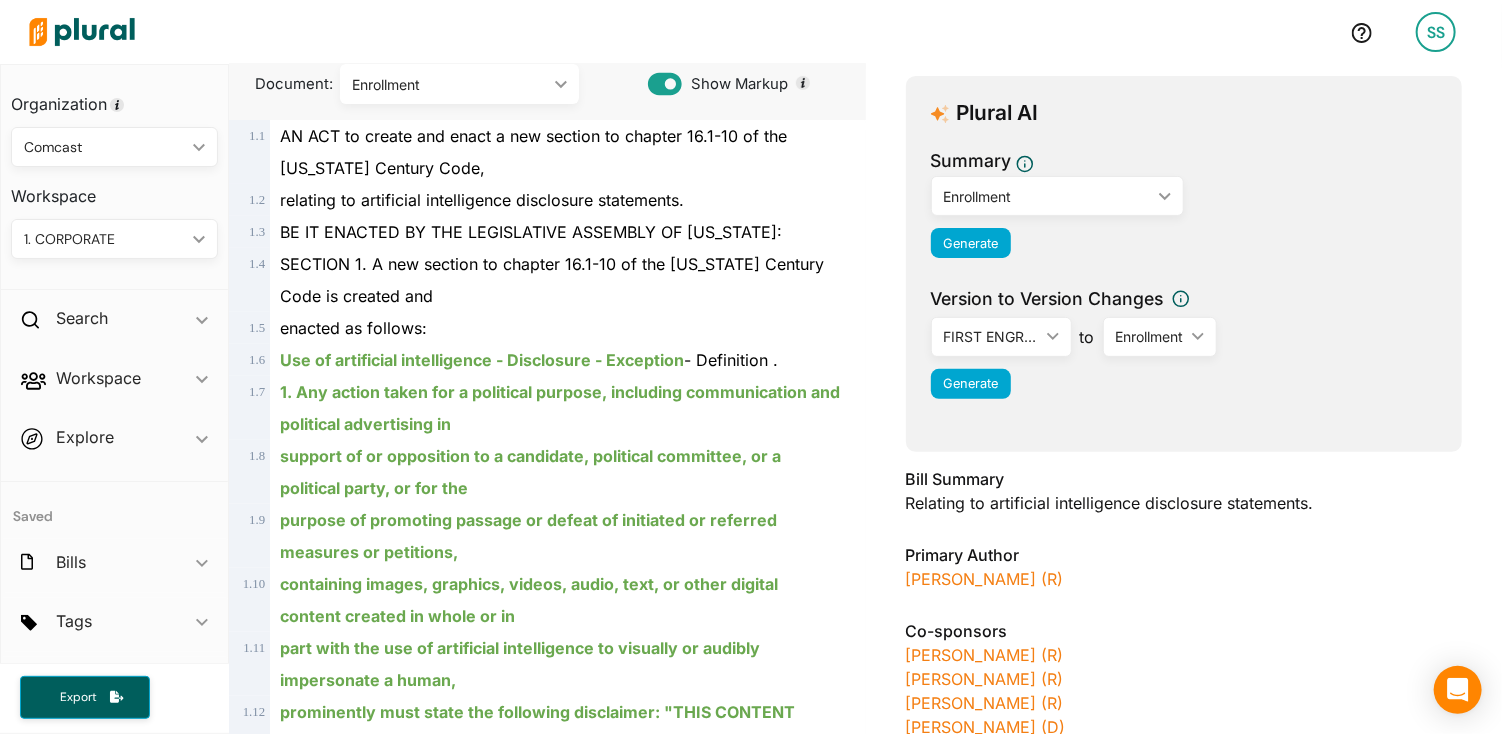 scroll, scrollTop: 3, scrollLeft: 0, axis: vertical 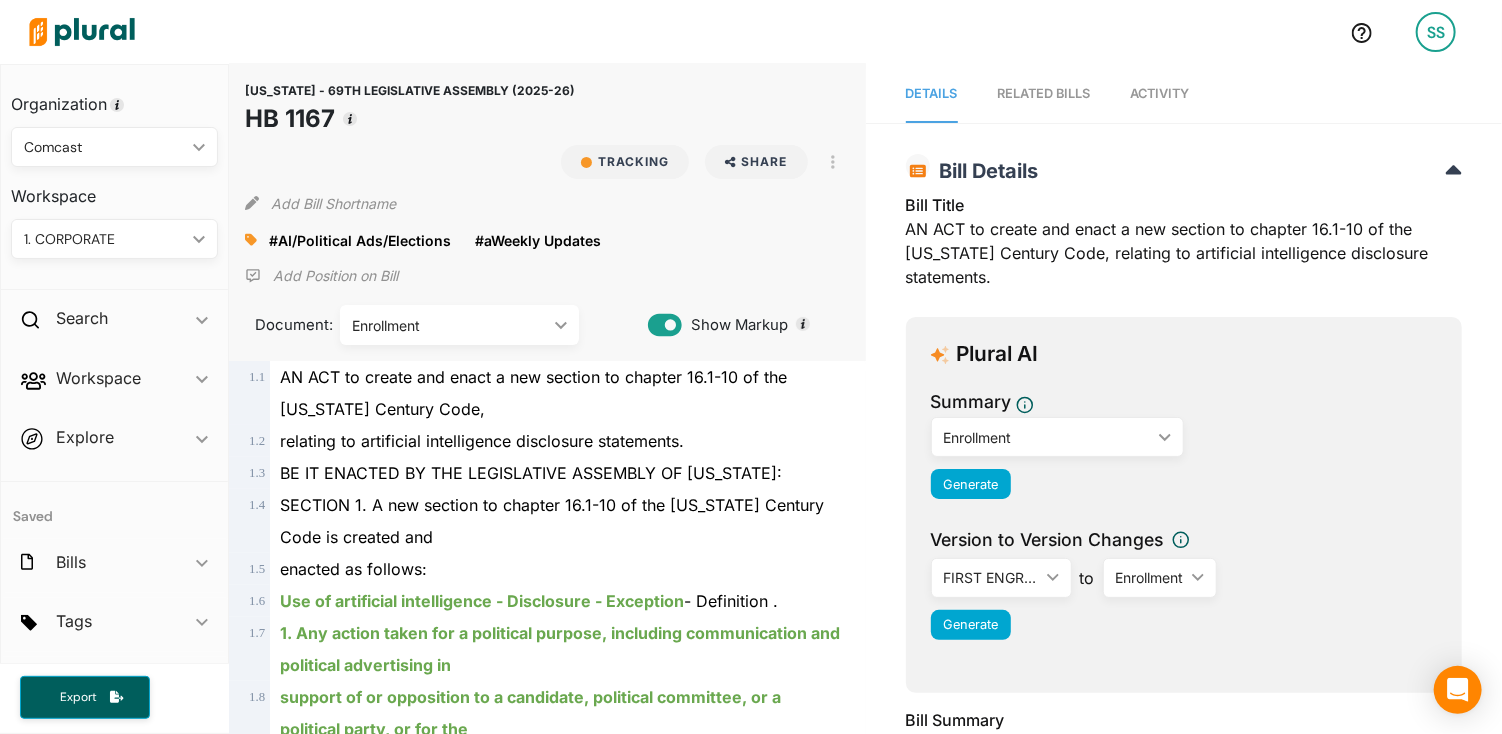 click on "Details RELATED BILLS   Activity" at bounding box center [1184, 92] 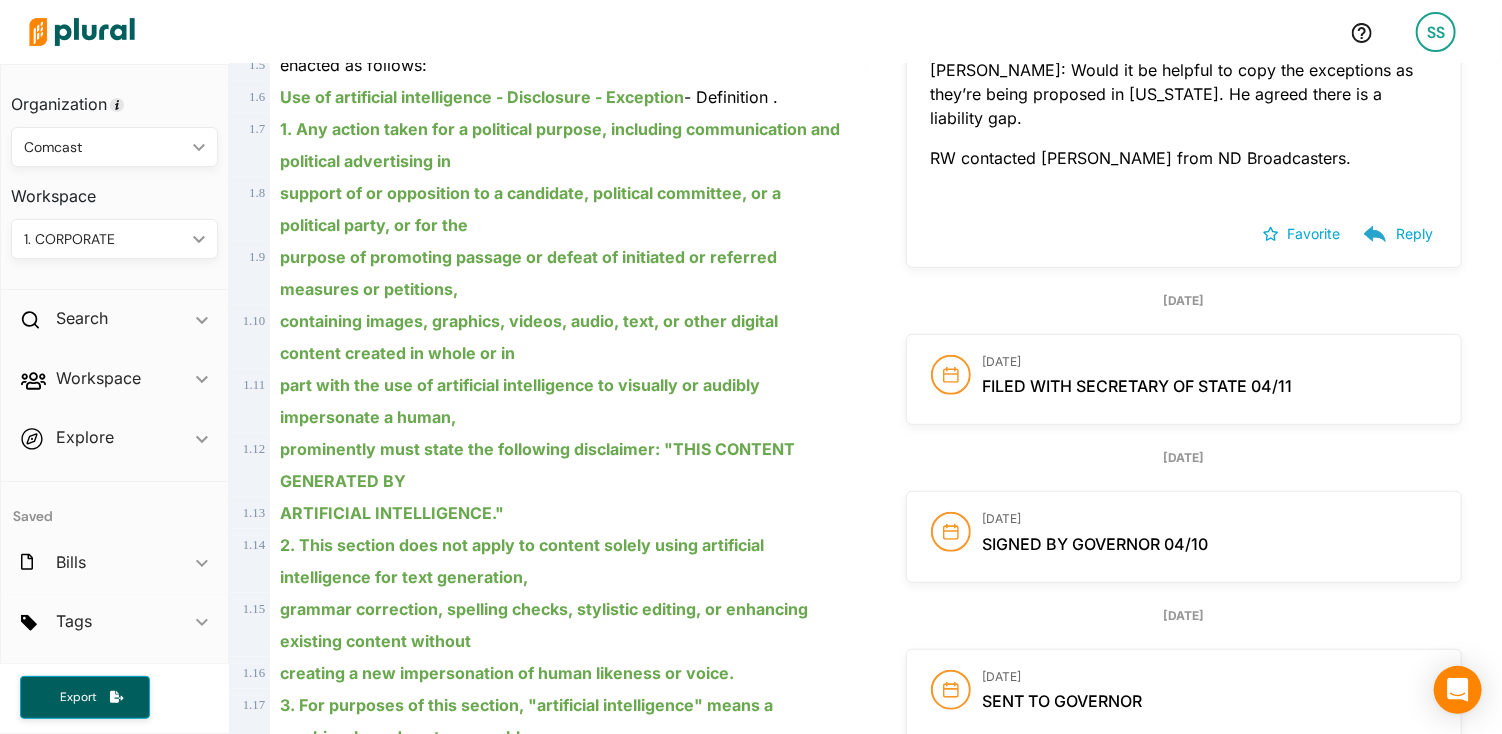 scroll, scrollTop: 504, scrollLeft: 0, axis: vertical 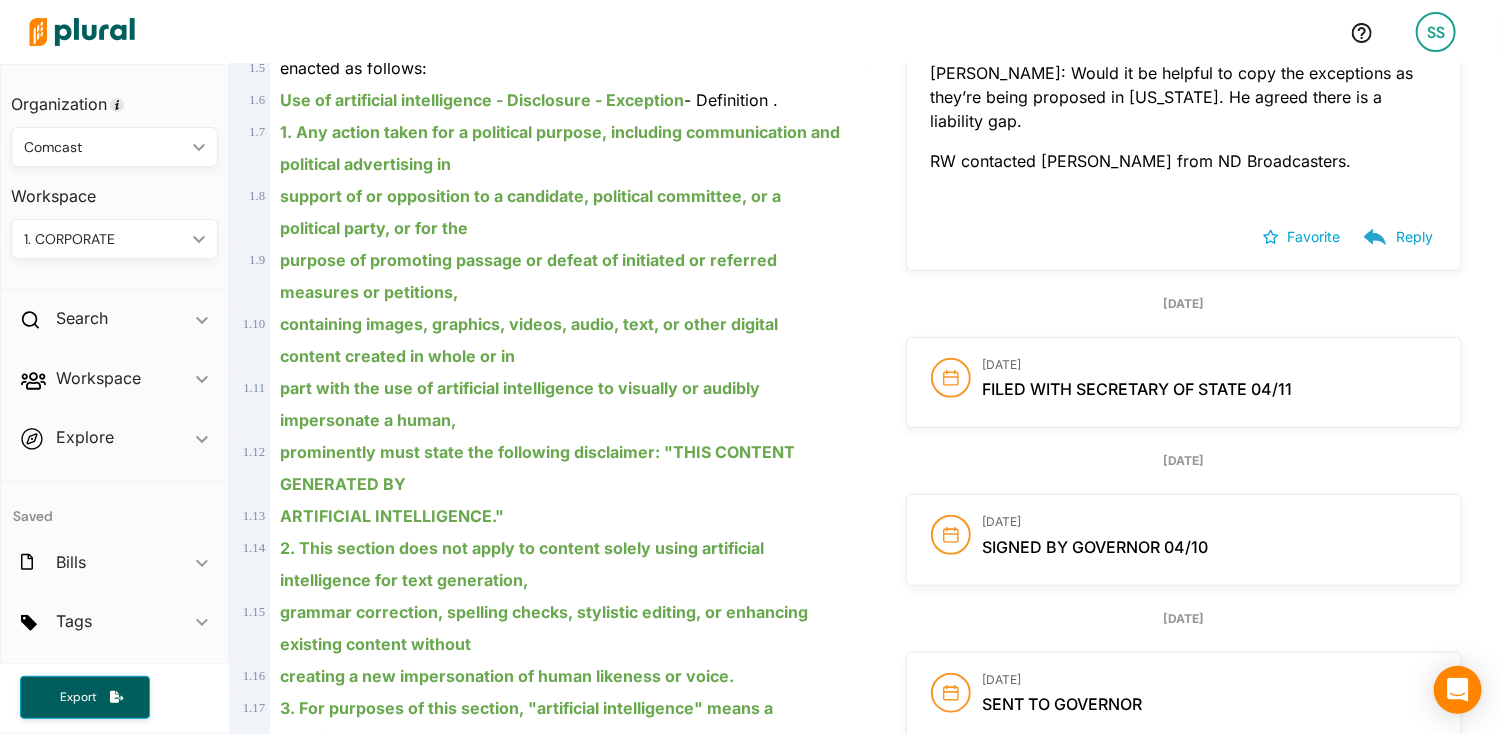 click on "RW [PERSON_NAME]   left a note [DATE] [PERSON_NAME]: Would it be helpful to copy the exceptions as they’re being proposed in [US_STATE]. He agreed there is a liability gap.  RW contacted [PERSON_NAME] from ND Broadcasters.  Favorite Reply" at bounding box center (1184, 120) 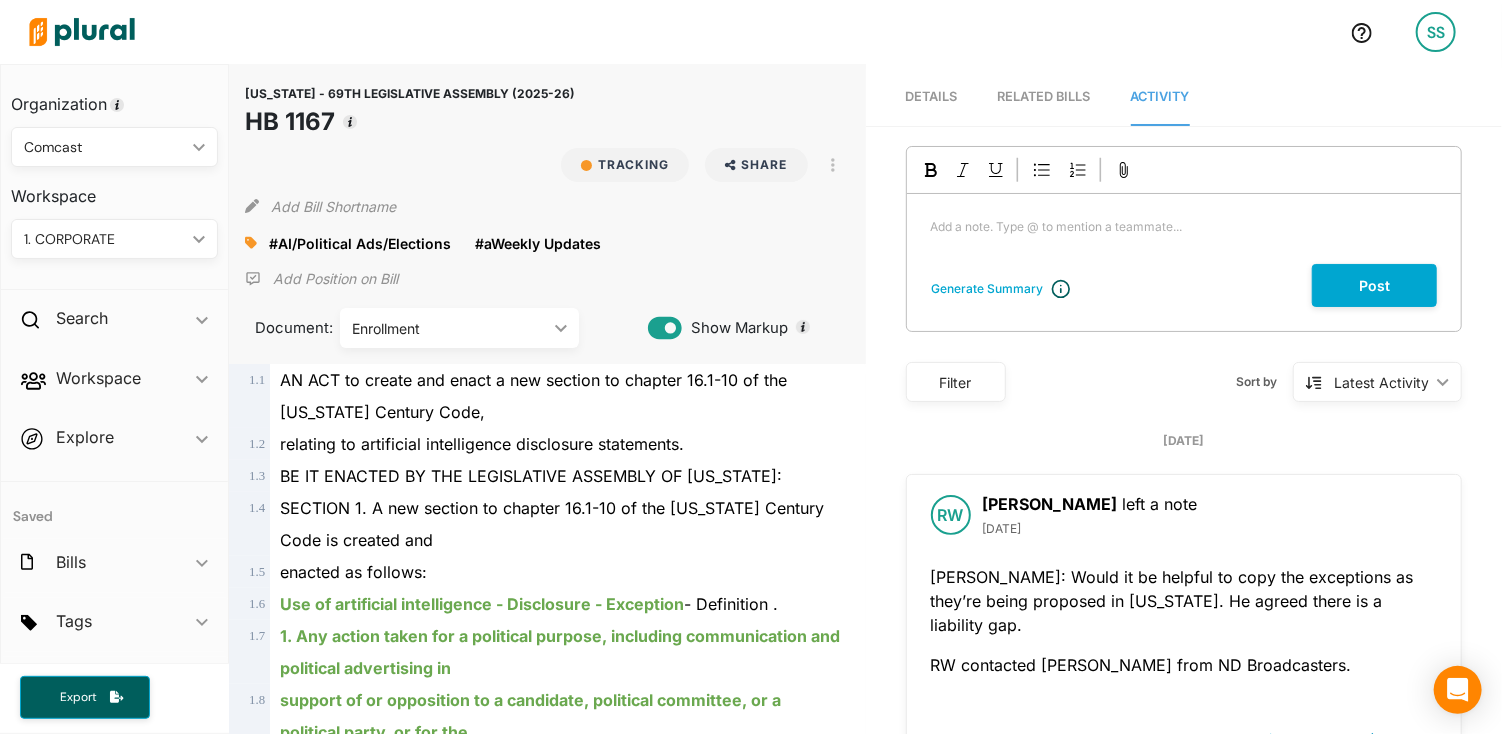 click on "Details" at bounding box center [932, 97] 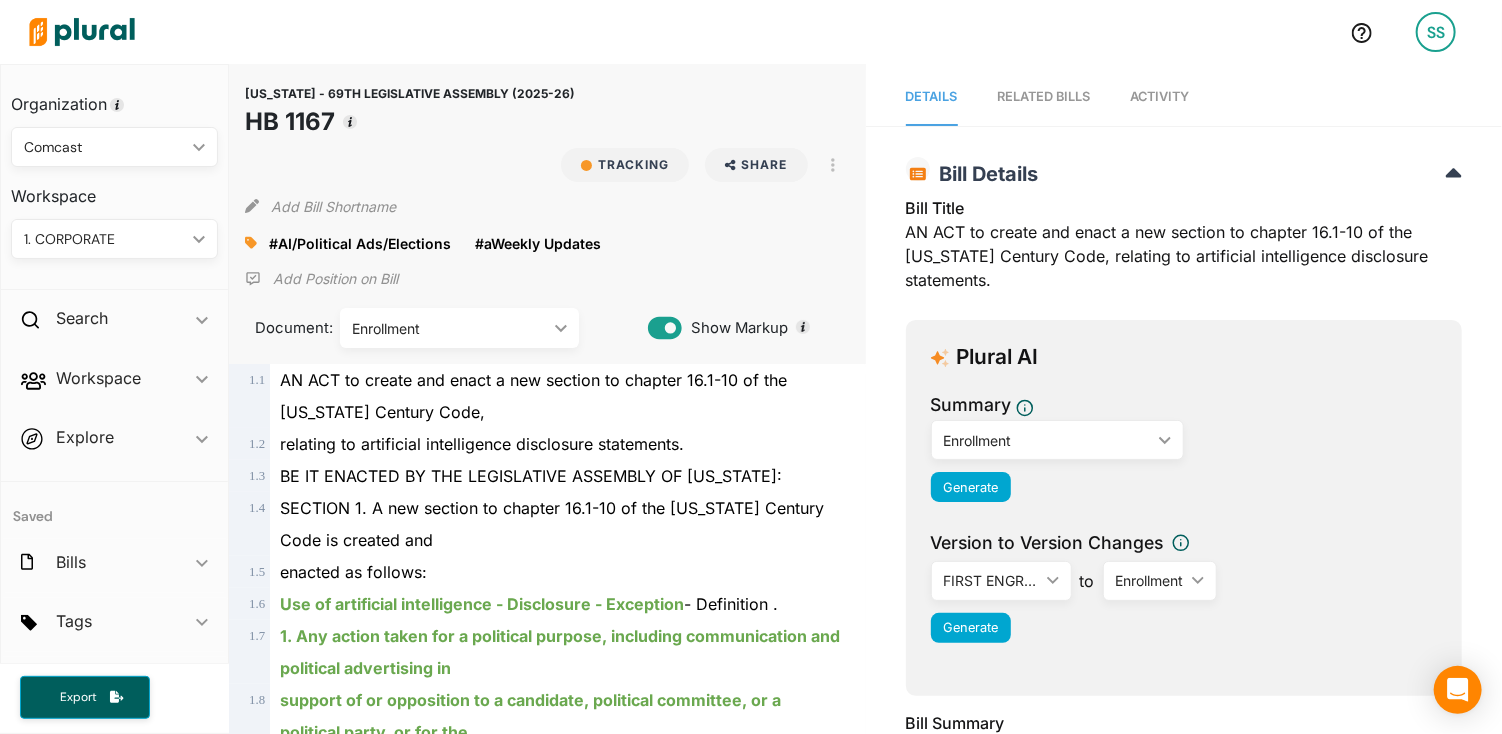 drag, startPoint x: 989, startPoint y: 286, endPoint x: 898, endPoint y: 240, distance: 101.96568 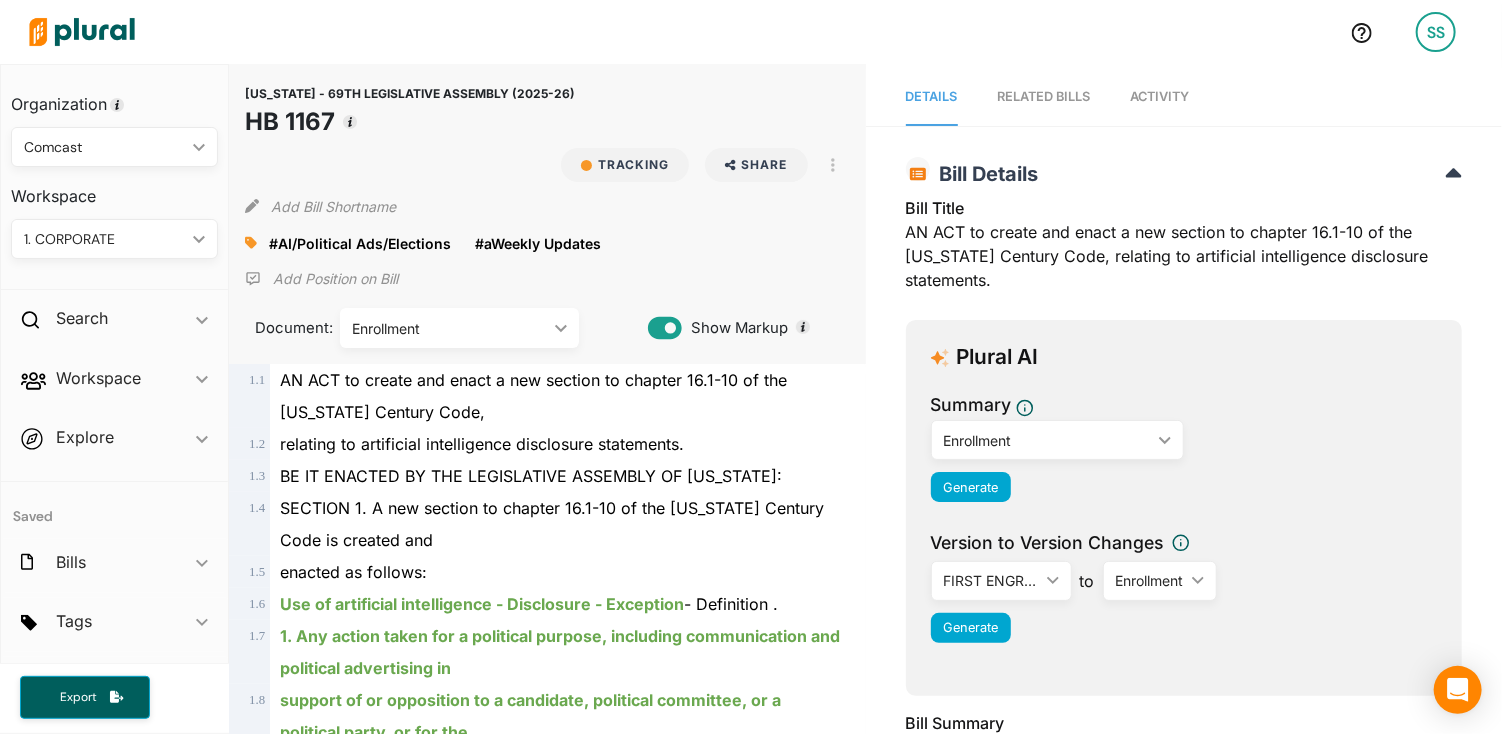 click on "Activity" at bounding box center [1160, 96] 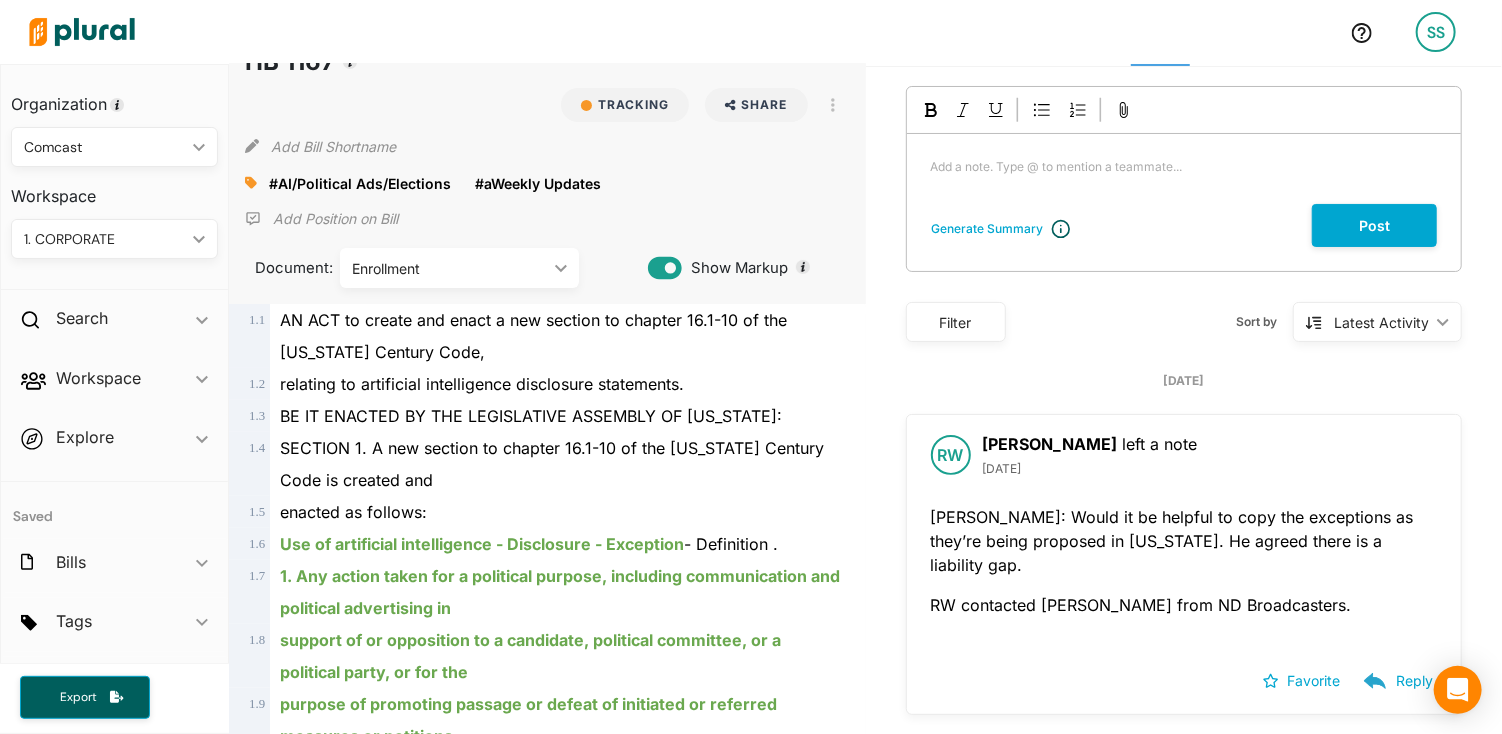 scroll, scrollTop: 59, scrollLeft: 0, axis: vertical 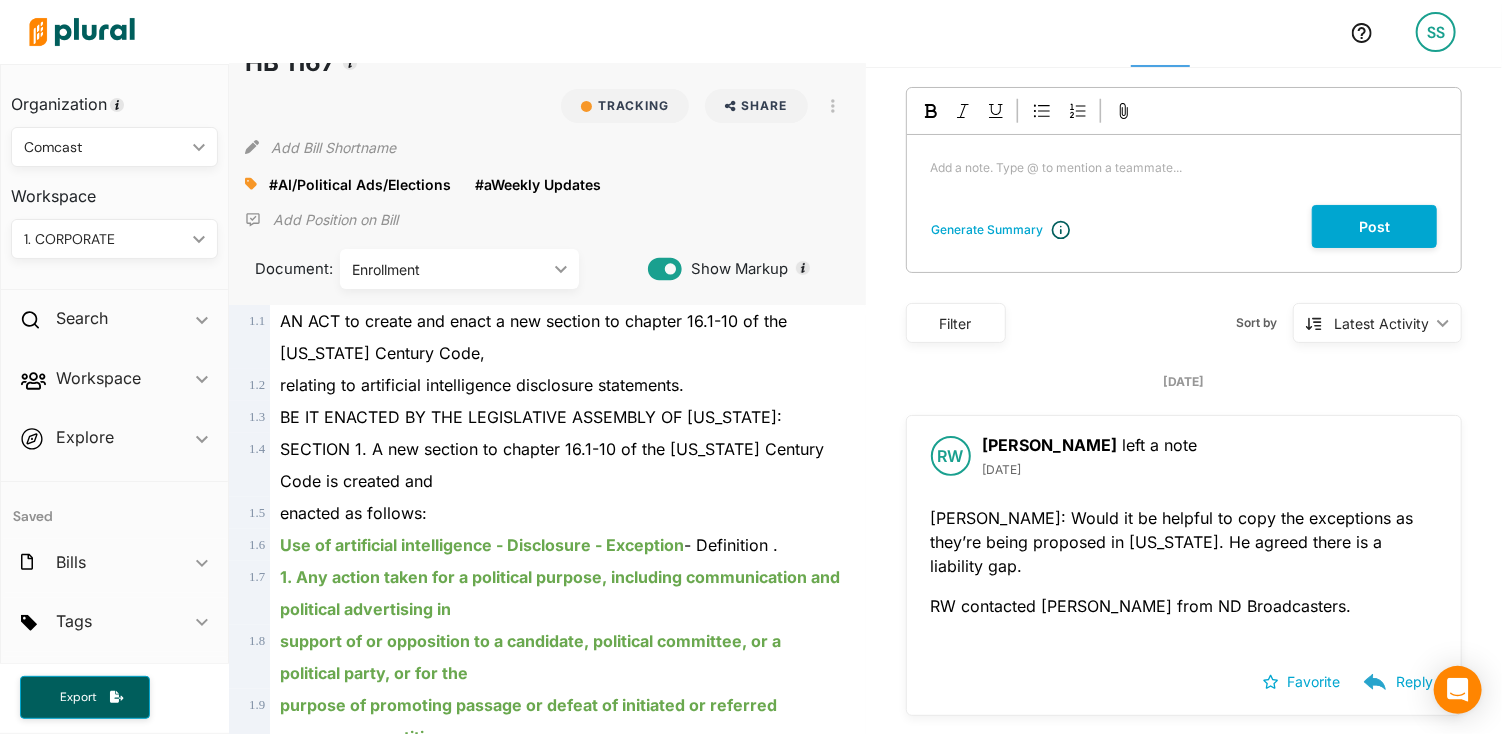 click on "NORTH DAKOTA - 69TH LEGISLATIVE ASSEMBLY (2025-26)  HB 1167 Tracking Share Email LinkedIn X Facebook View PDF View Source Print Add Bill Shortname #AI/Political Ads/Elections   close #aWeekly Updates close Add Position on Bill Document: Enrollment ic_keyboard_arrow_down INTRODUCED FIRST ENGROSSMENT FIRST ENGROSSMENT with Senate Amendments Enrollment Show Markup" at bounding box center (547, 155) 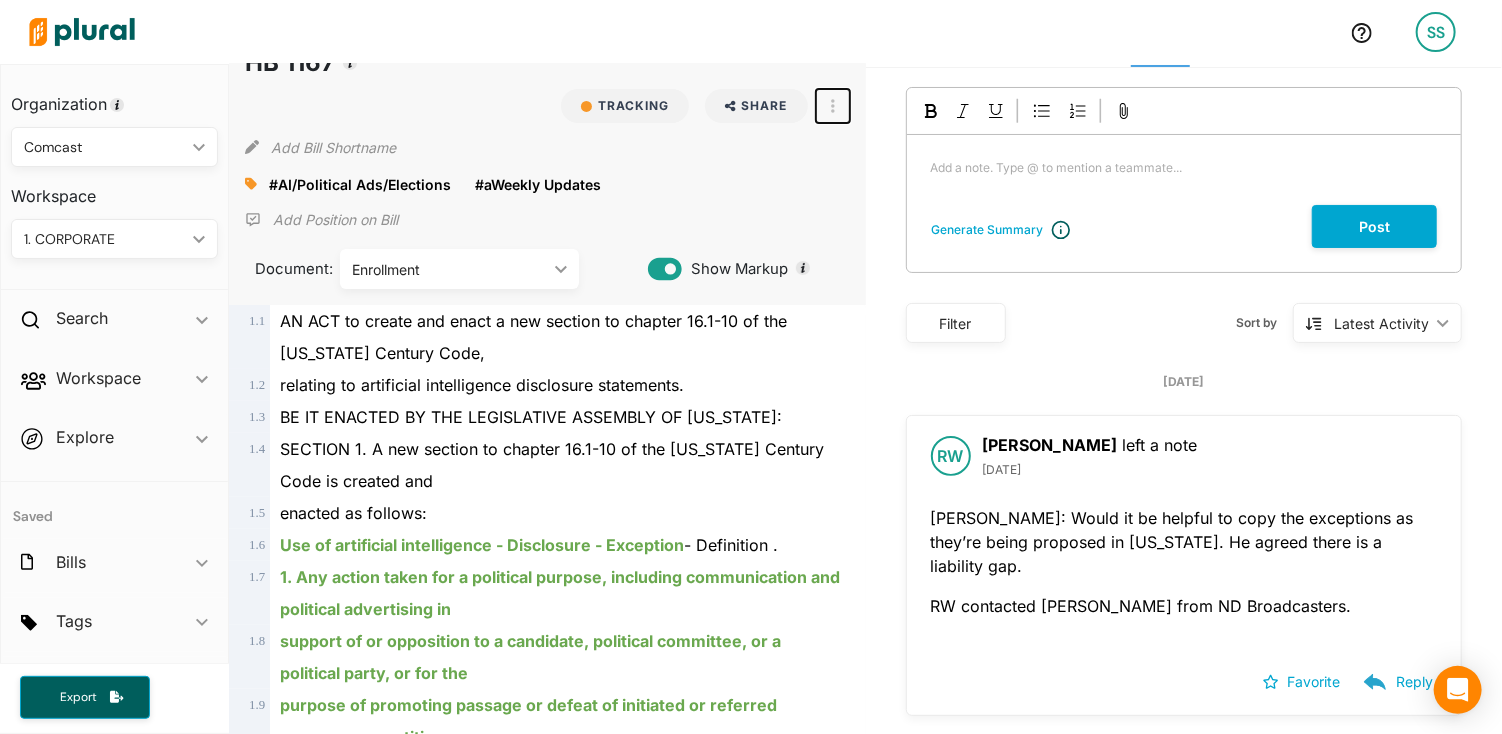 click at bounding box center (833, 106) 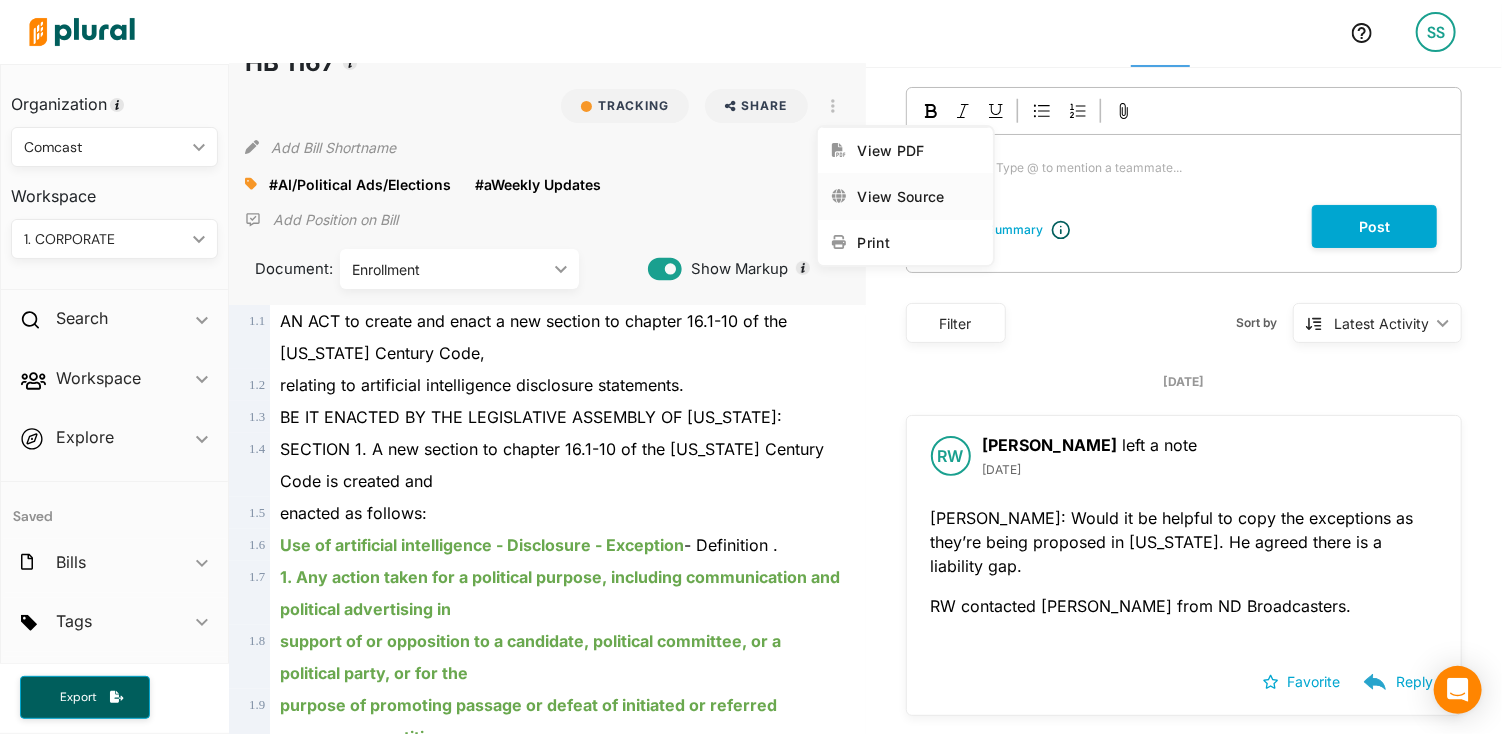 click on "View Source" at bounding box center [918, 196] 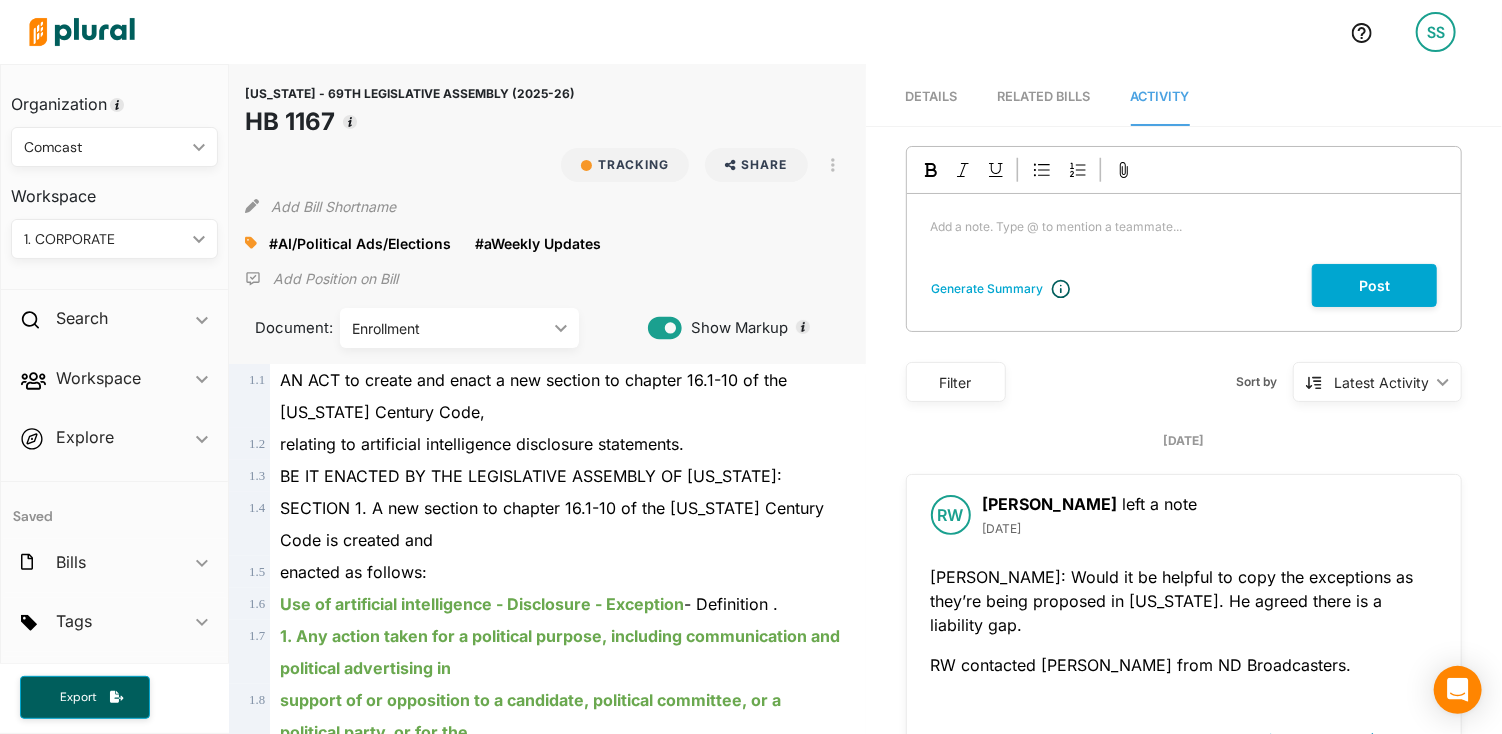 scroll, scrollTop: 0, scrollLeft: 0, axis: both 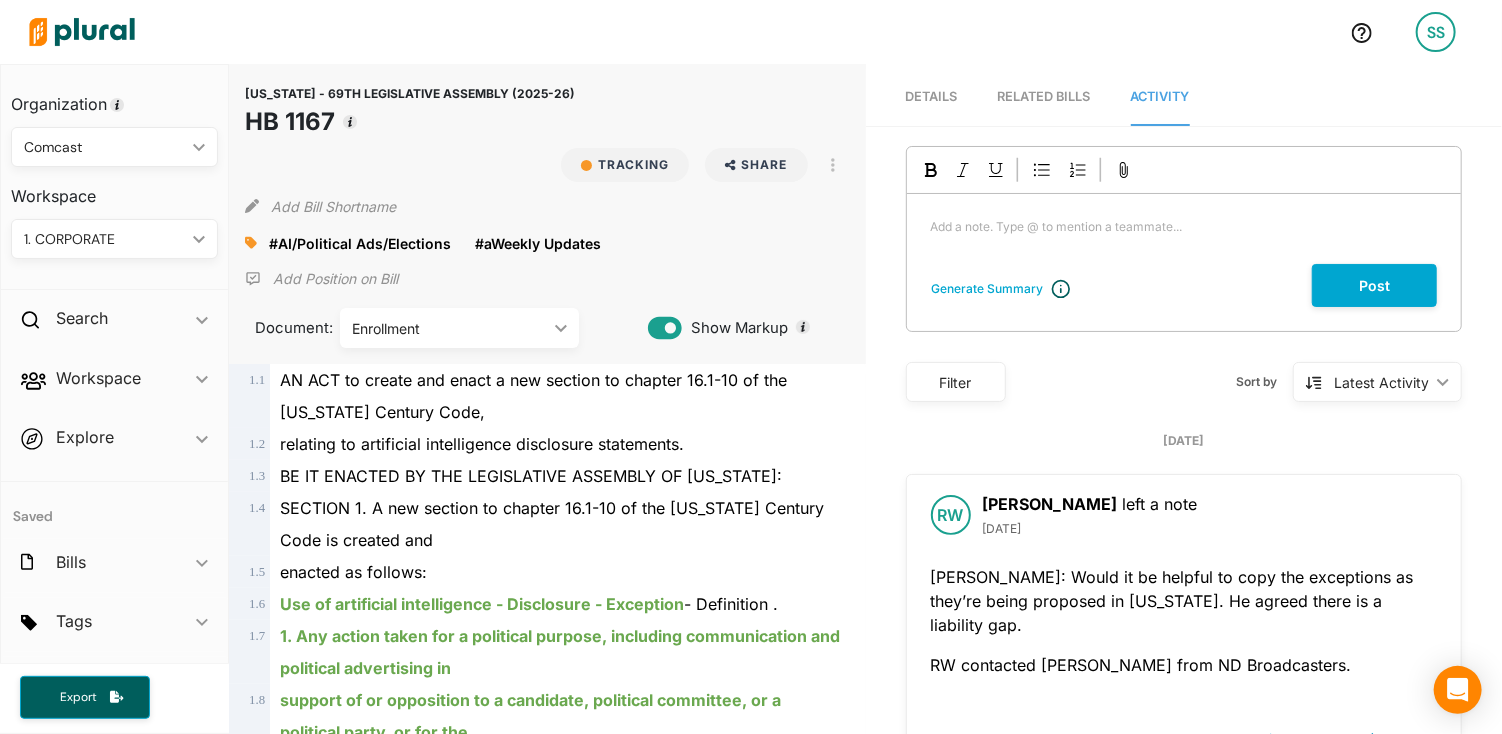 click on "AN ACT to create and enact a new section to chapter 16.1-10 of the North Dakota Century Code," at bounding box center [556, 396] 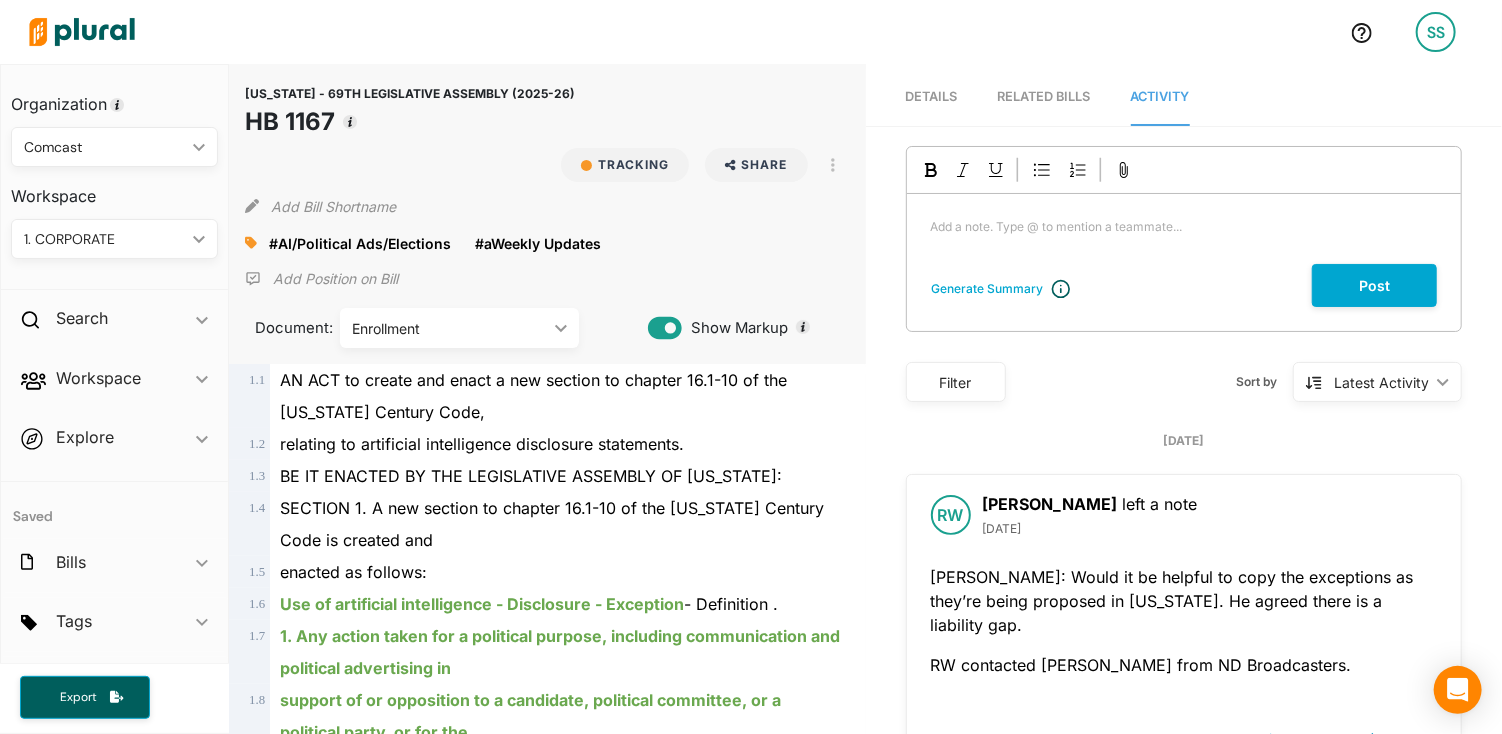 scroll, scrollTop: 4, scrollLeft: 0, axis: vertical 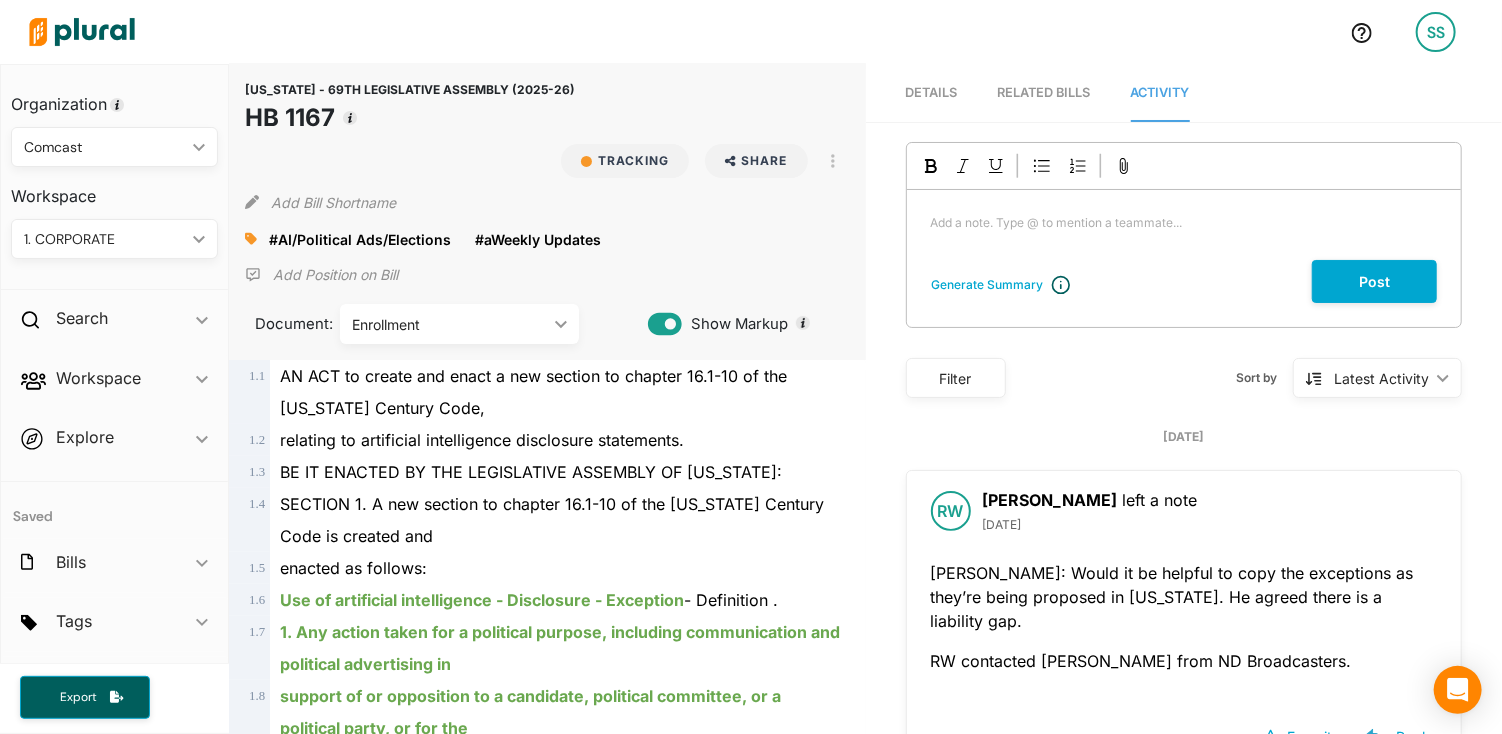 click on "Details" at bounding box center [932, 93] 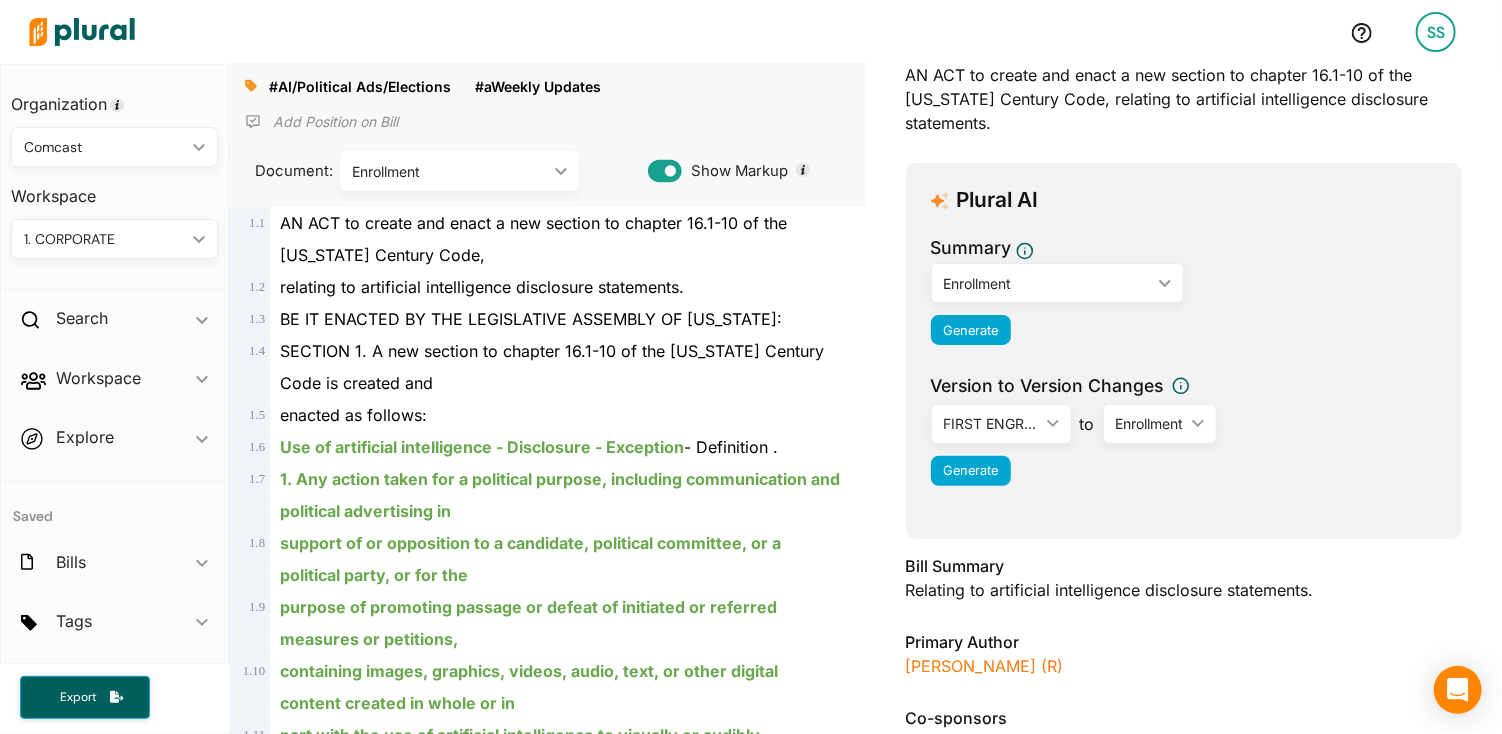scroll, scrollTop: 805, scrollLeft: 0, axis: vertical 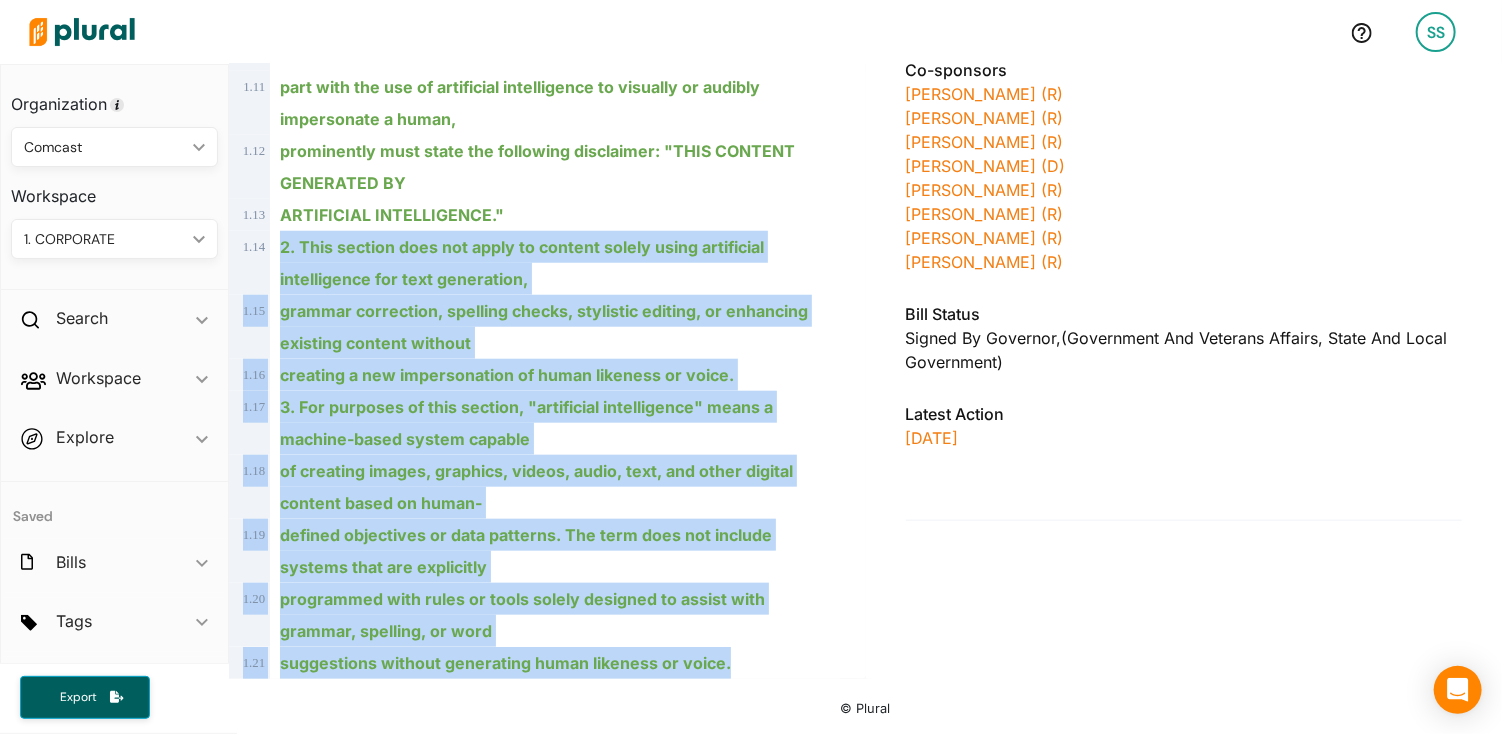 drag, startPoint x: 284, startPoint y: 243, endPoint x: 737, endPoint y: 661, distance: 616.387 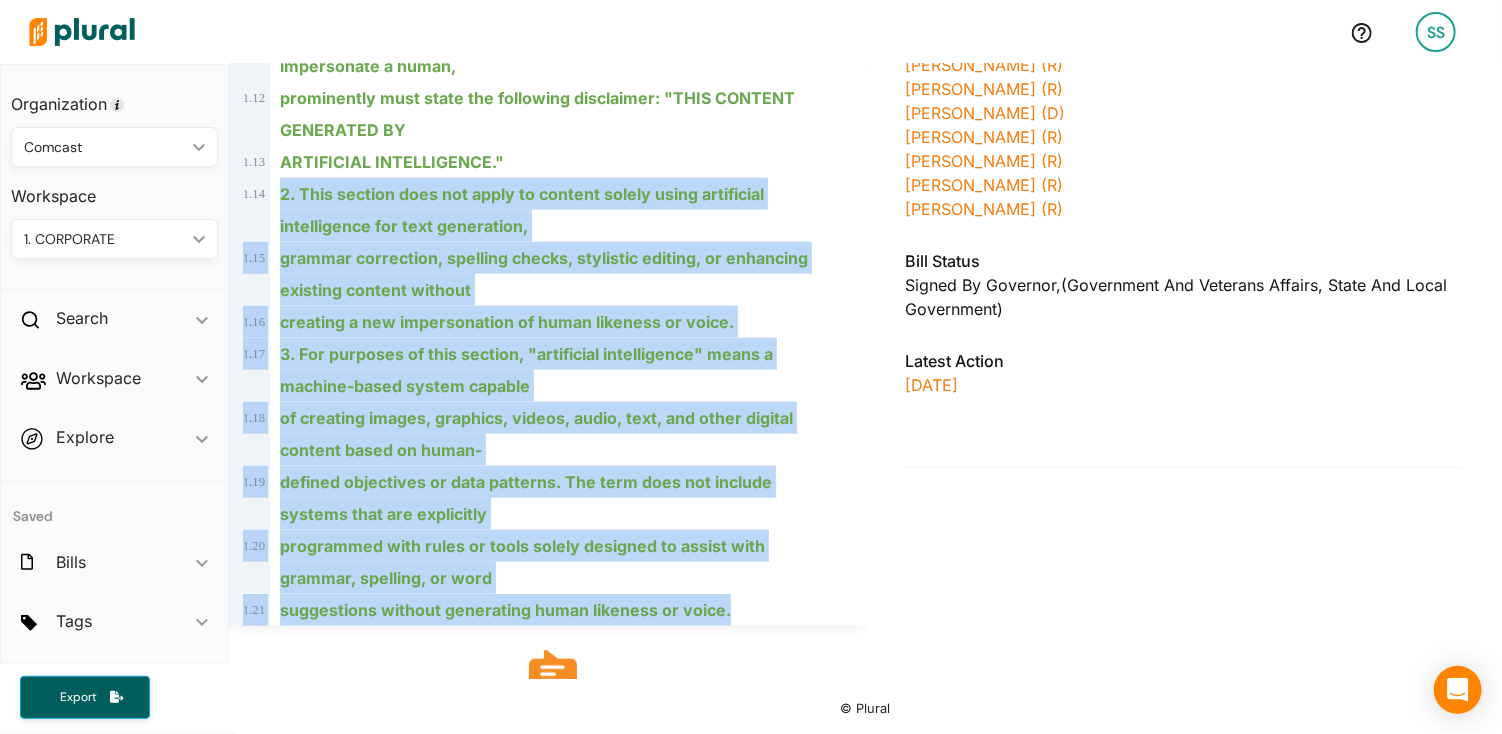scroll, scrollTop: 72, scrollLeft: 0, axis: vertical 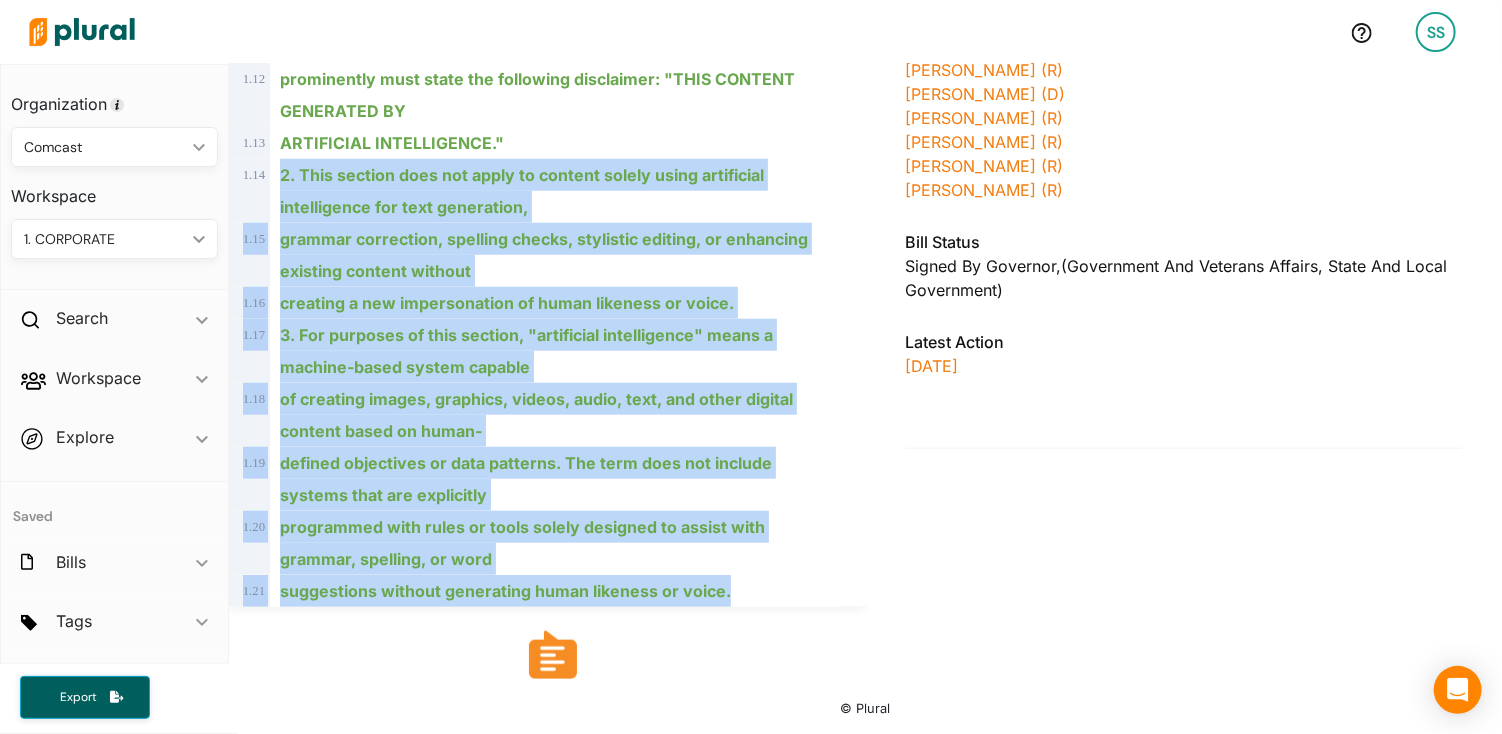 copy on "2. This section does not apply to content solely using artificial intelligence for text generation,   1 . 15 grammar correction, spelling checks, stylistic editing, or enhancing existing content without   1 . 16 creating a new impersonation of human likeness or voice.   1 . 17 3. For purposes of this section, "artificial intelligence" means a machine-based system capable   1 . 18 of creating images, graphics, videos, audio, text, and other digital content based on human-   1 . 19 defined objectives or data patterns. The term does not include systems that are explicitly   1 . 20 programmed with rules or tools solely designed to assist with grammar, spelling, or word   1 . 21 suggestions without generating human likeness or voice." 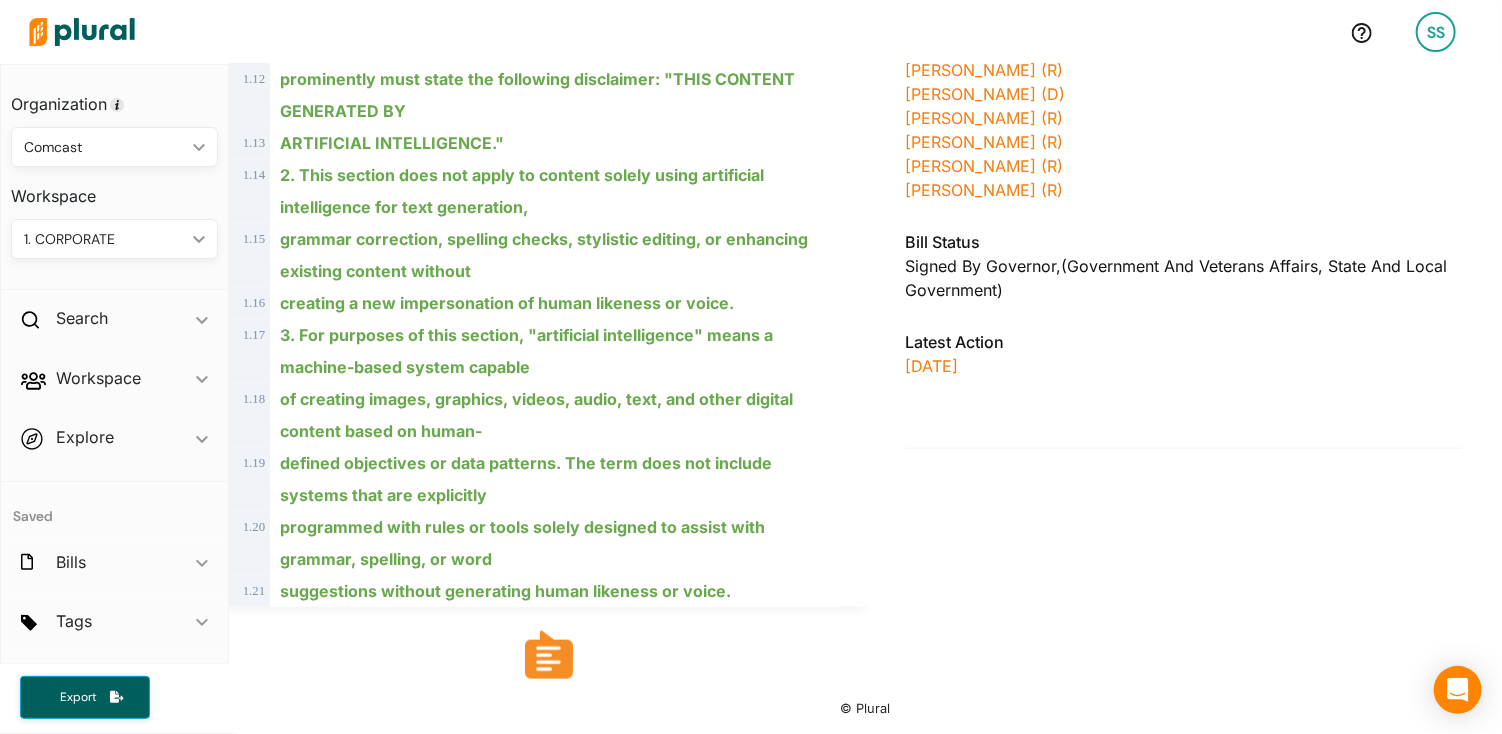 click on "creating a new impersonation of human likeness or voice." 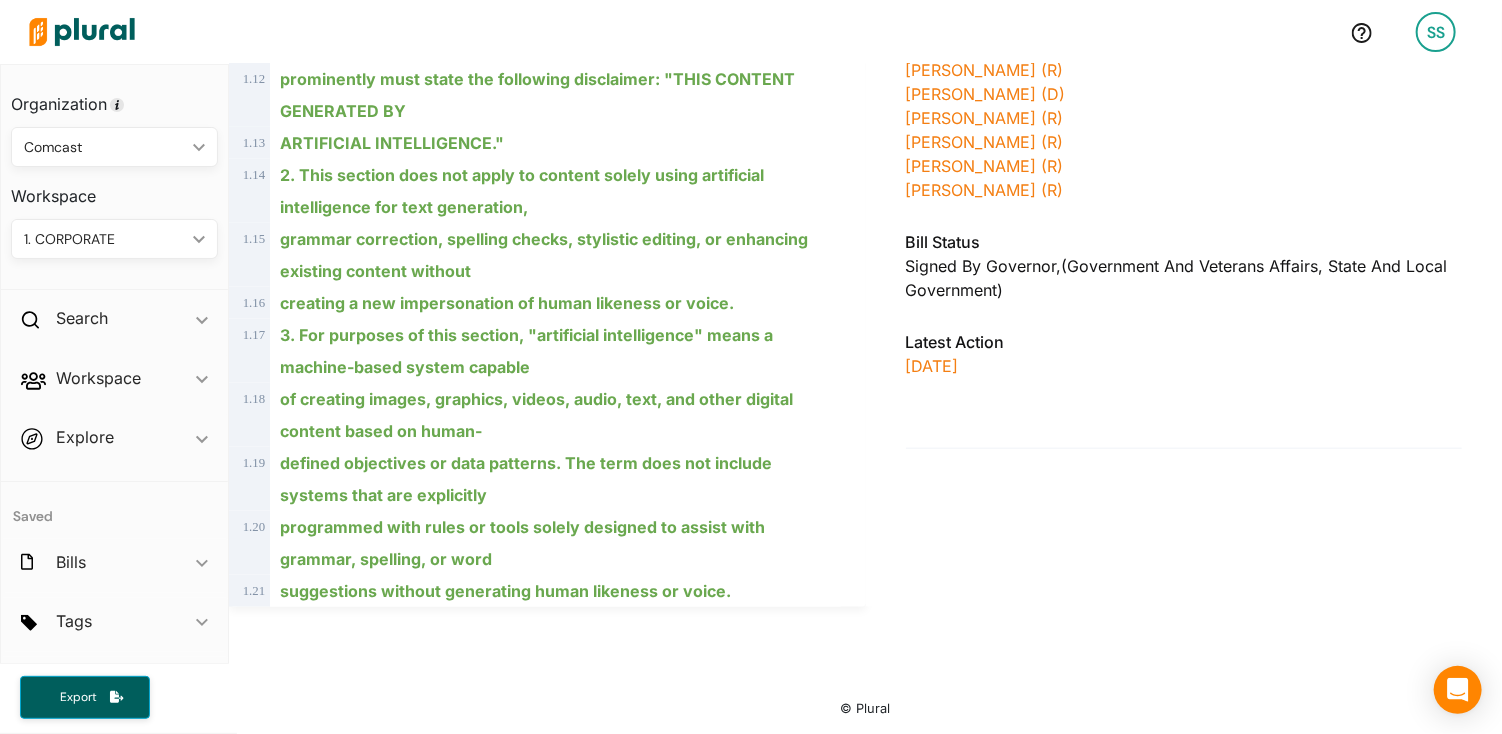 click on "creating a new impersonation of human likeness or voice." 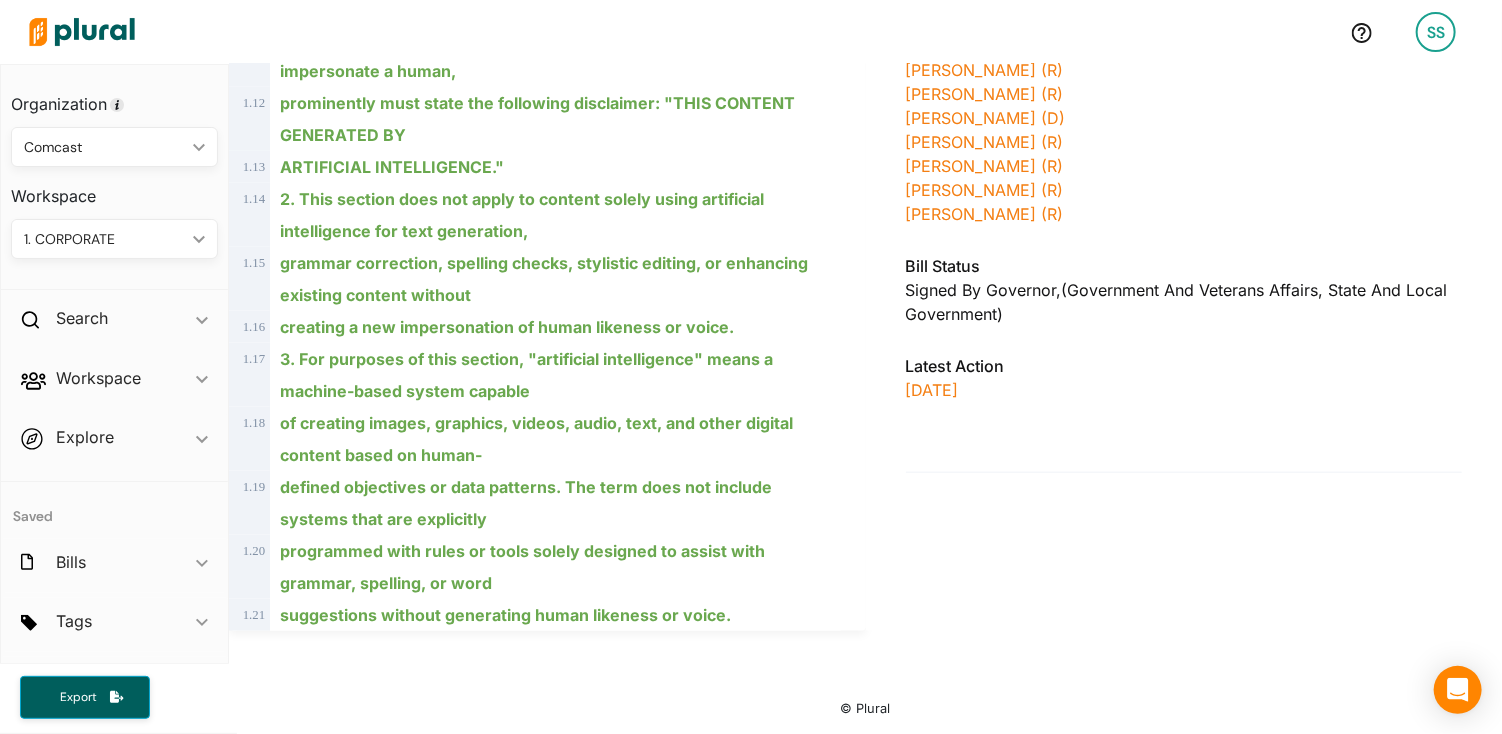 click on "creating a new impersonation of human likeness or voice." 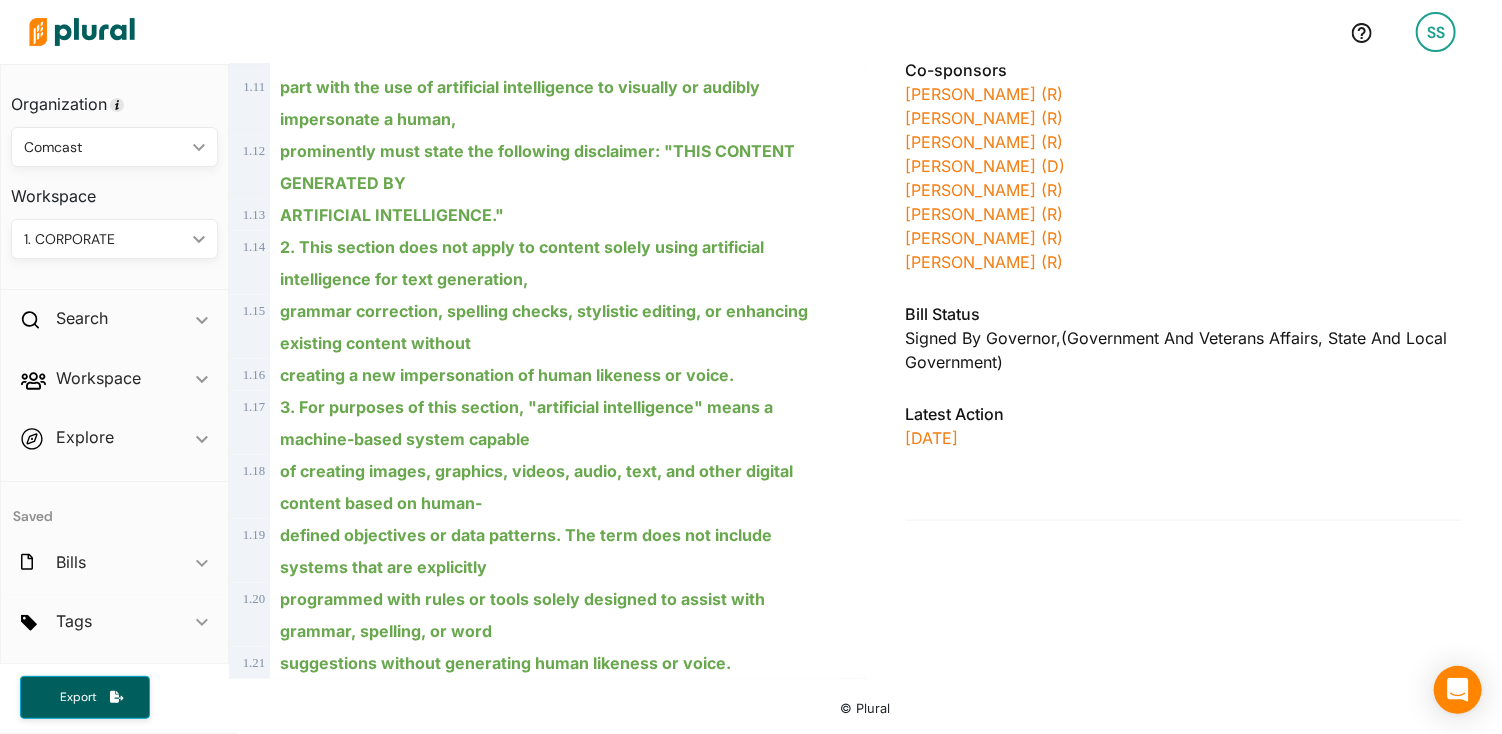 scroll, scrollTop: 0, scrollLeft: 0, axis: both 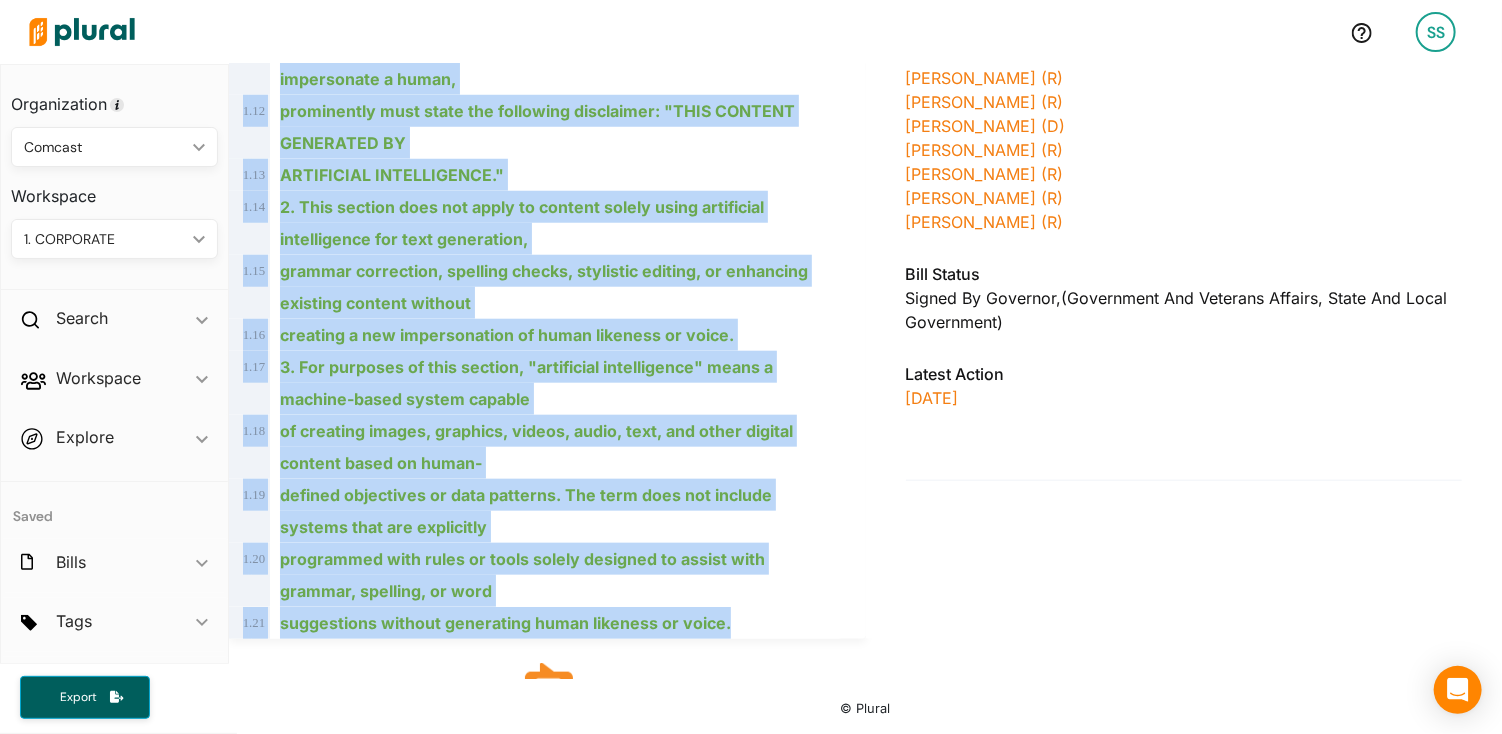 drag, startPoint x: 277, startPoint y: 531, endPoint x: 744, endPoint y: 614, distance: 474.31845 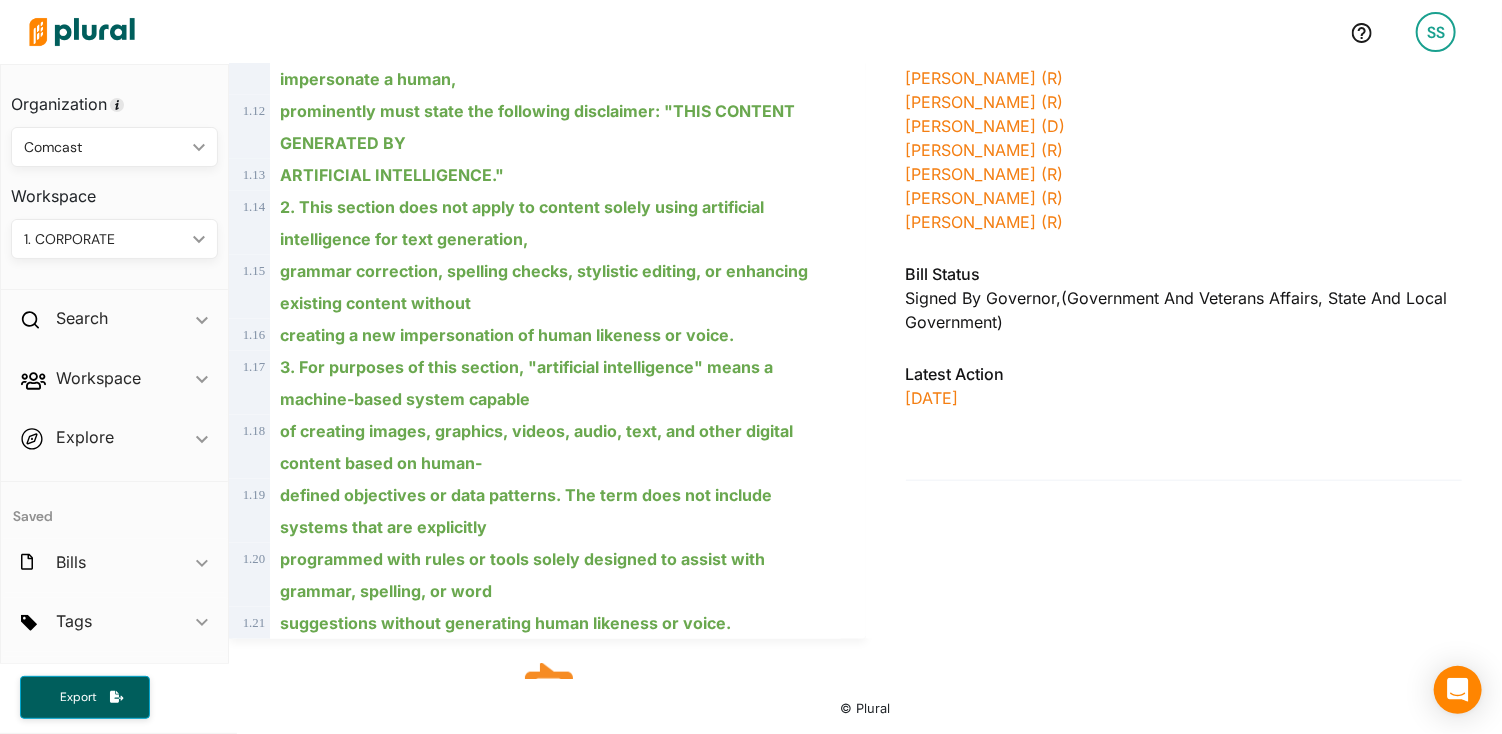 click on "Signed by Governor , ( Government and Veterans Affairs State and Local Government )" 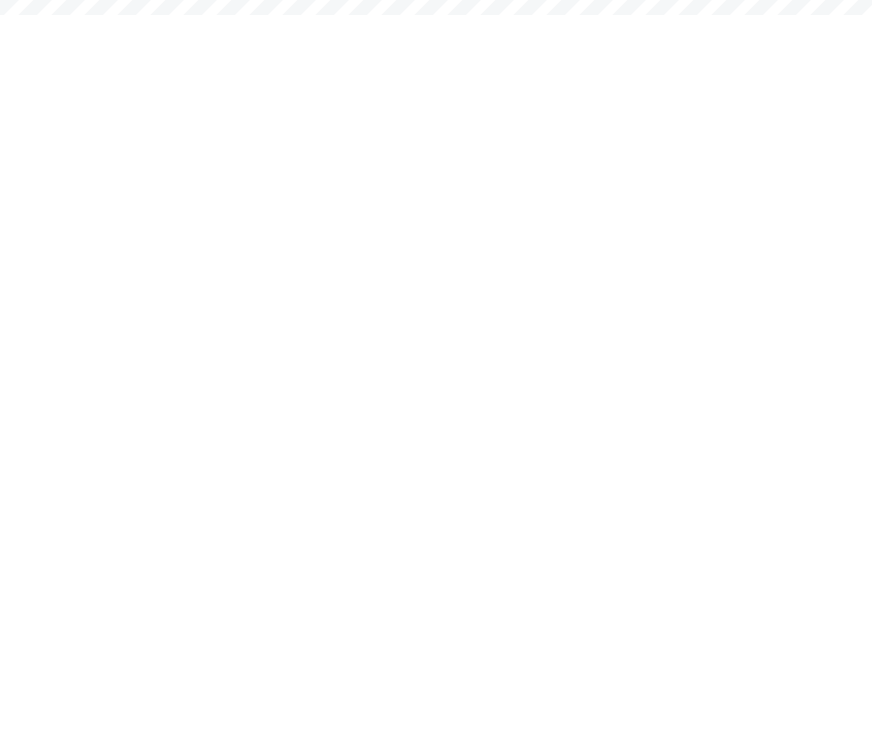 scroll, scrollTop: 0, scrollLeft: 0, axis: both 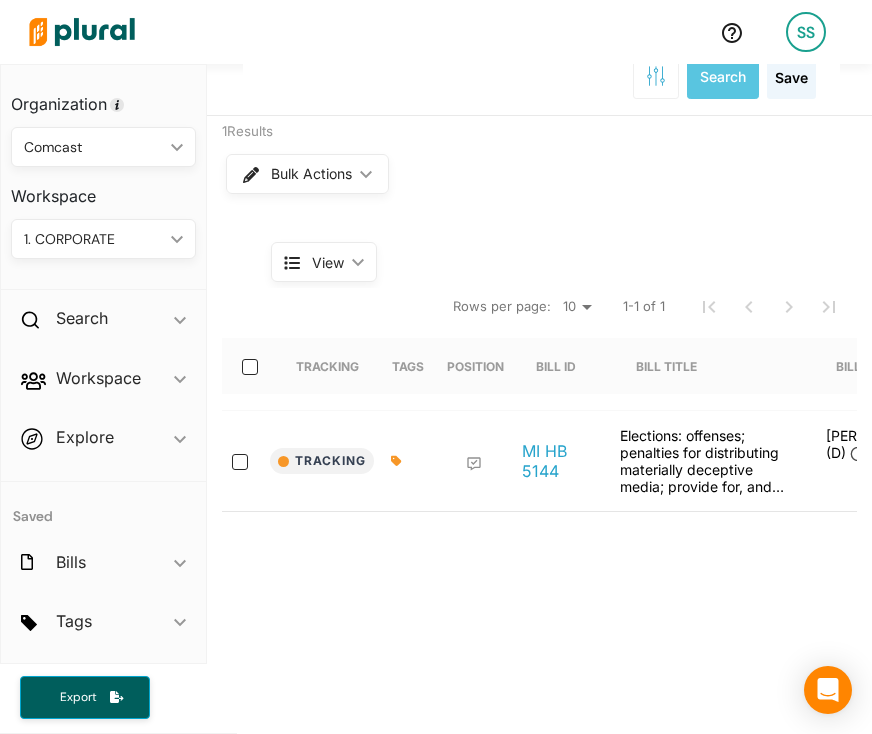 drag, startPoint x: 534, startPoint y: 461, endPoint x: 571, endPoint y: 136, distance: 327.09937 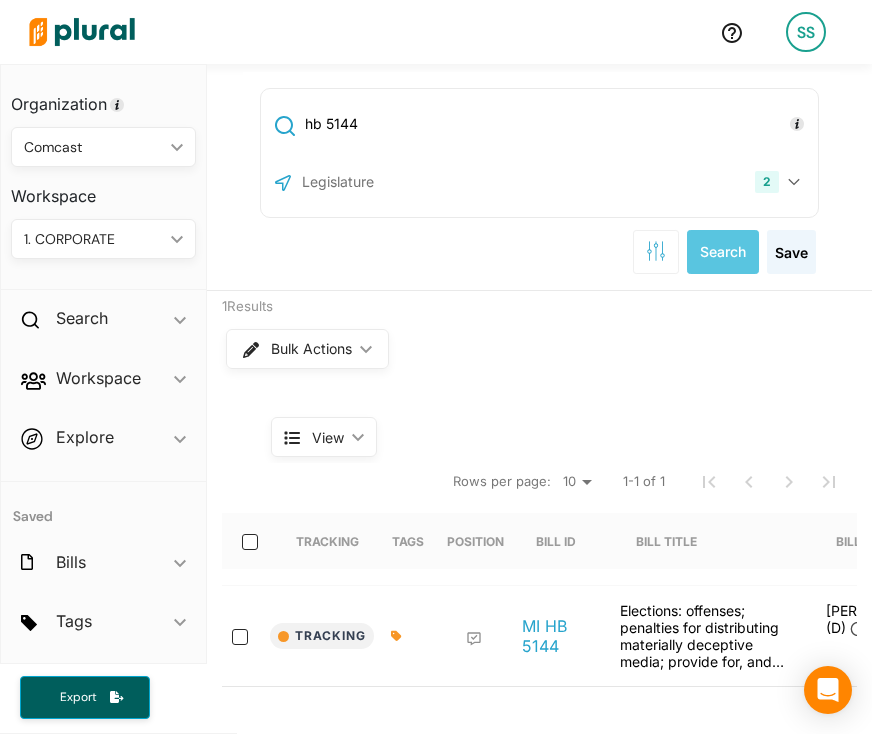 click on "hb 5144" at bounding box center [558, 124] 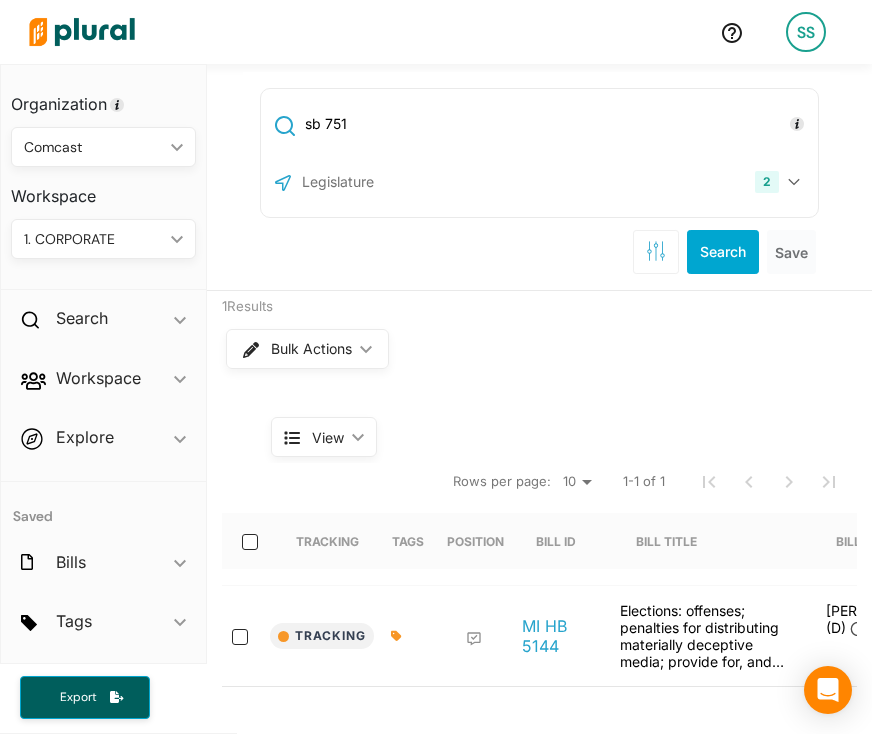 type on "sb 751" 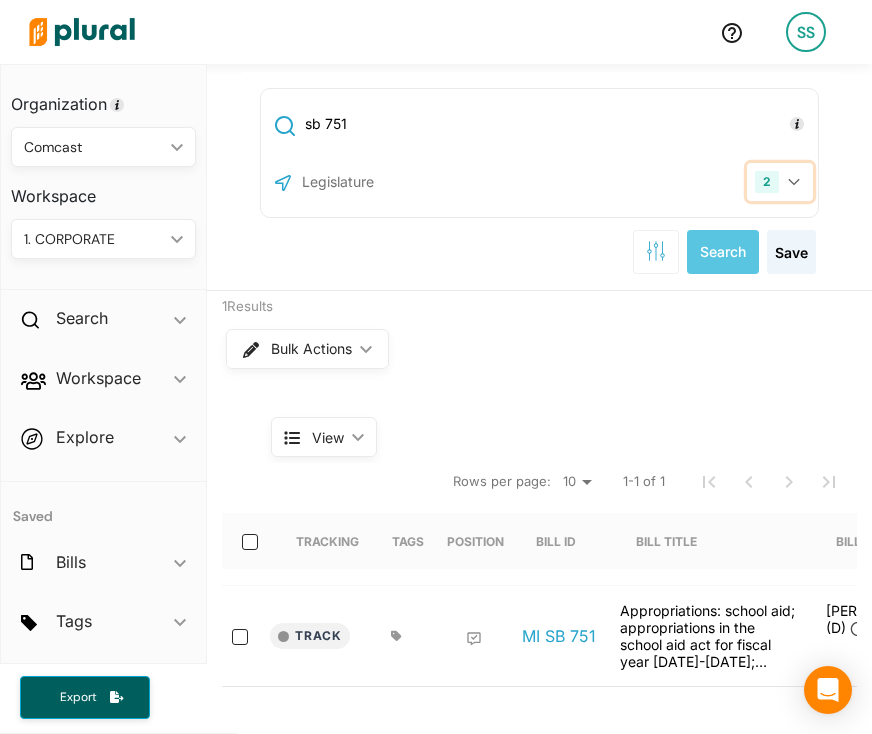 click 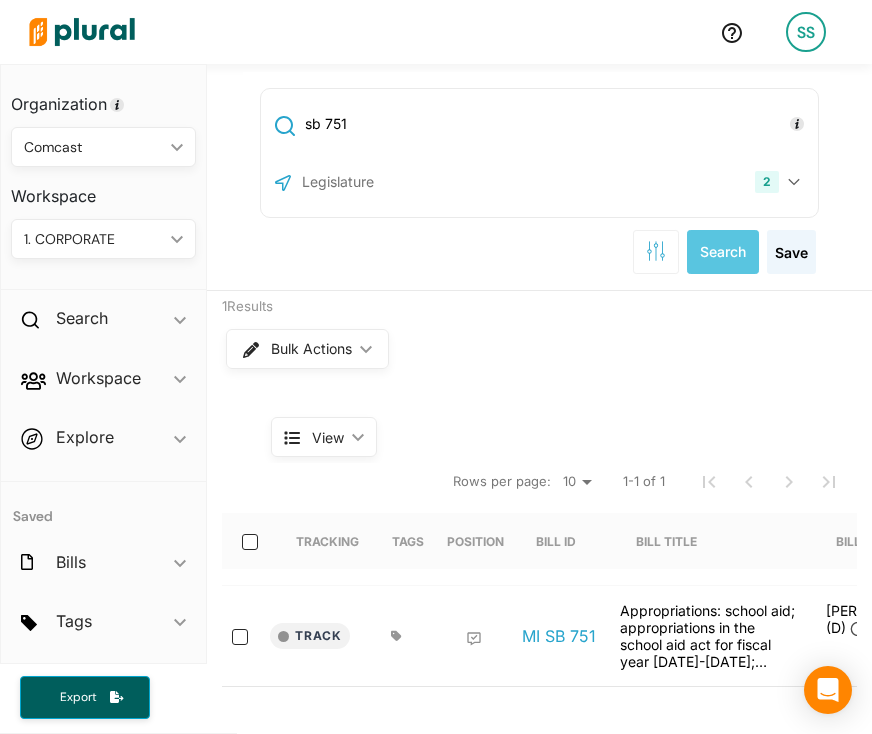 click at bounding box center (407, 182) 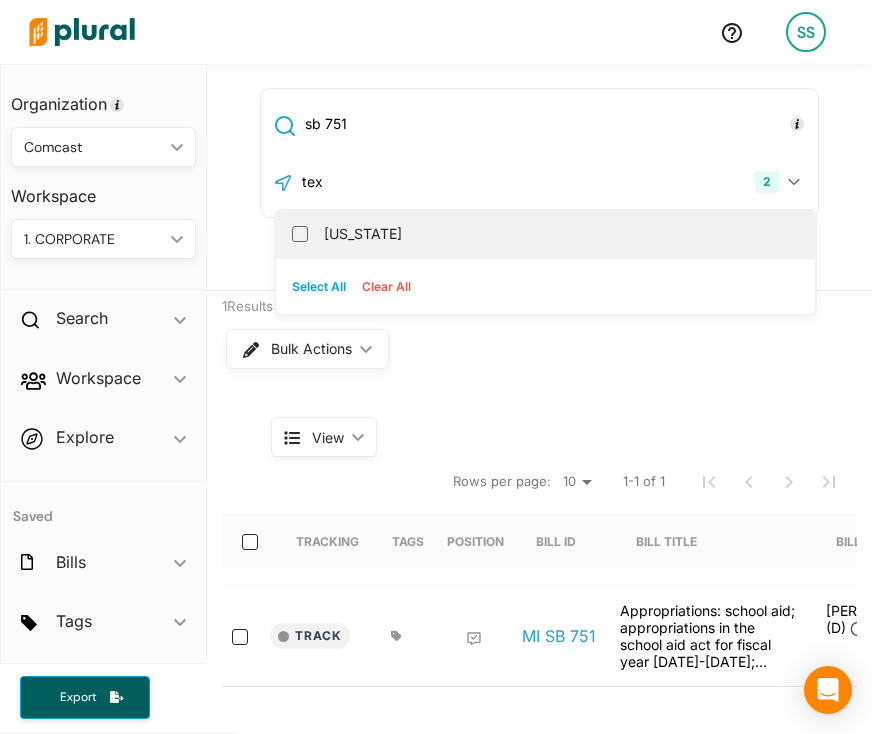 type on "tex" 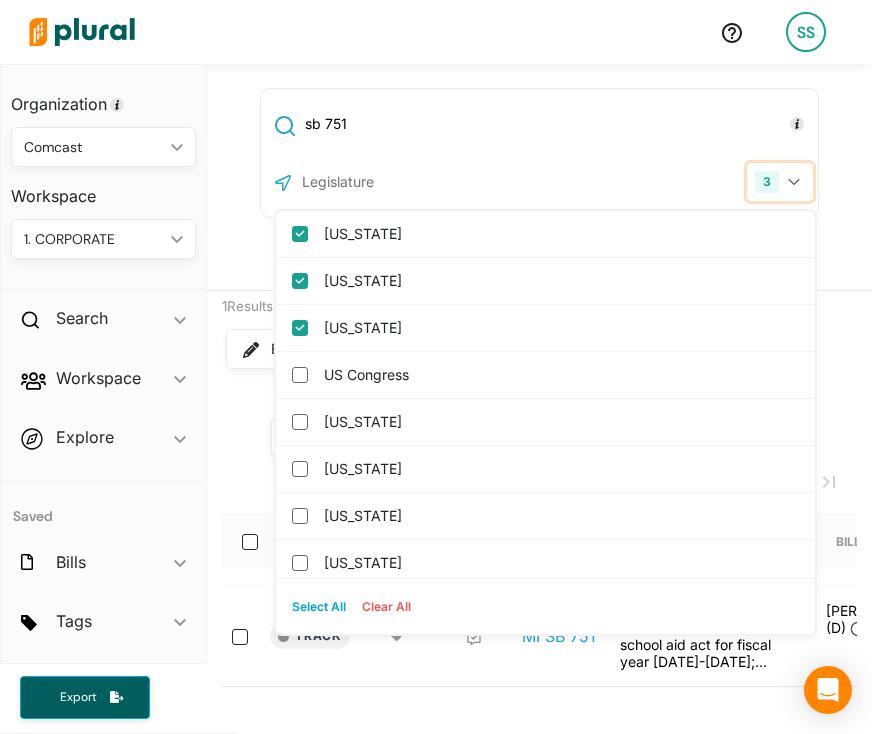 click on "3" at bounding box center [780, 182] 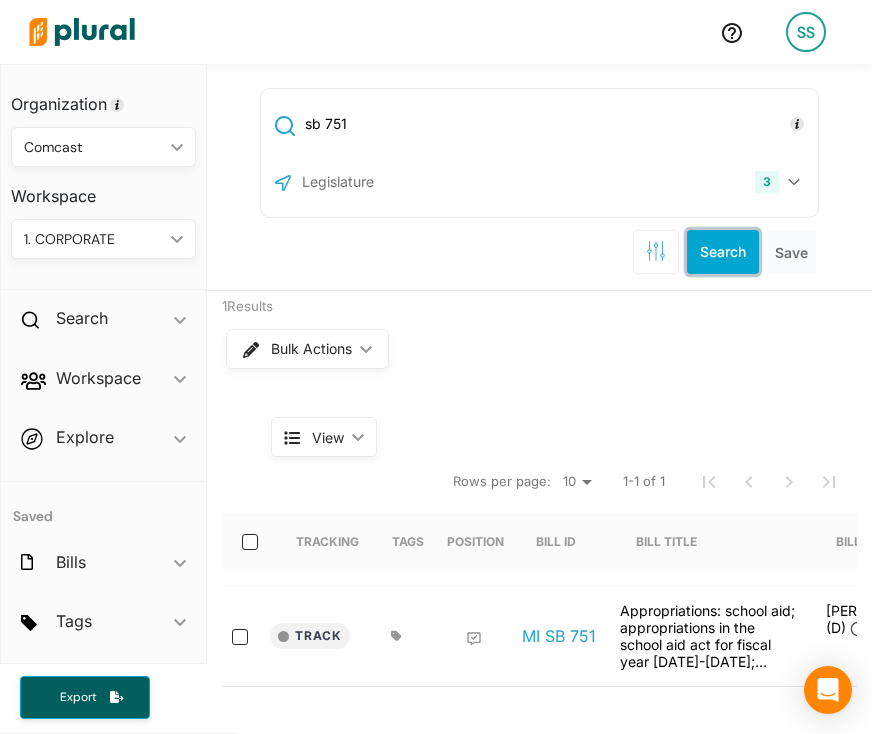 click on "Search" at bounding box center (723, 252) 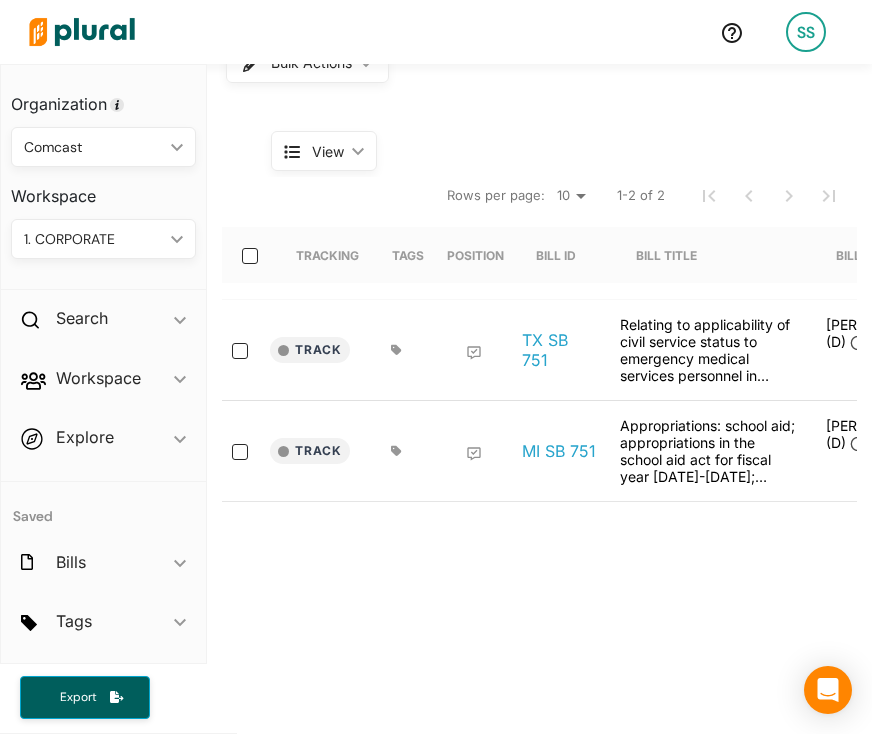 scroll, scrollTop: 284, scrollLeft: 0, axis: vertical 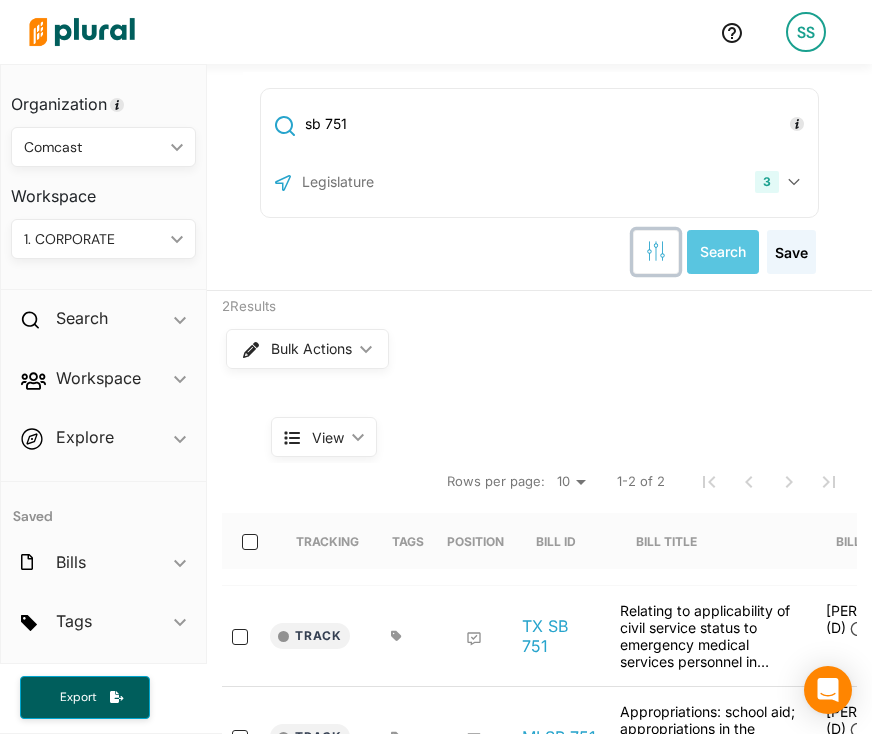 click 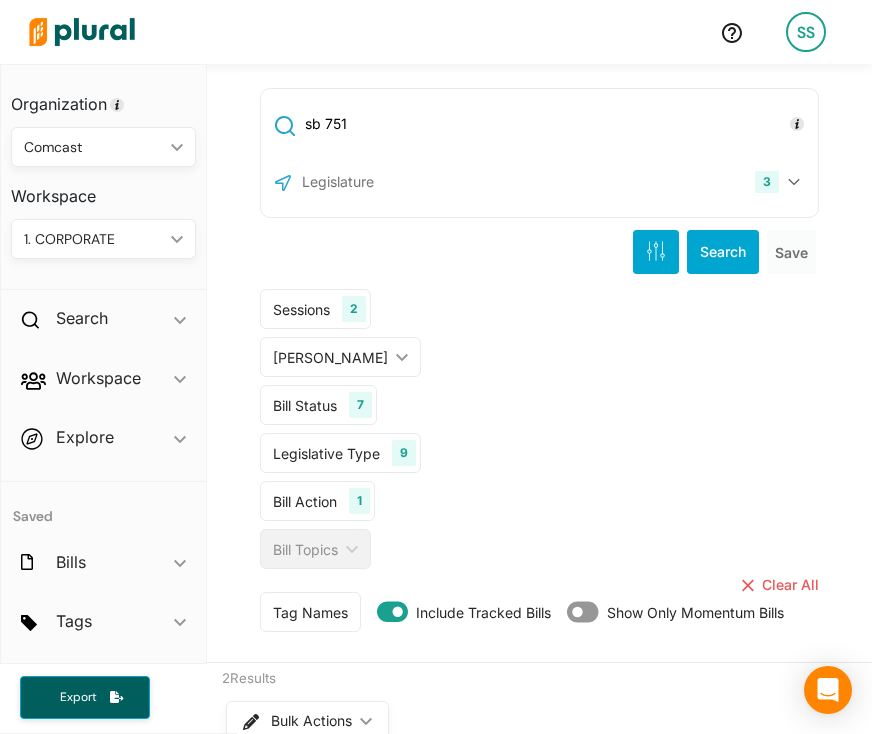 click on "Sessions" at bounding box center [301, 309] 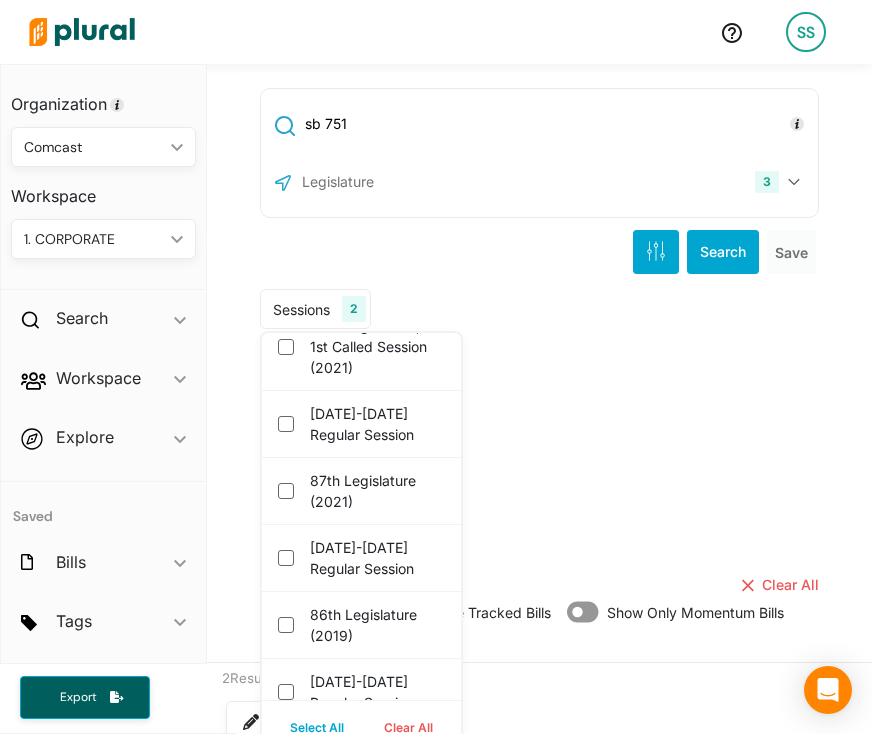 scroll, scrollTop: 868, scrollLeft: 0, axis: vertical 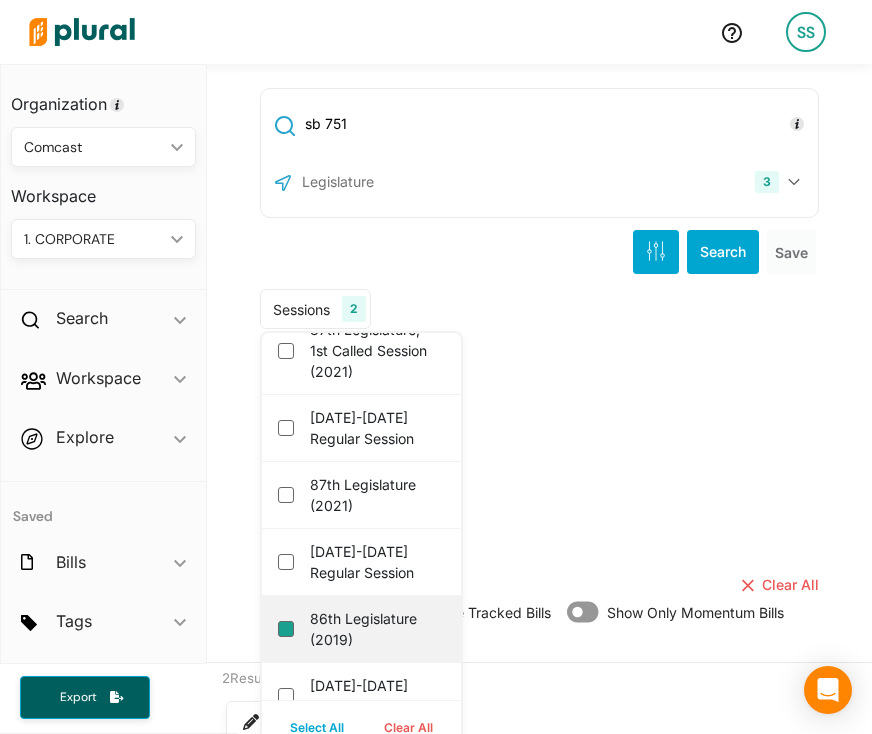 click on "86th Legislature (2019)" at bounding box center [286, 629] 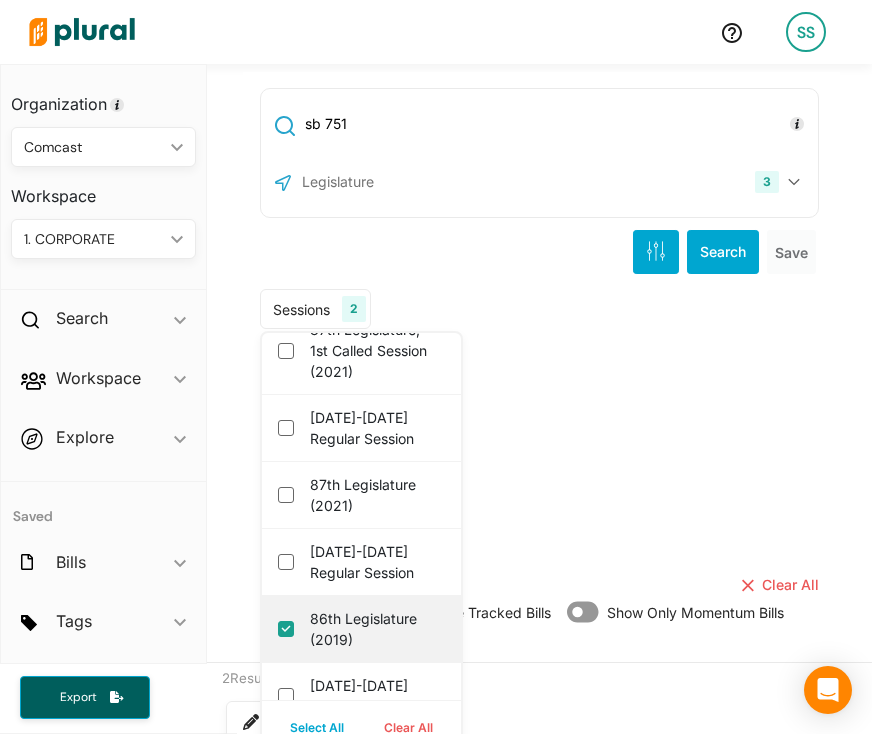 checkbox on "true" 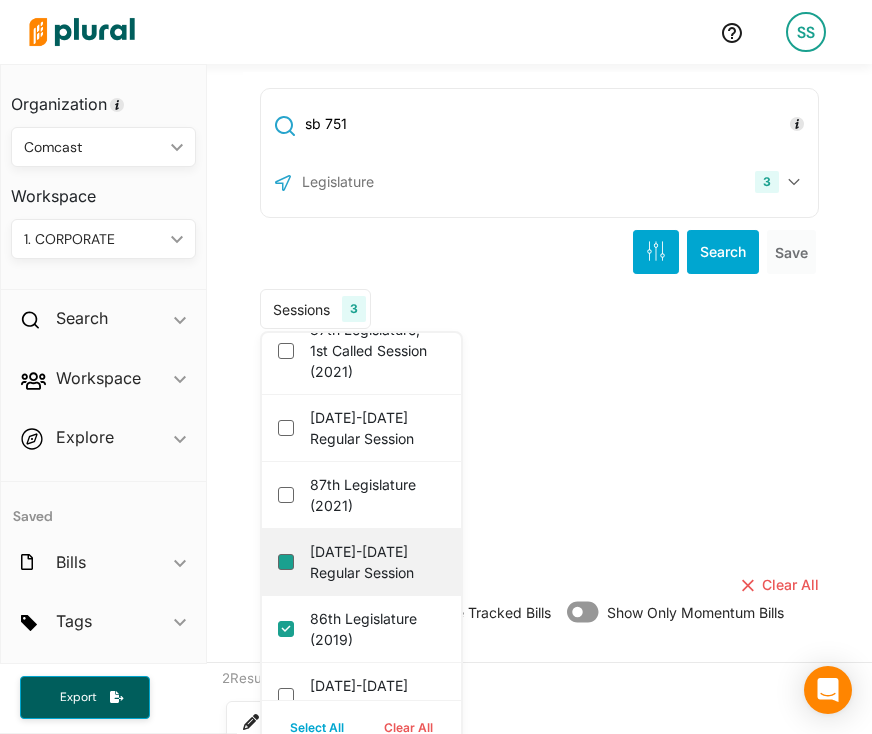 click on "2019-2020 Regular Session" at bounding box center [286, 562] 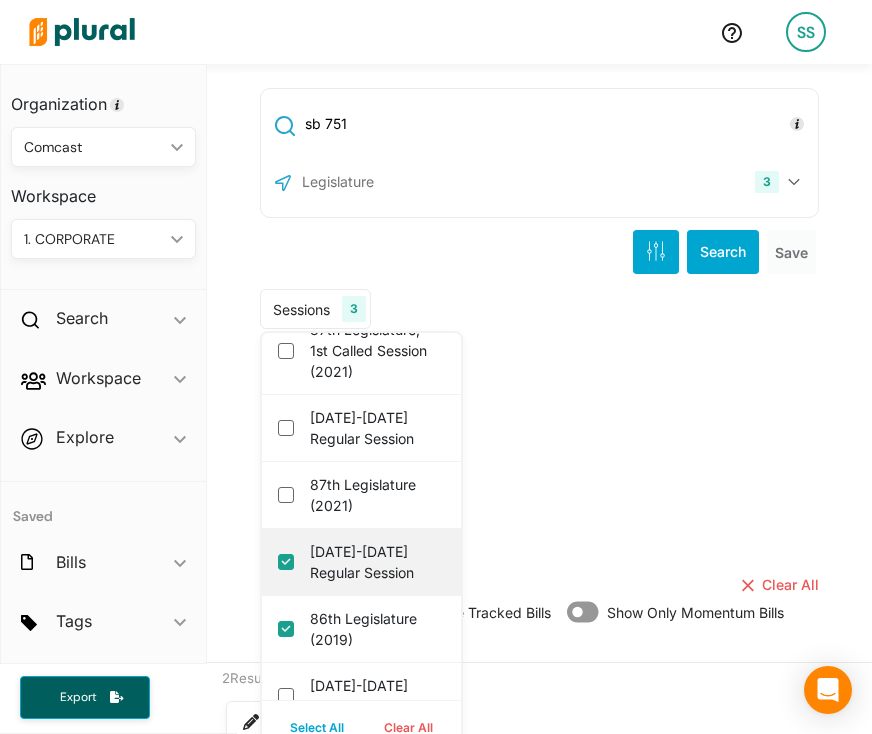 checkbox on "true" 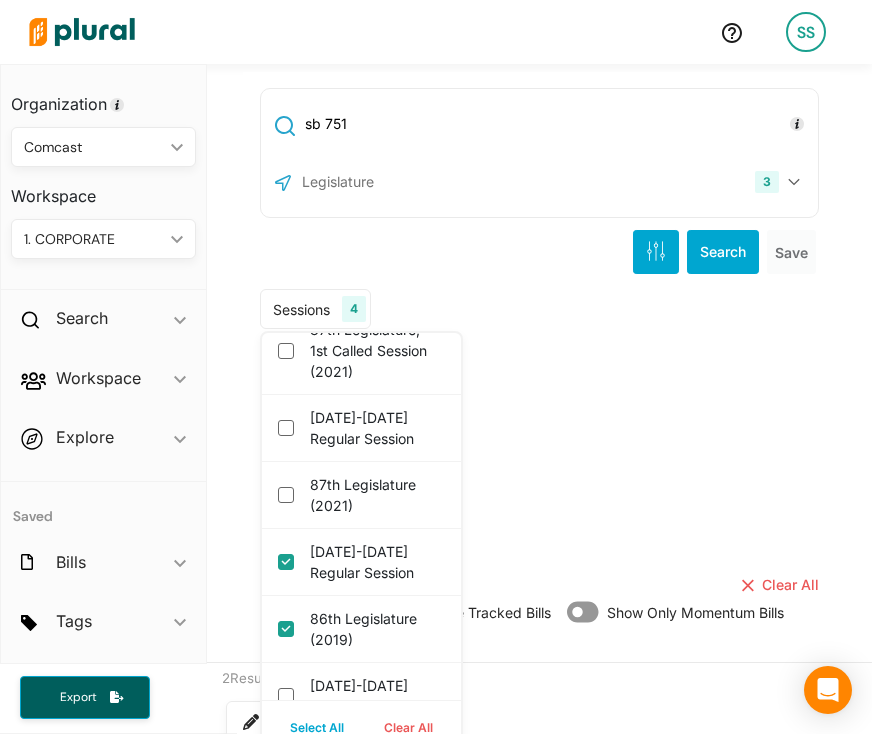 click on "Legislative Type 9 Bill Resolution Joint Resolution Concurrent Resolution Proclamation Proposed Bill Appropriation Appointment Other Select All Clear All" at bounding box center (535, 453) 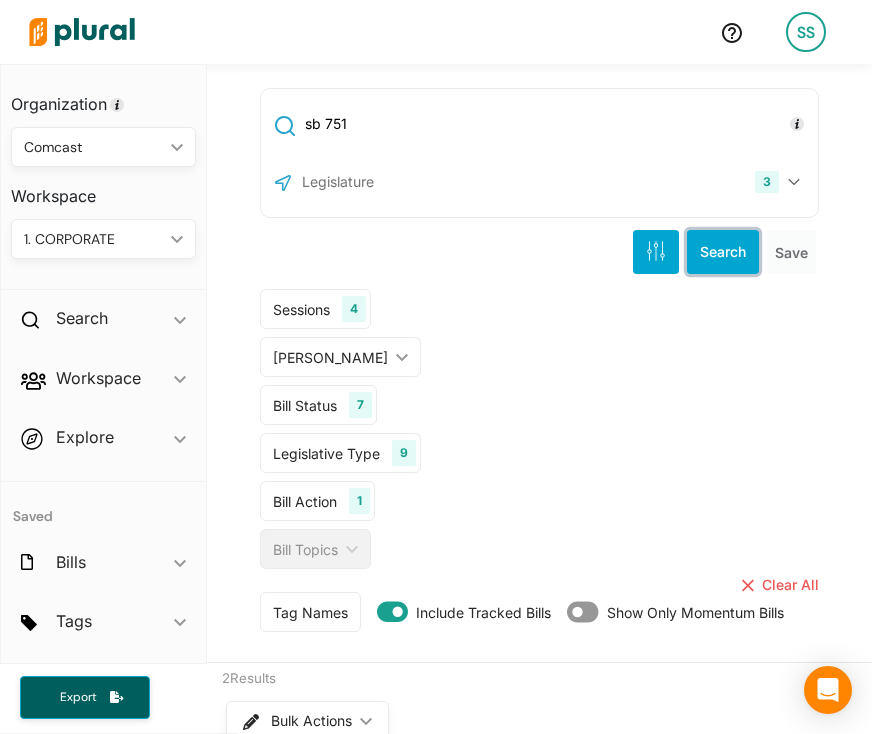 click on "Search" at bounding box center [723, 252] 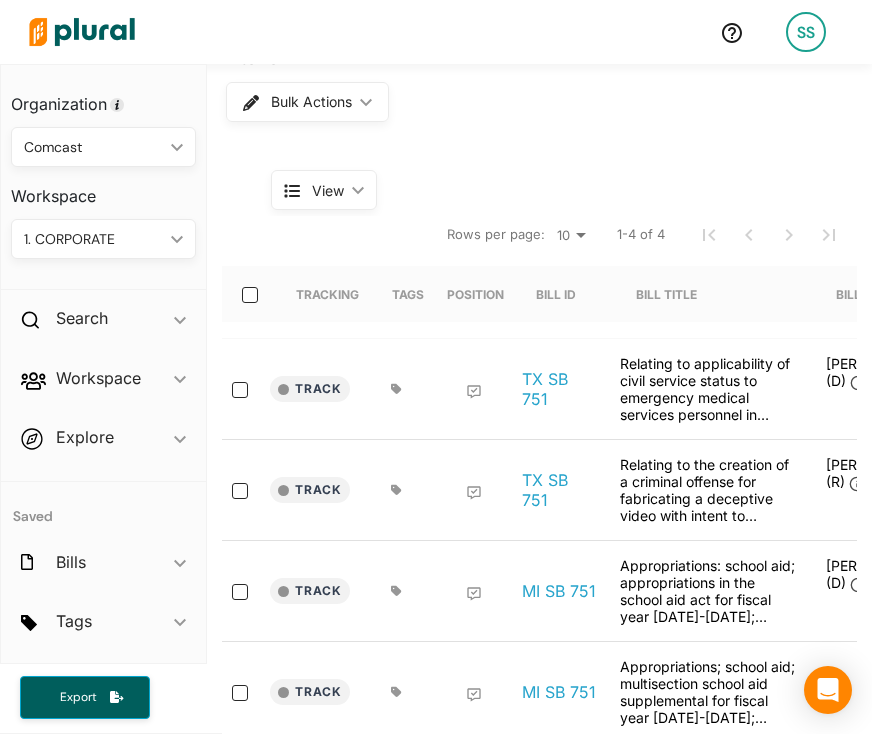 scroll, scrollTop: 618, scrollLeft: 0, axis: vertical 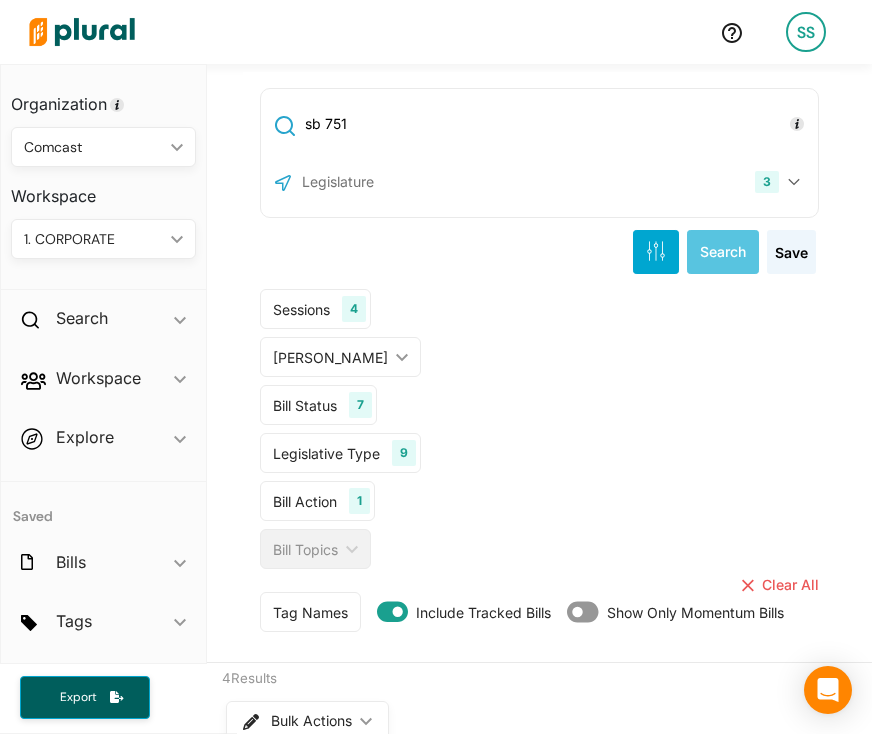 click on "sb 751" at bounding box center [558, 124] 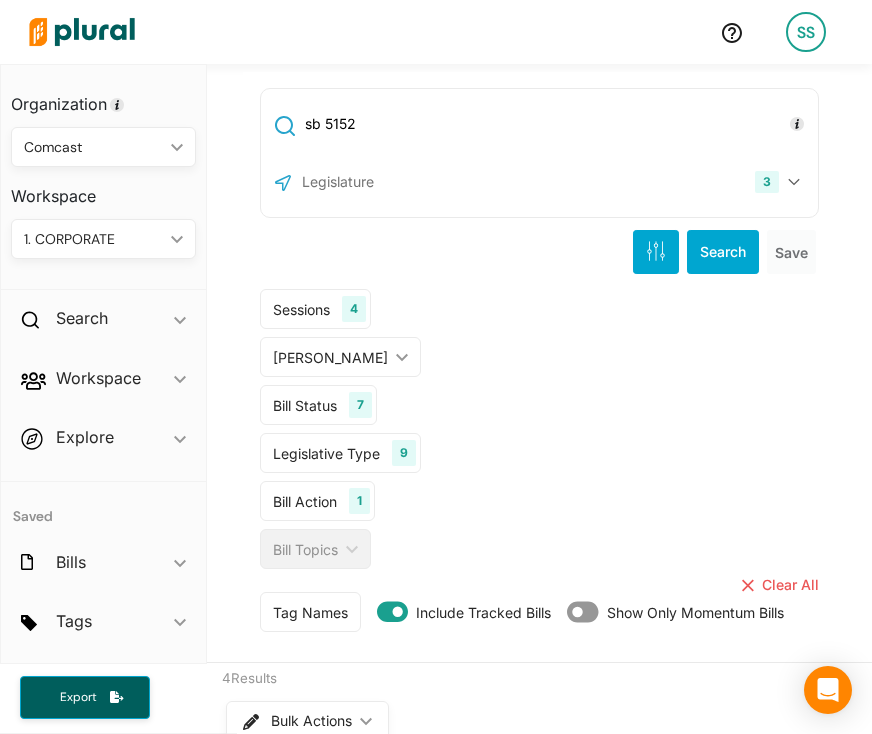 type on "sb 5152" 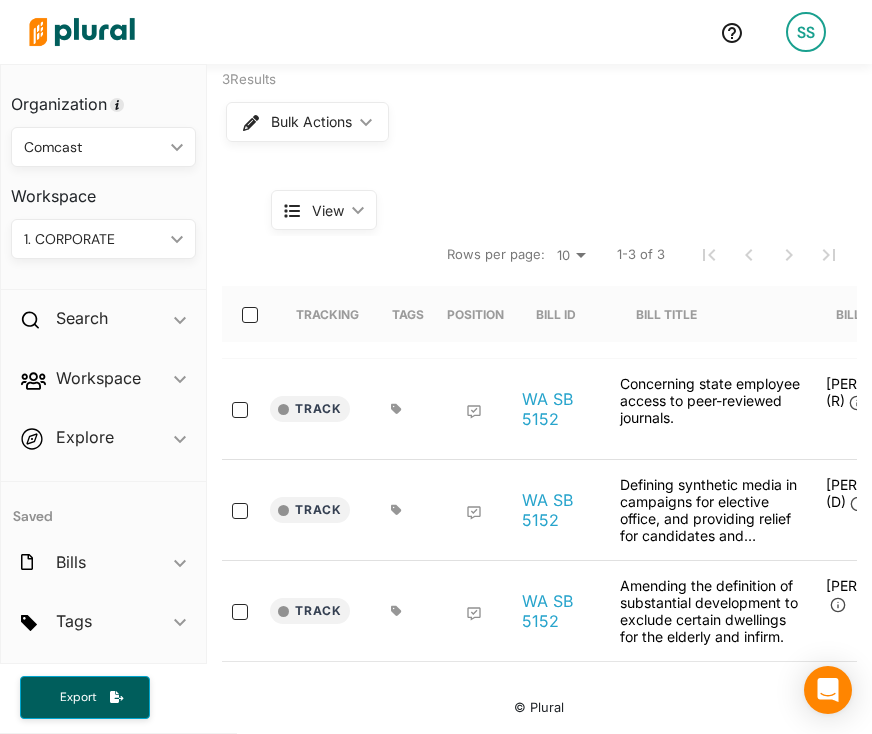 scroll, scrollTop: 608, scrollLeft: 0, axis: vertical 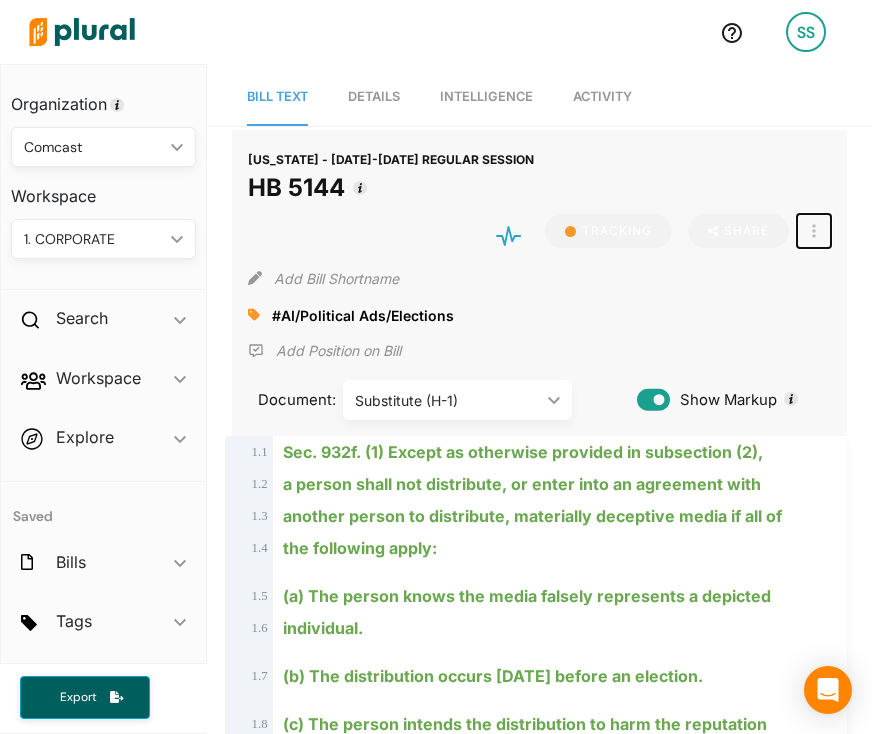 click at bounding box center [814, 231] 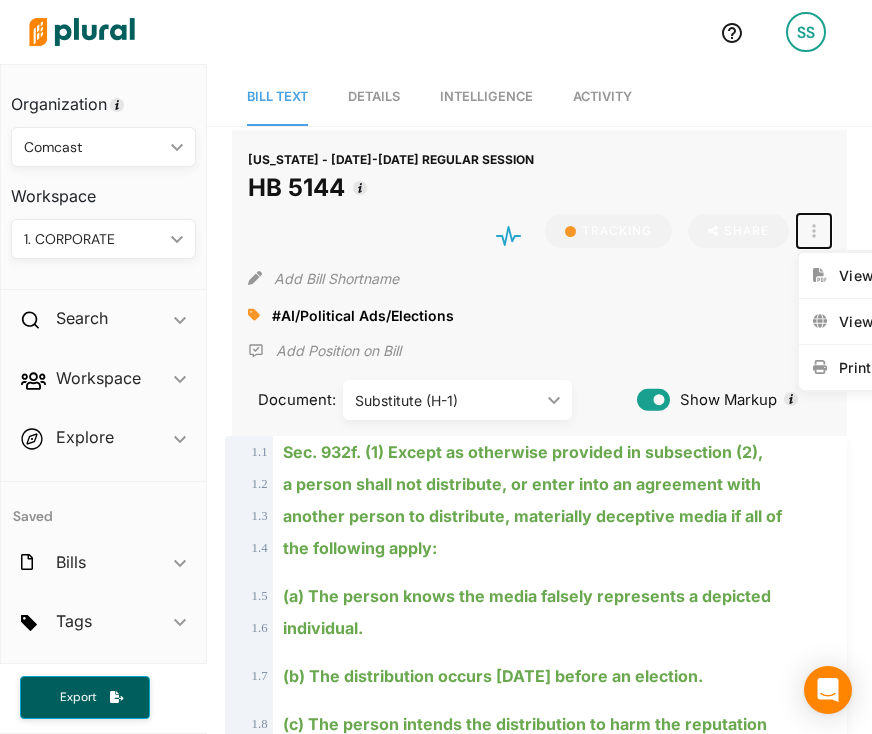 click at bounding box center [814, 231] 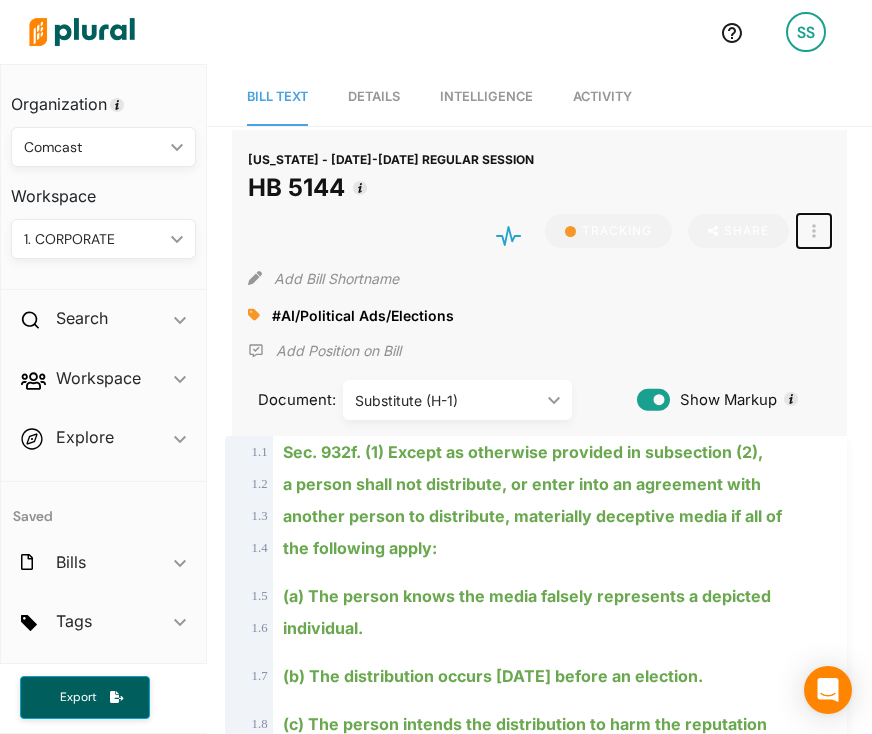 click 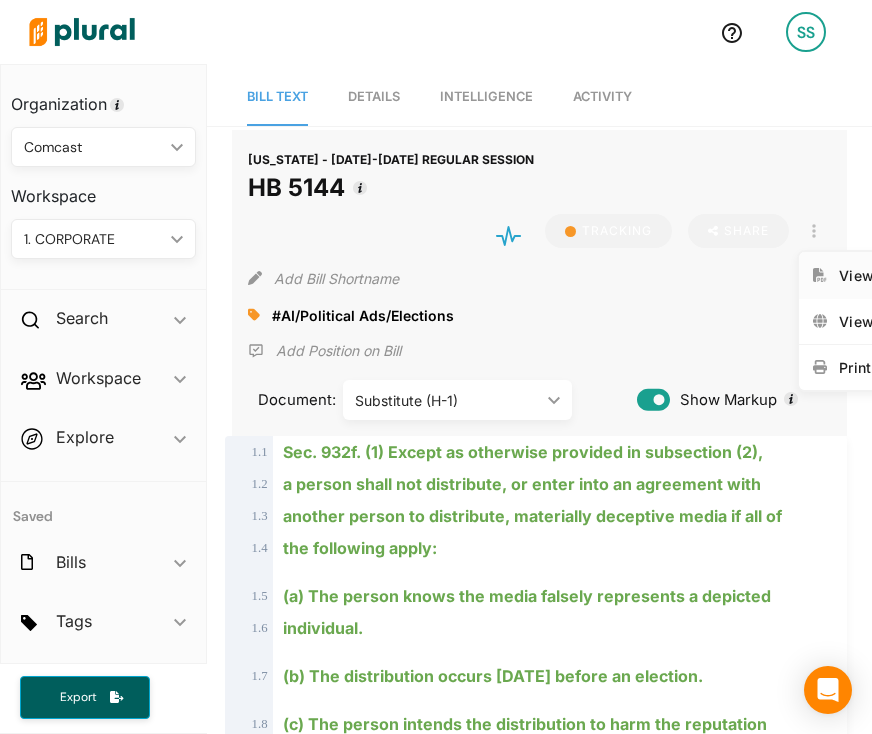 click on "View PDF" at bounding box center [886, 275] 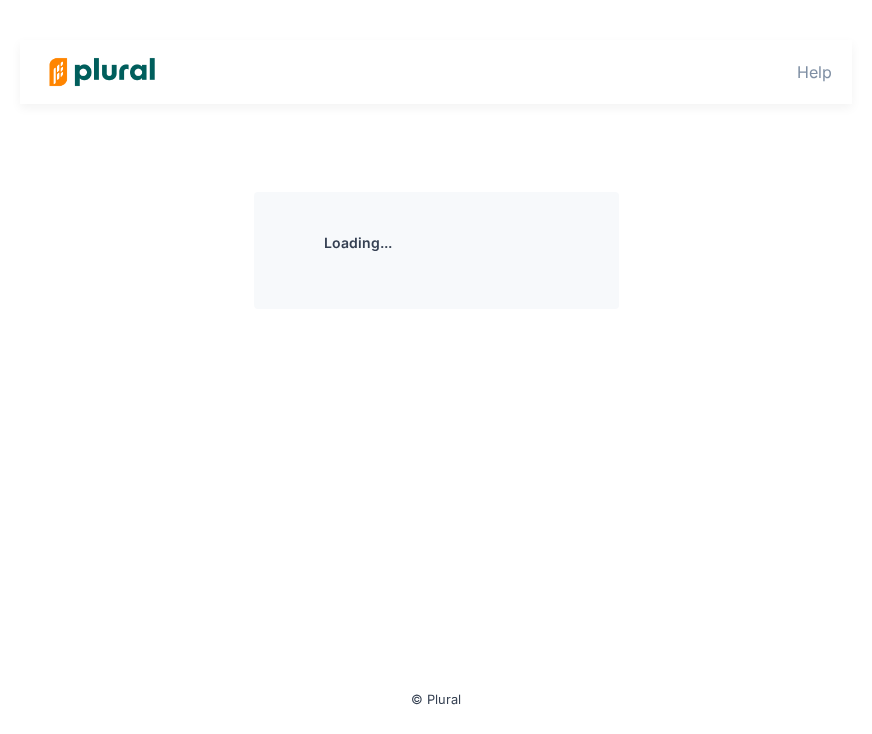 scroll, scrollTop: 0, scrollLeft: 0, axis: both 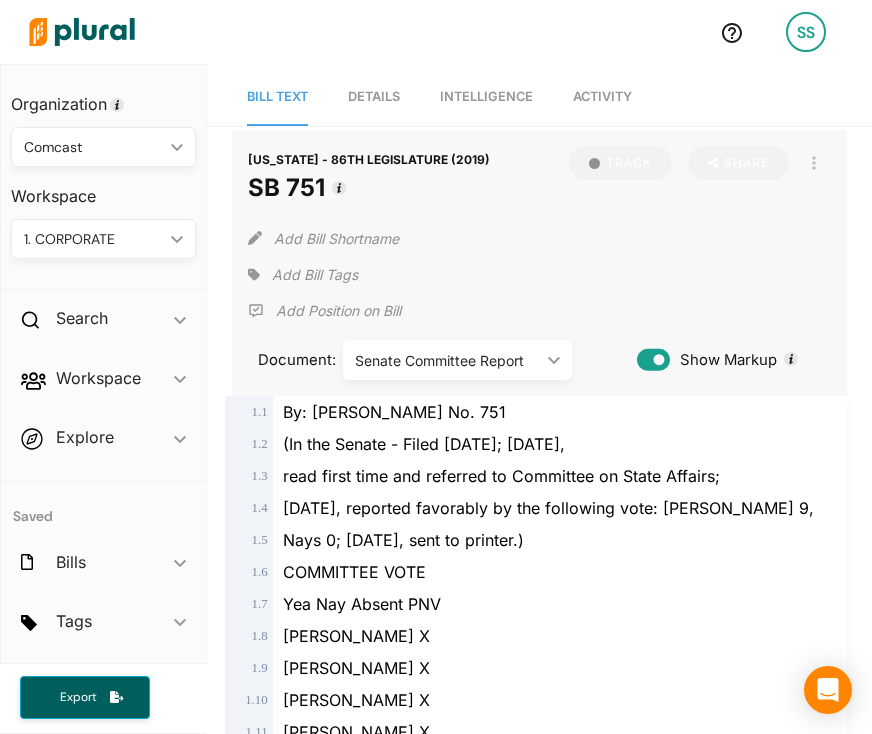 click on "Activity" at bounding box center (602, 96) 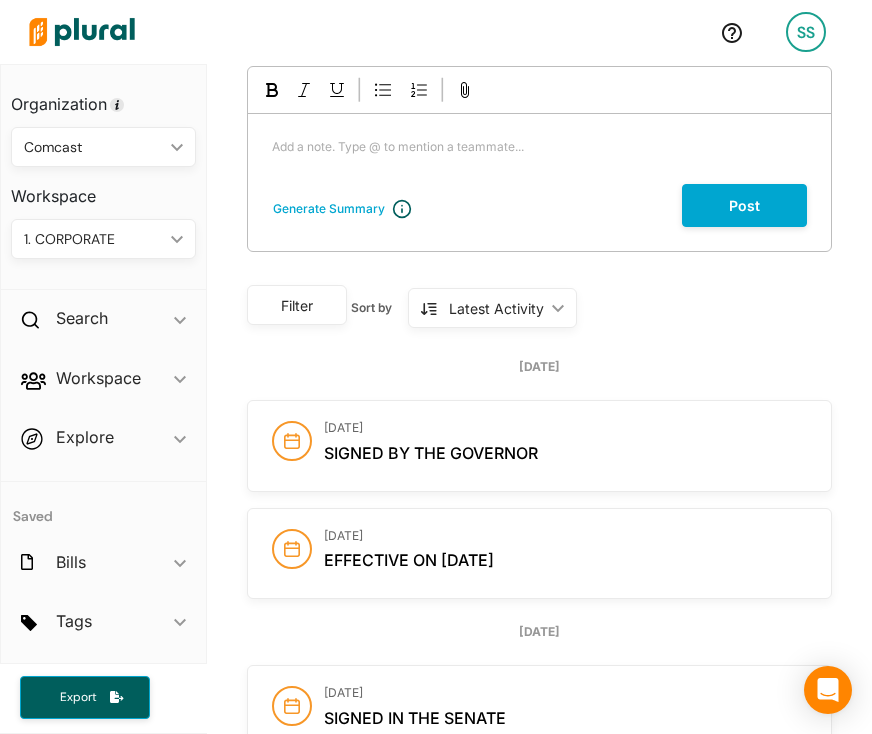 scroll, scrollTop: 2, scrollLeft: 0, axis: vertical 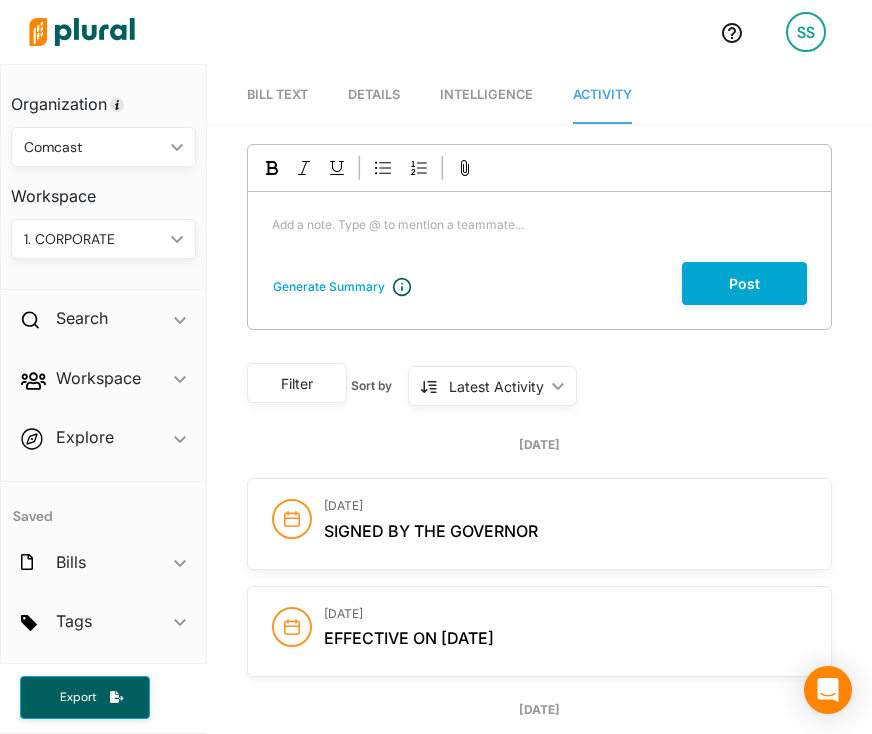 click on "Bill Text" at bounding box center (277, 95) 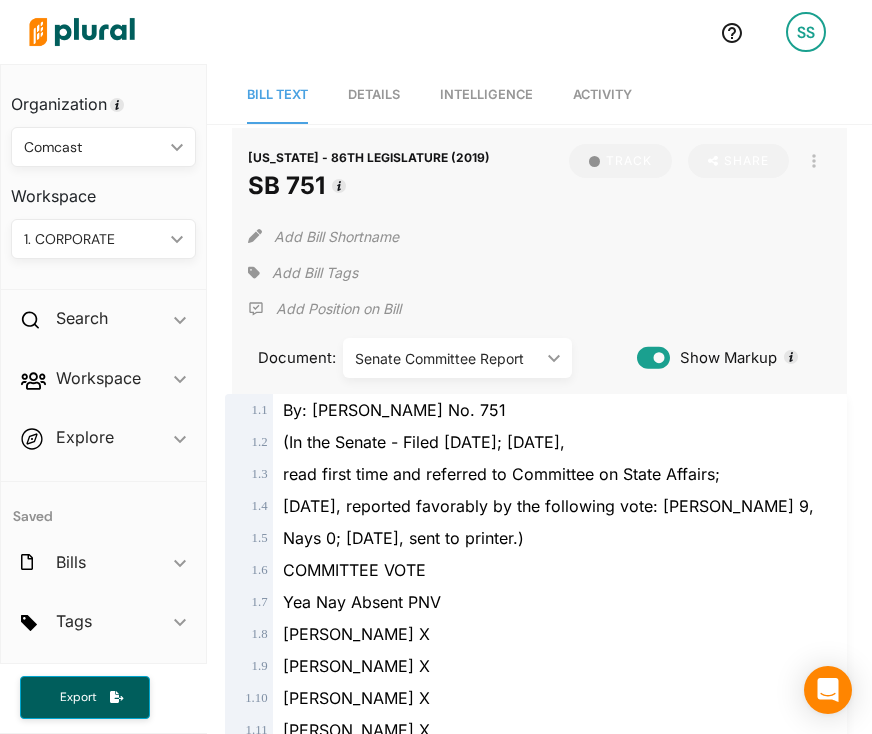 click on "Details" at bounding box center (374, 94) 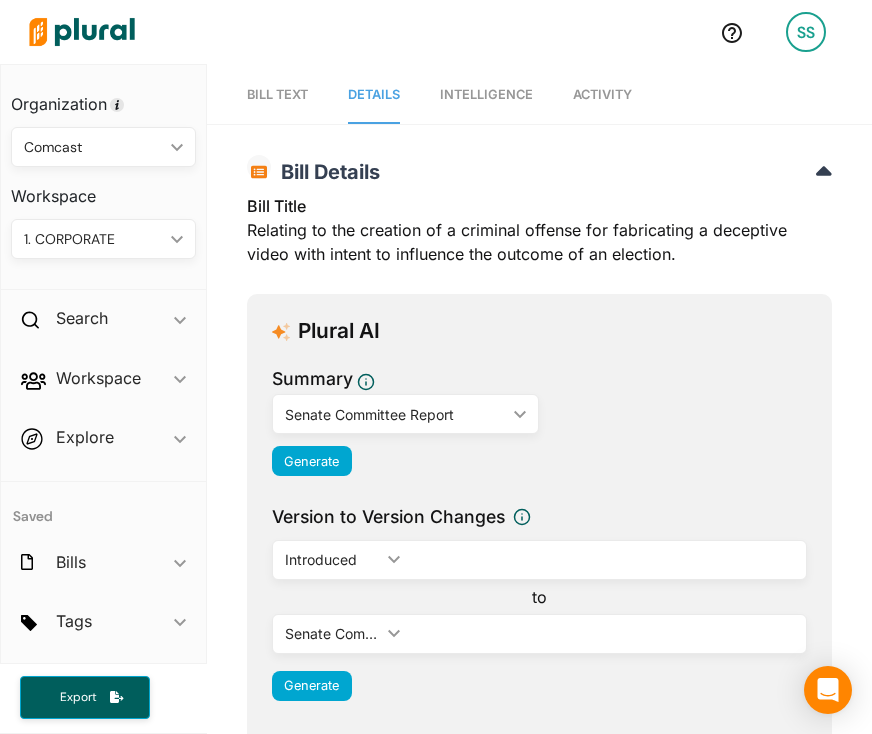 click on "Bill Title Relating to the creation of a criminal offense for fabricating a deceptive video with intent to influence the outcome of an election." at bounding box center [539, 236] 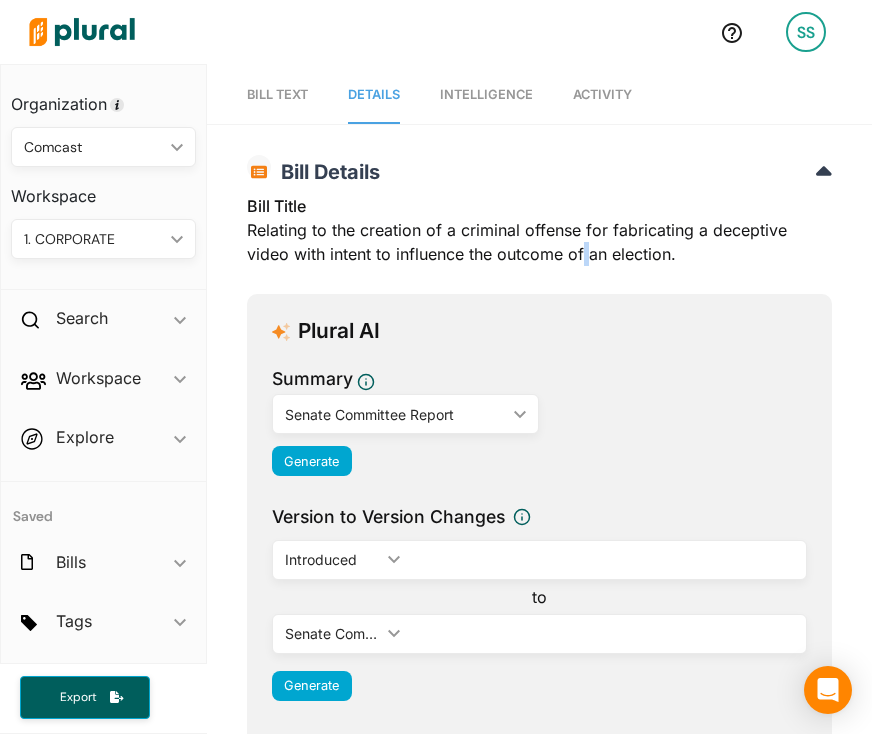 click on "Bill Title Relating to the creation of a criminal offense for fabricating a deceptive video with intent to influence the outcome of an election." at bounding box center (539, 236) 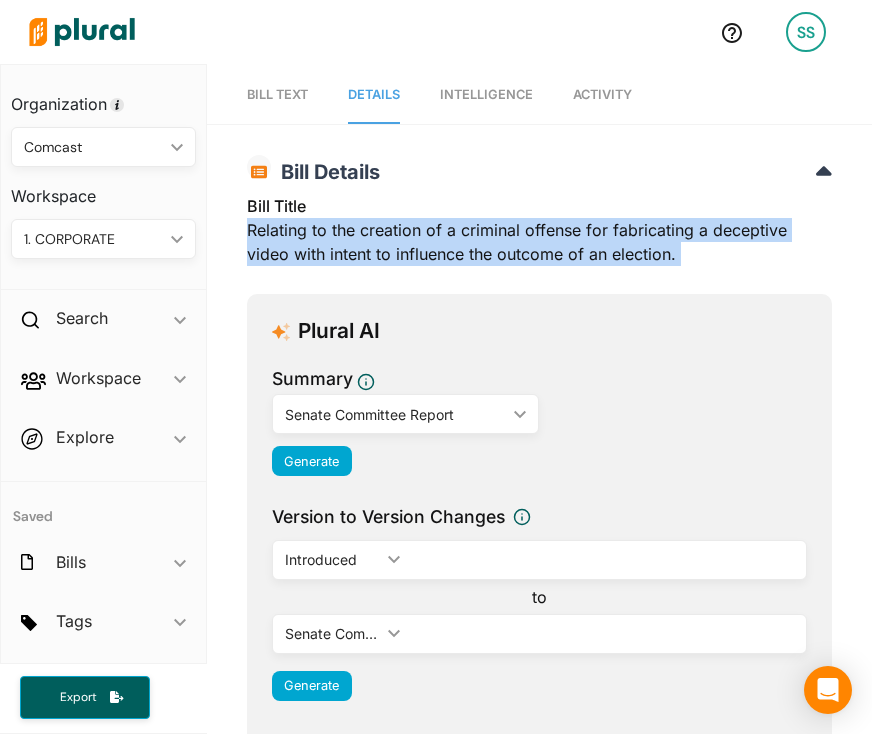 click on "Bill Title Relating to the creation of a criminal offense for fabricating a deceptive video with intent to influence the outcome of an election." at bounding box center (539, 236) 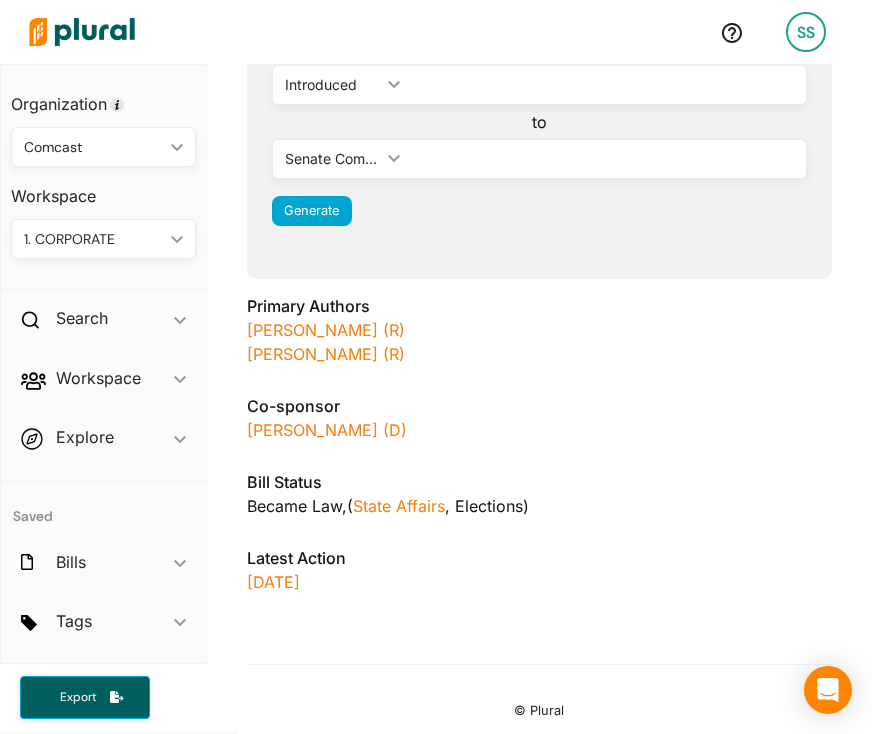 scroll, scrollTop: 0, scrollLeft: 0, axis: both 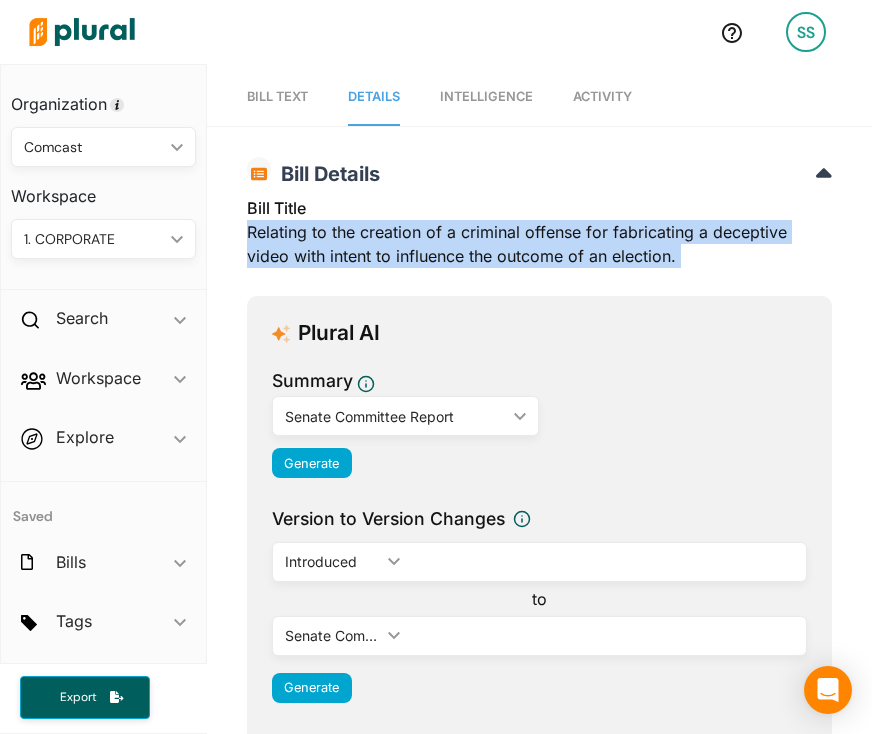 click on "Bill Text" at bounding box center (277, 96) 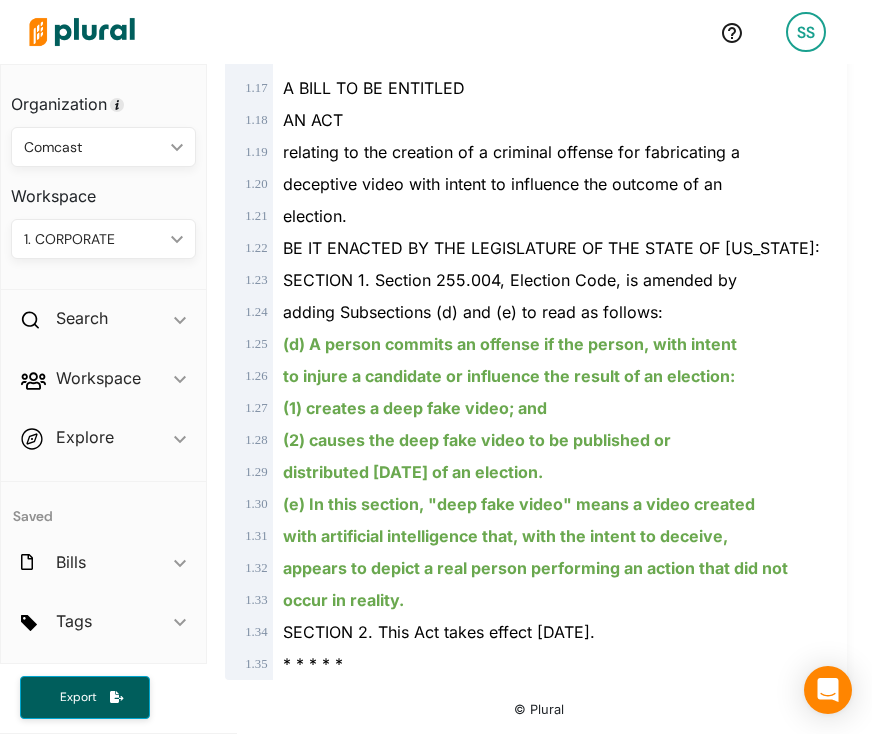 scroll, scrollTop: 0, scrollLeft: 0, axis: both 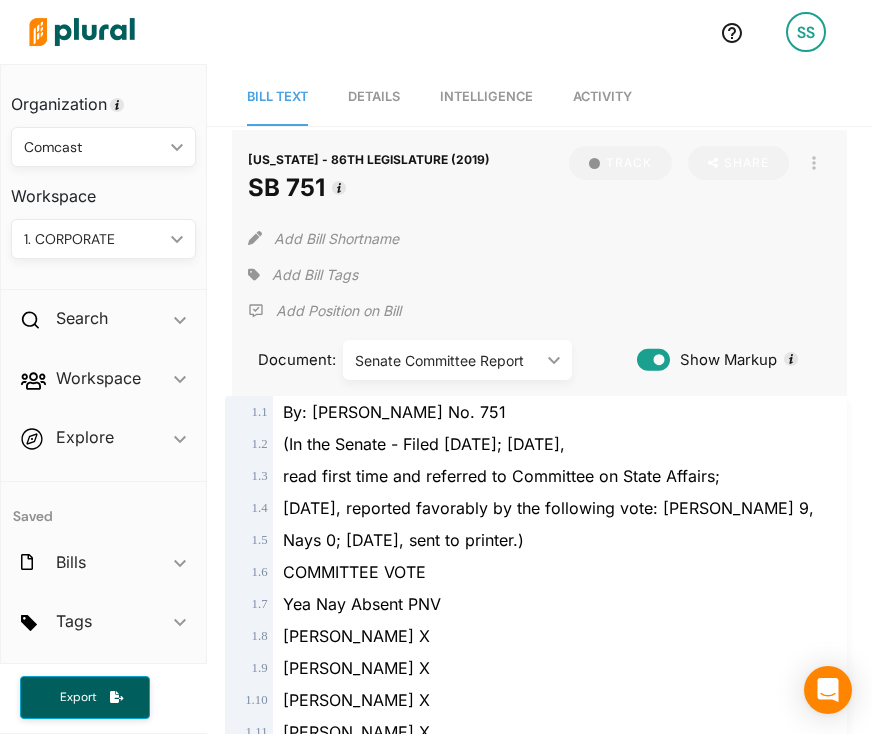 click on "Details" at bounding box center (374, 97) 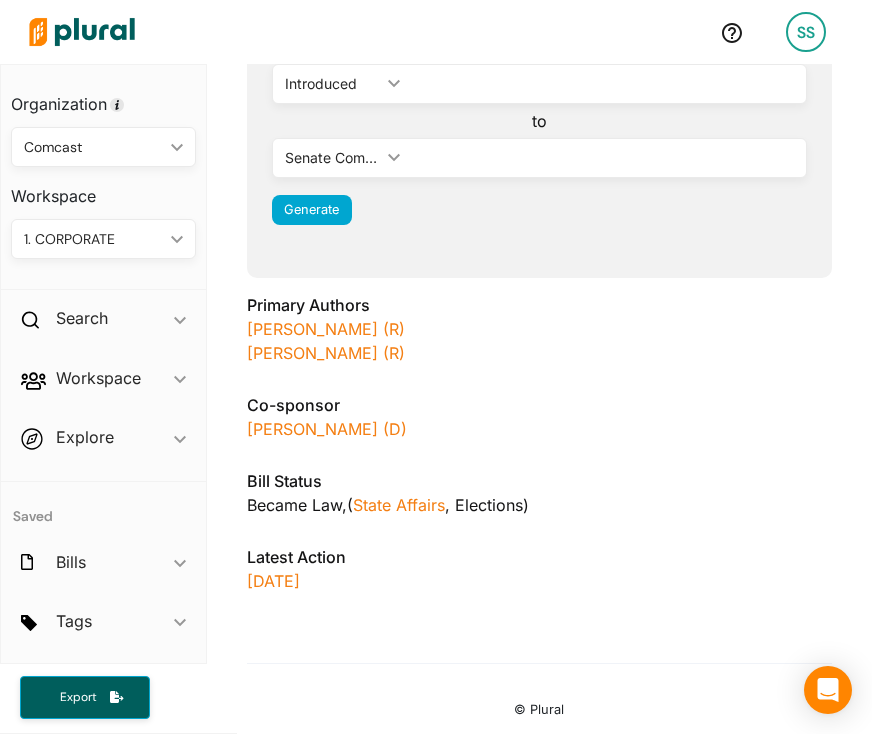 scroll, scrollTop: 0, scrollLeft: 0, axis: both 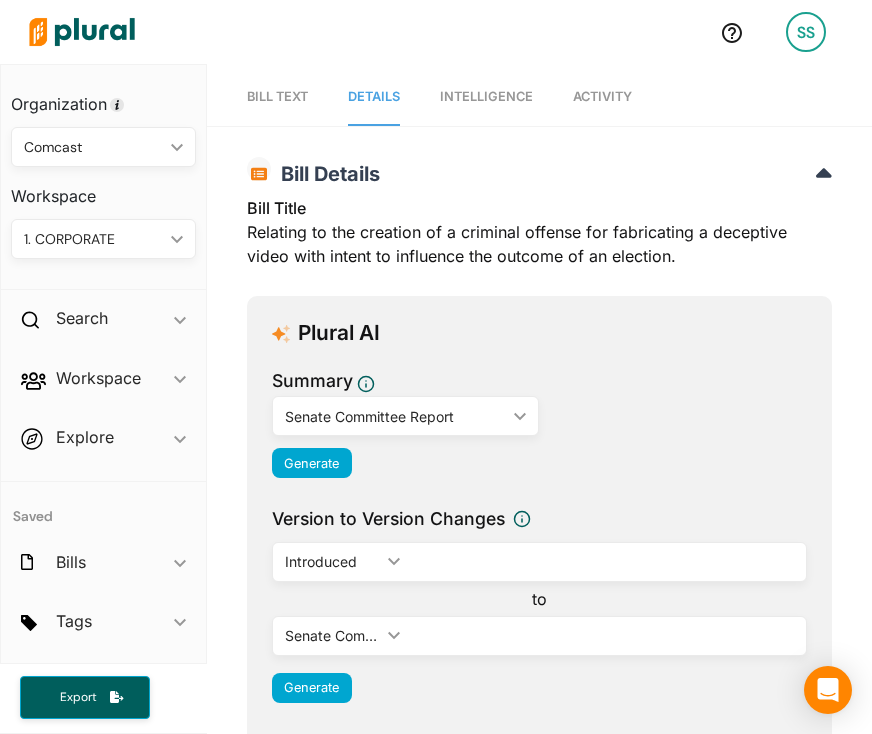click on "Activity" at bounding box center (602, 97) 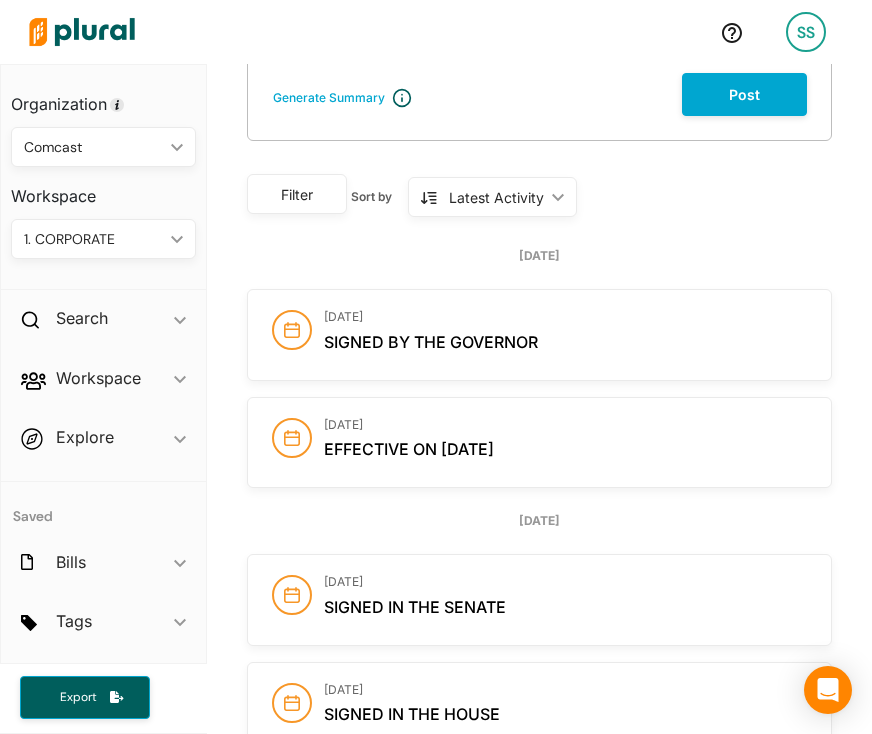 scroll, scrollTop: 0, scrollLeft: 0, axis: both 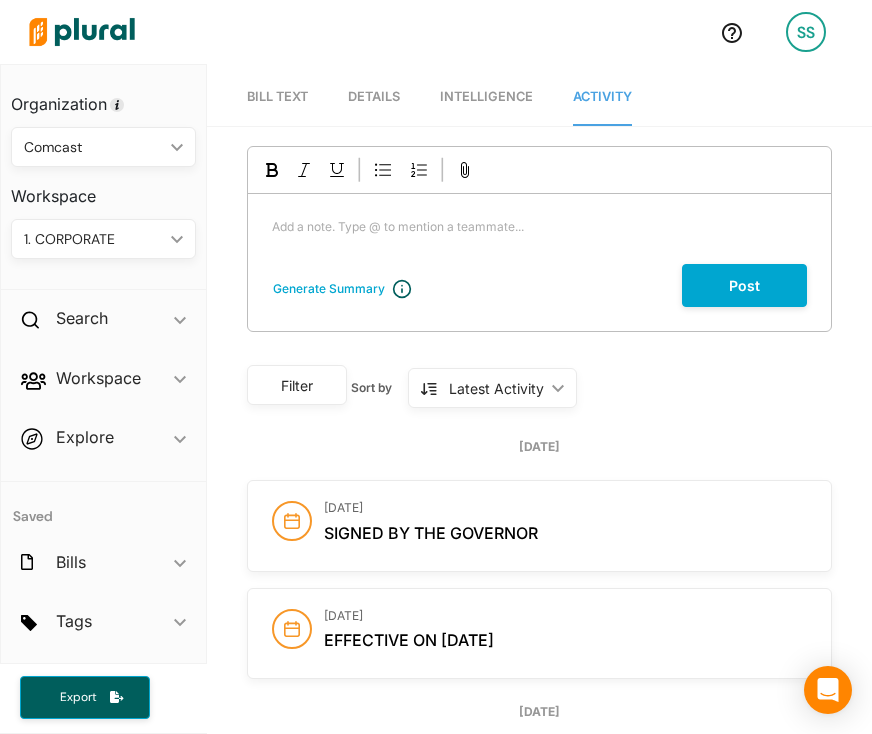 click on "Bill Text" at bounding box center [277, 96] 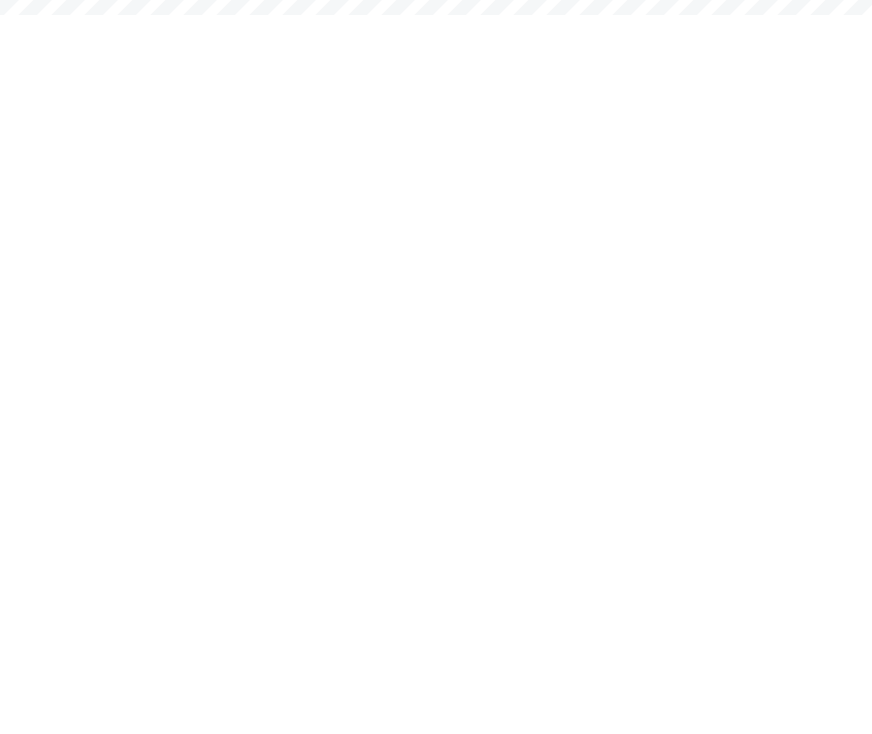 scroll, scrollTop: 0, scrollLeft: 0, axis: both 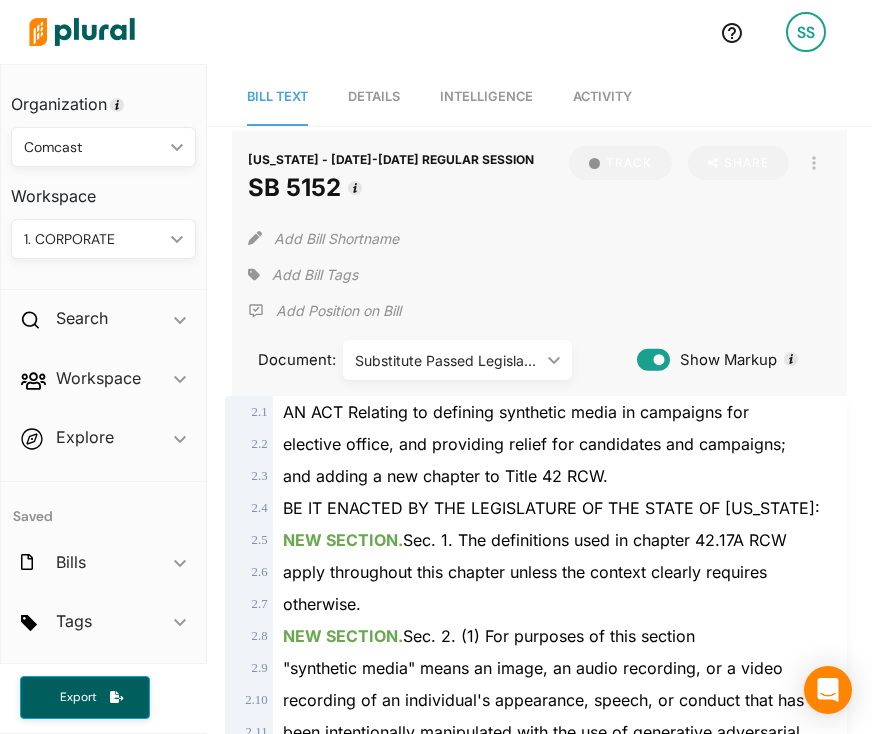 click on "Details" at bounding box center (374, 97) 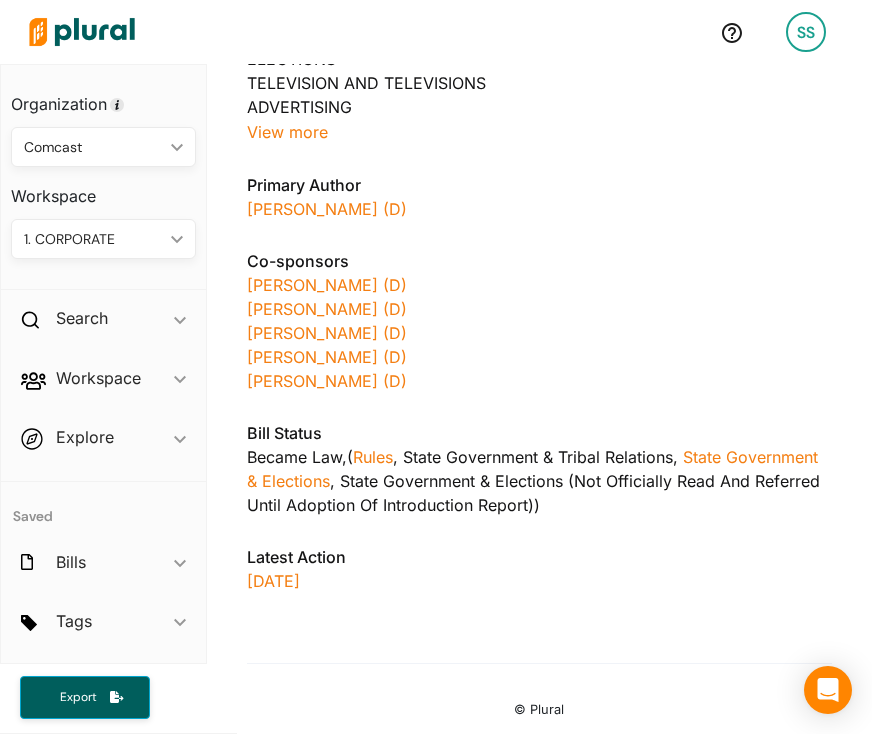 scroll, scrollTop: 748, scrollLeft: 0, axis: vertical 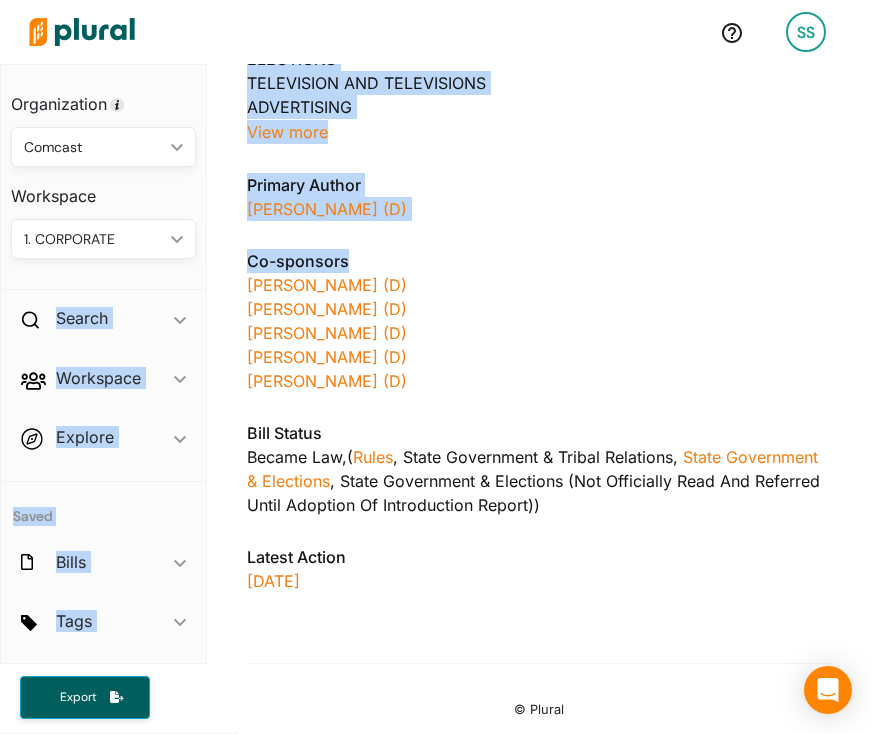 drag, startPoint x: 446, startPoint y: 254, endPoint x: -228, endPoint y: 331, distance: 678.3841 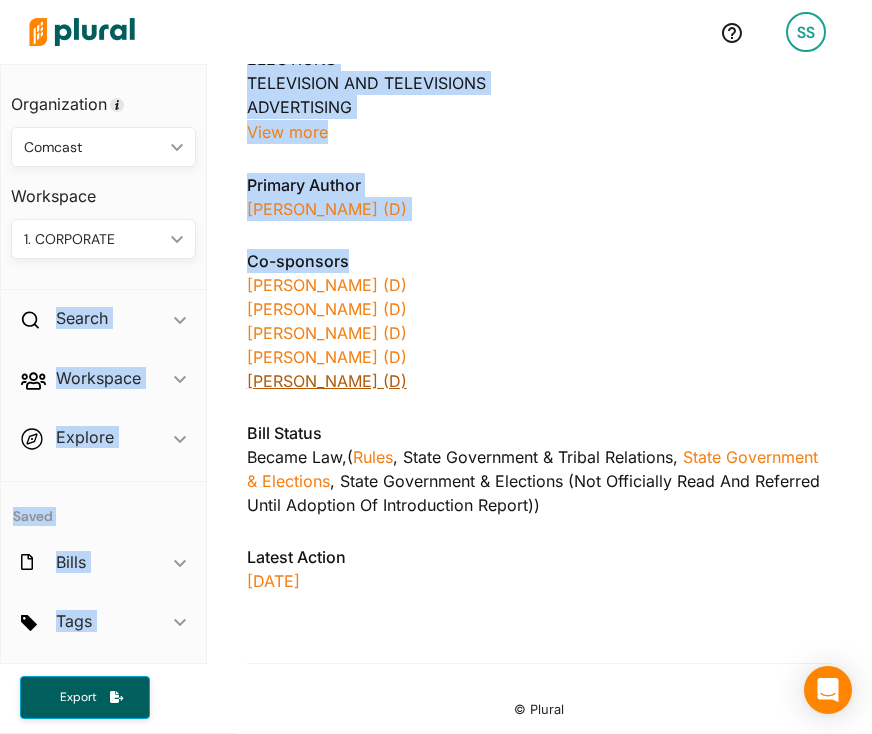 click on "Claire Wilson (D)" at bounding box center (327, 381) 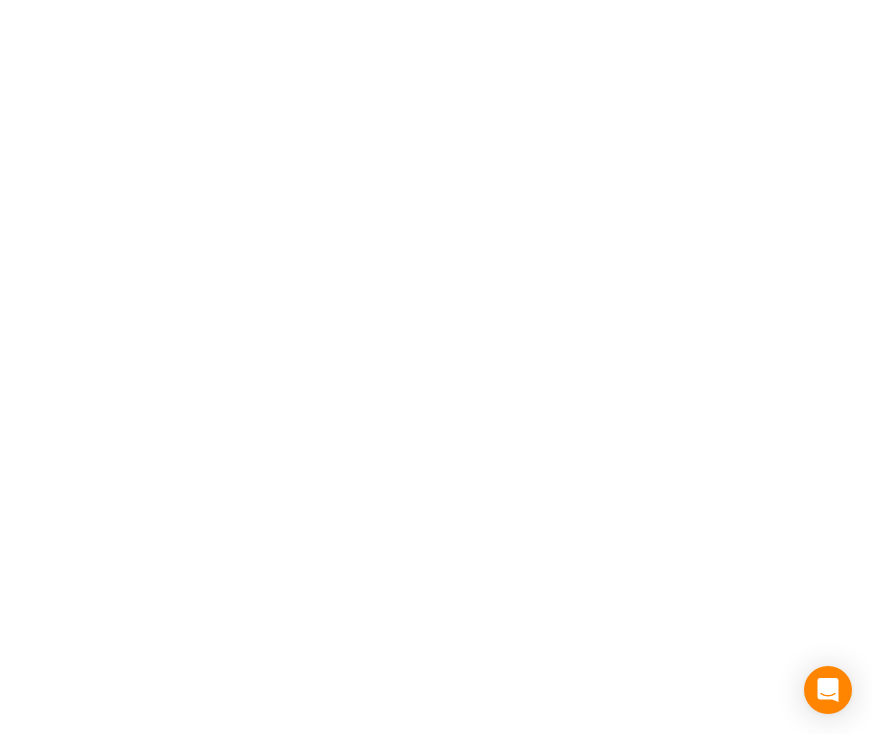 scroll, scrollTop: 0, scrollLeft: 0, axis: both 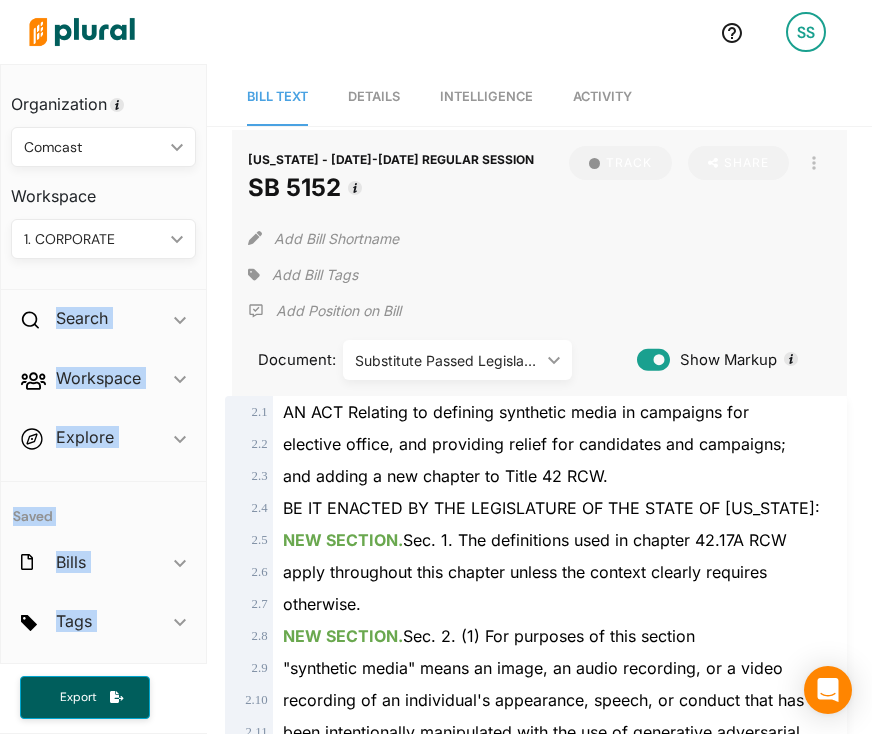 click on "Activity" at bounding box center [602, 97] 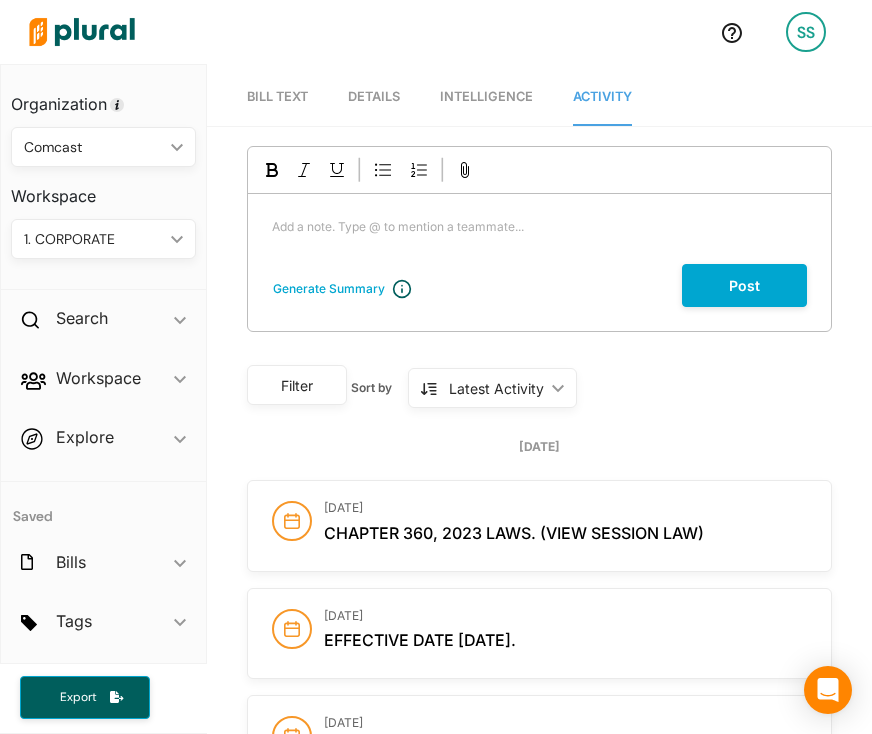 click on "Bill Text Details Intelligence Activity" at bounding box center [539, 95] 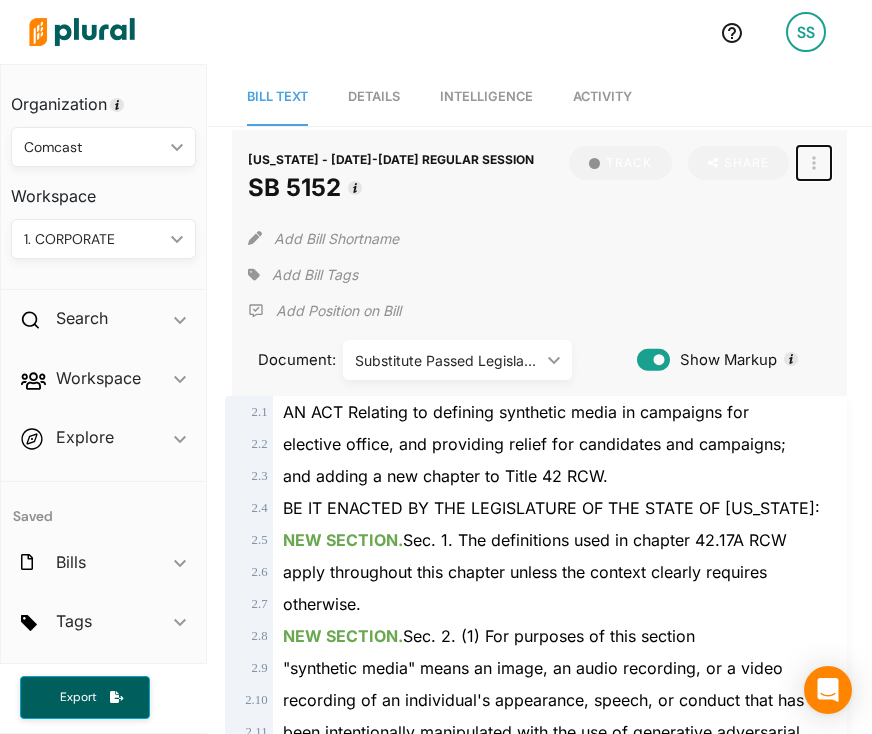 click at bounding box center (814, 163) 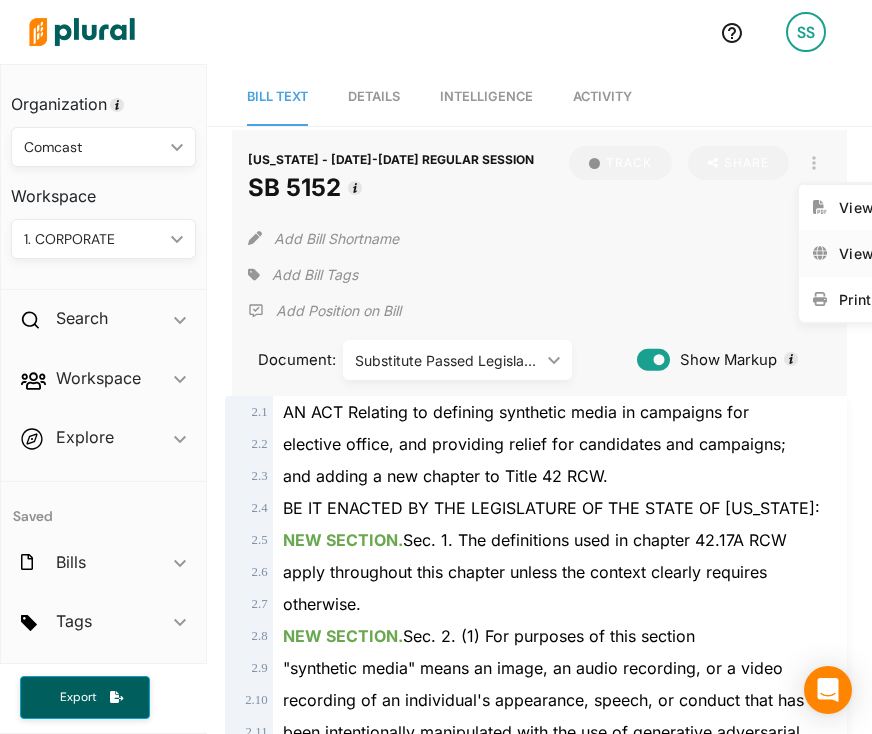 click 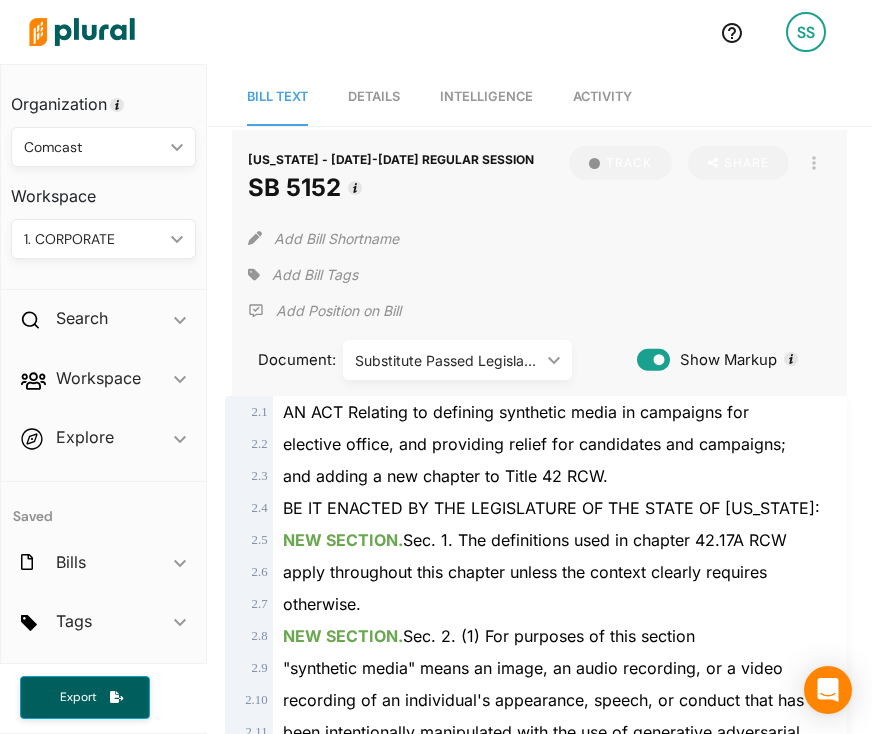 click on "Activity" at bounding box center (602, 96) 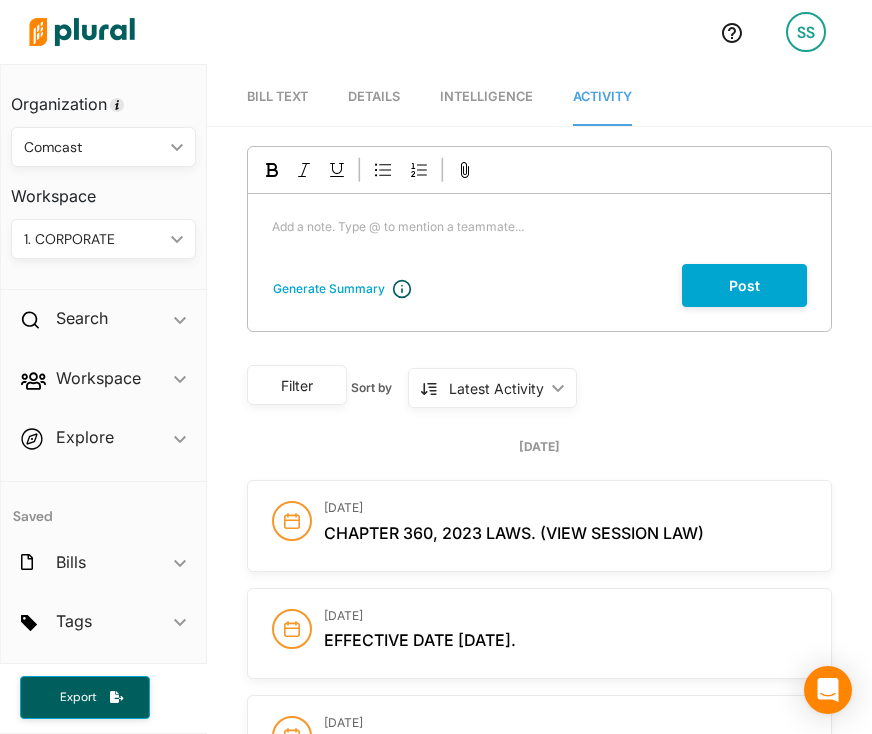 click on "Details" at bounding box center (374, 96) 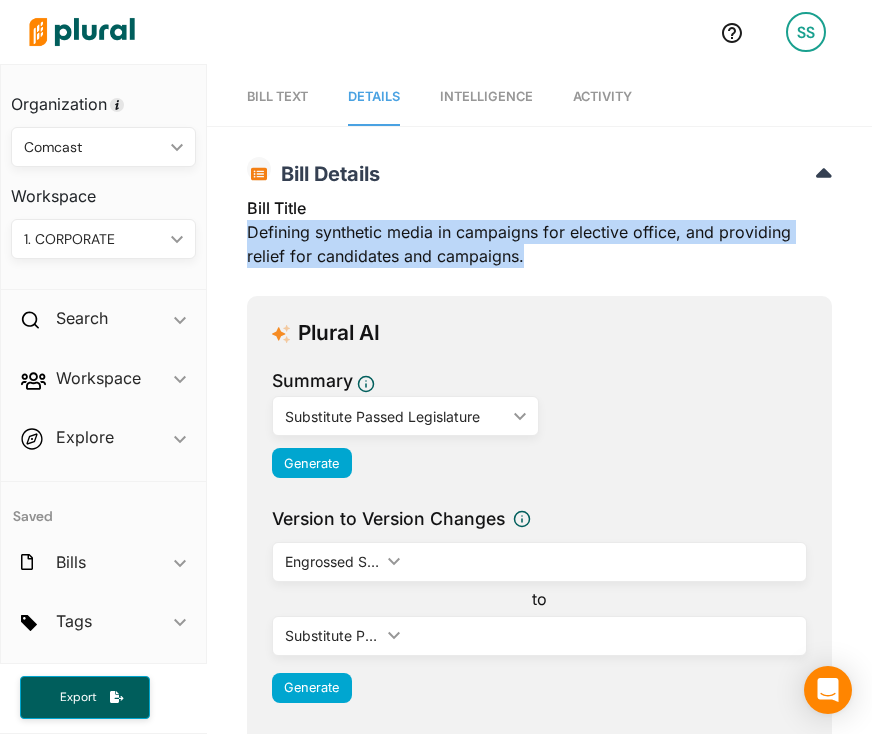 drag, startPoint x: 542, startPoint y: 264, endPoint x: 240, endPoint y: 234, distance: 303.48642 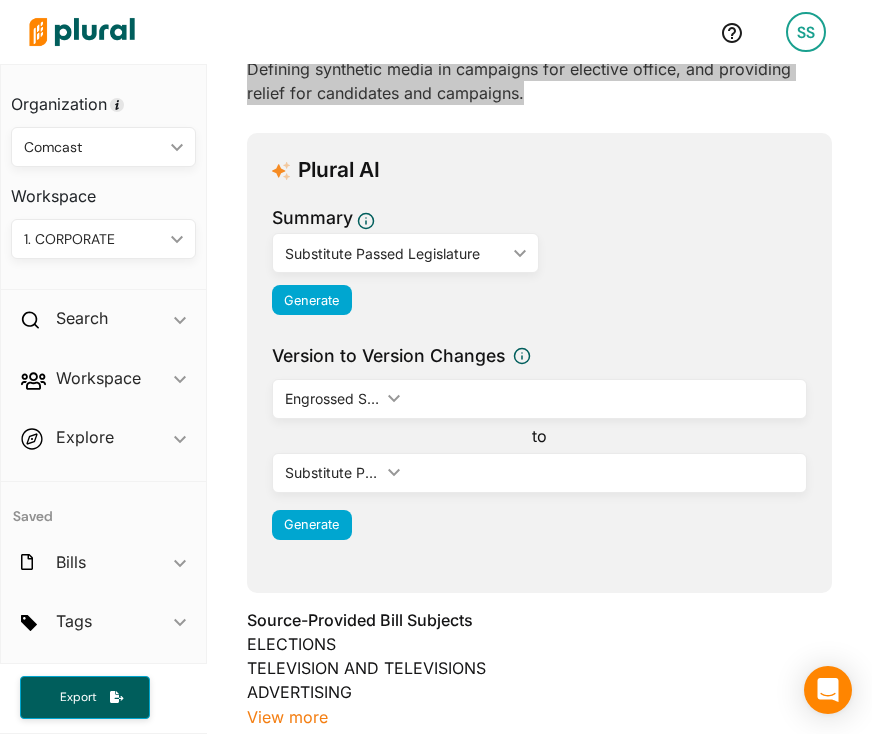 scroll, scrollTop: 137, scrollLeft: 0, axis: vertical 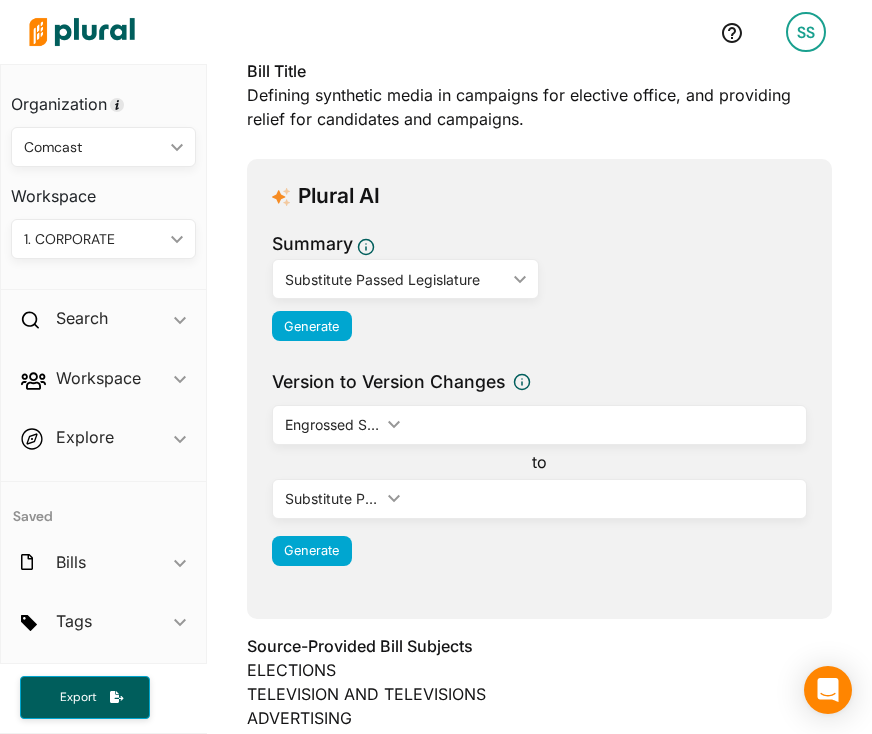 click on "Bill Title Defining synthetic media in campaigns for elective office, and providing relief for candidates and campaigns. Plural AI Summary Substitute Passed Legislature ic_keyboard_arrow_down Bill Substitute Bill Engrossed Substitute Bill Substitute Passed Legislature Generate Version to Version Changes Engrossed Substitute Bill ic_keyboard_arrow_down Bill Substitute Bill Engrossed Substitute Bill Substitute Passed Legislature to Substitute Passed Legislature ic_keyboard_arrow_down Bill Substitute Bill Engrossed Substitute Bill Substitute Passed Legislature Generate Source-Provided Bill Subjects ELECTIONS TELEVISION AND TELEVISIONS ADVERTISING View more Primary Author Javier Valdez (D) Co-sponsors Sam Hunt (D) Patty Kuderer (D) Marko Liias (D) Joe Nguyen (D) Claire Wilson (D) Bill Status   Became Law , ( Rules State Government & Tribal Relations State Government & Elections State Government & Elections (Not Officially read and referred until adoption of Introduction report) )   Latest Action 05/09/2023" at bounding box center [539, 645] 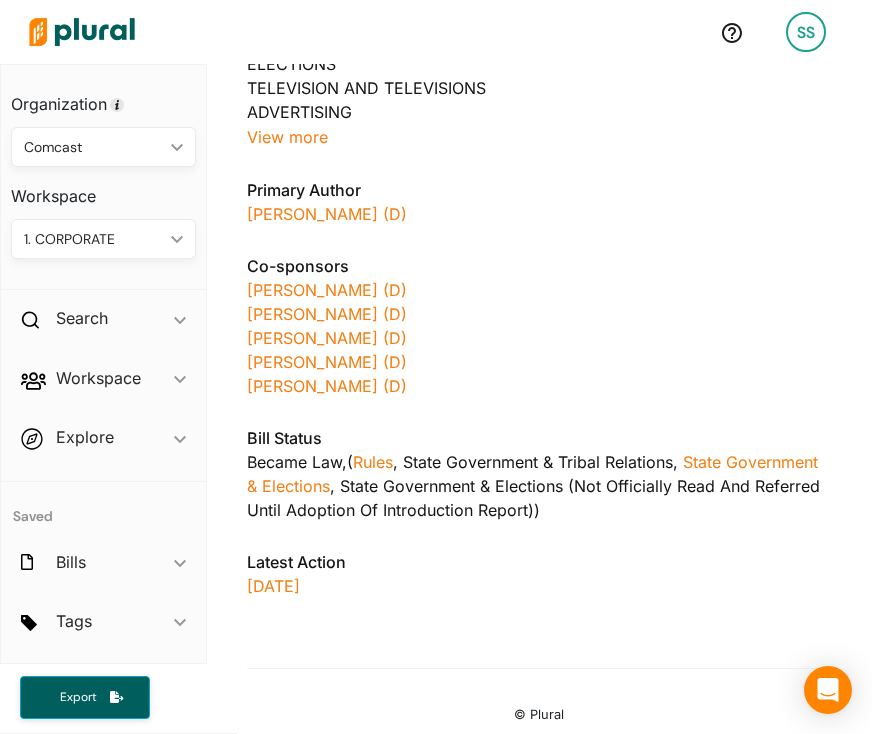 scroll, scrollTop: 0, scrollLeft: 0, axis: both 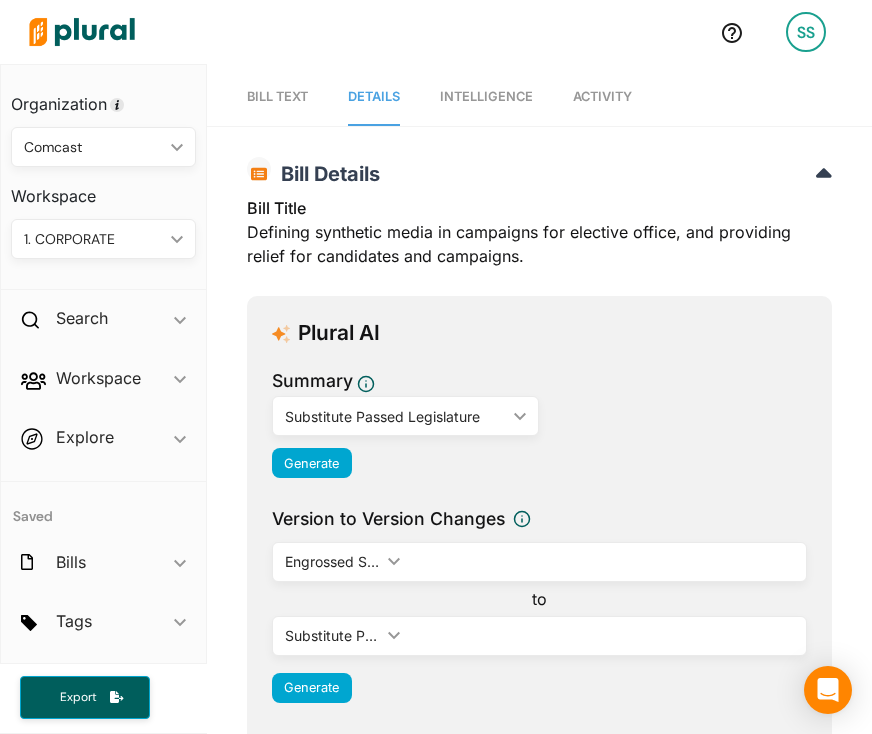 click on "Bill Text" at bounding box center [277, 96] 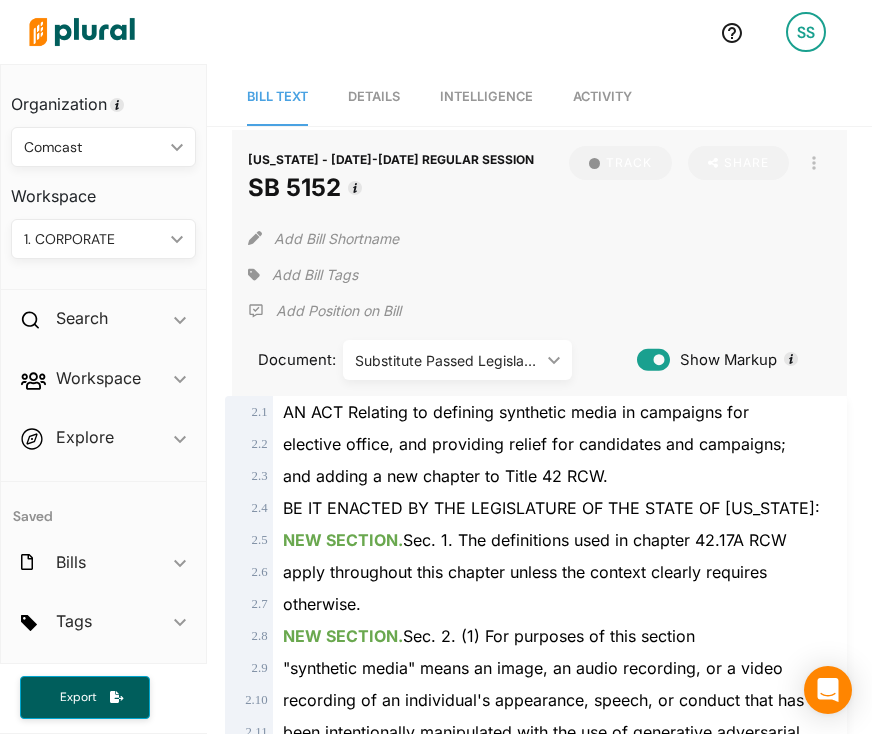 scroll, scrollTop: 1804, scrollLeft: 0, axis: vertical 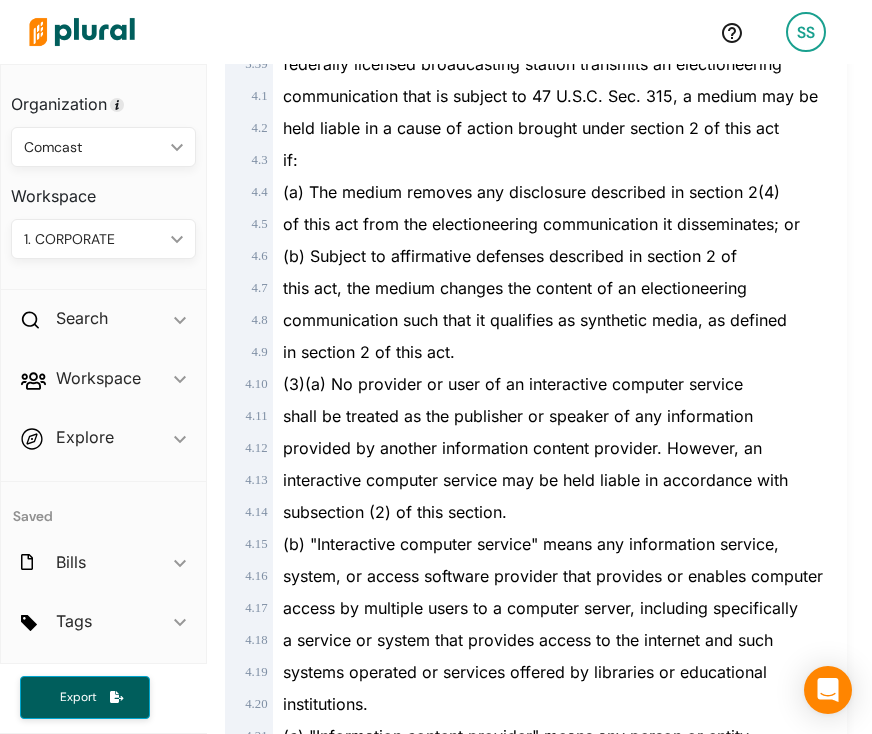 click on "in section 2 of this act." at bounding box center [369, 352] 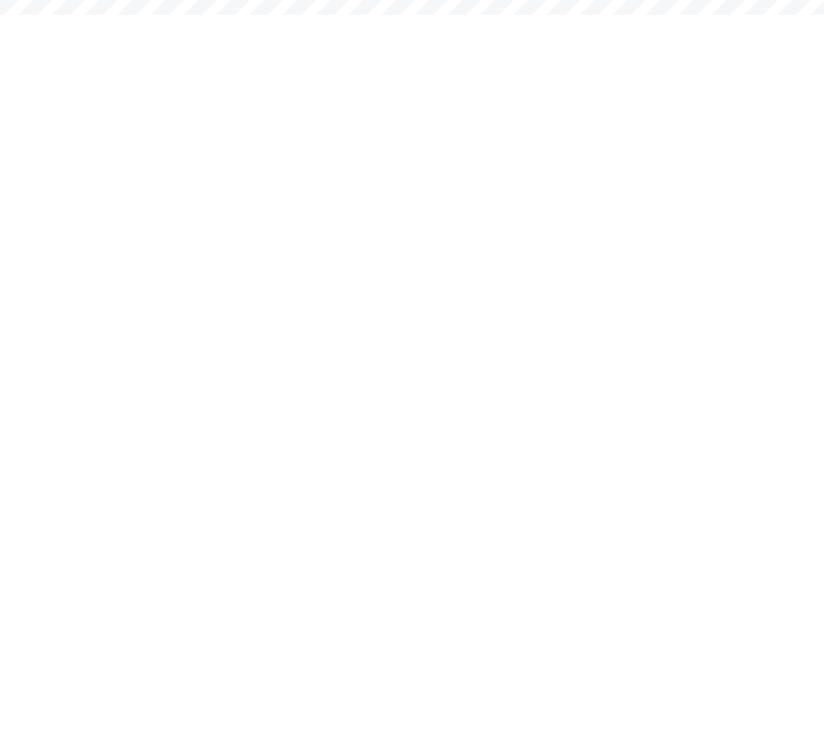 scroll, scrollTop: 0, scrollLeft: 0, axis: both 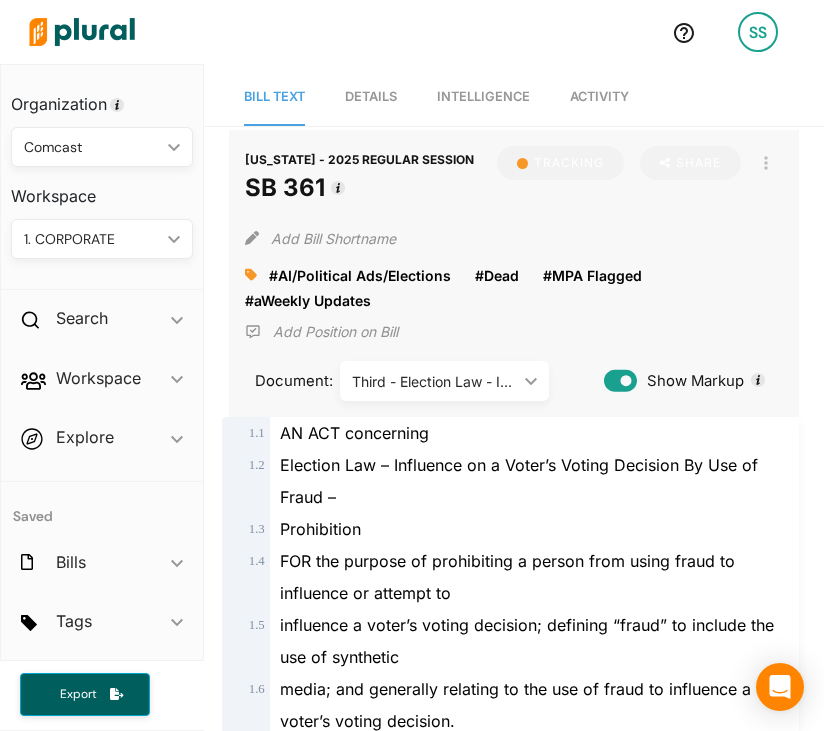 click on "Activity" at bounding box center [599, 97] 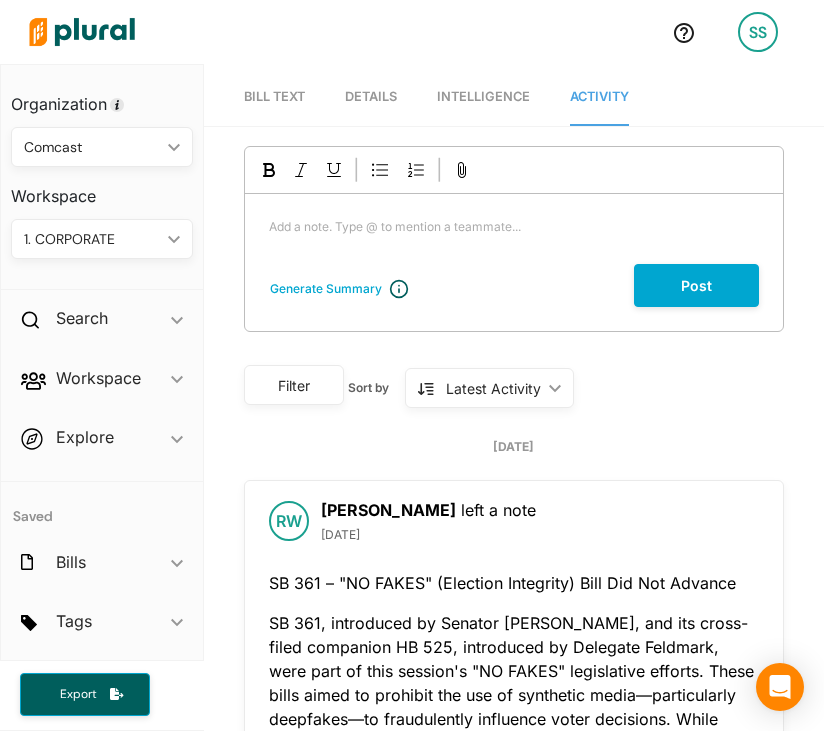 click on "Bill Text" at bounding box center [274, 97] 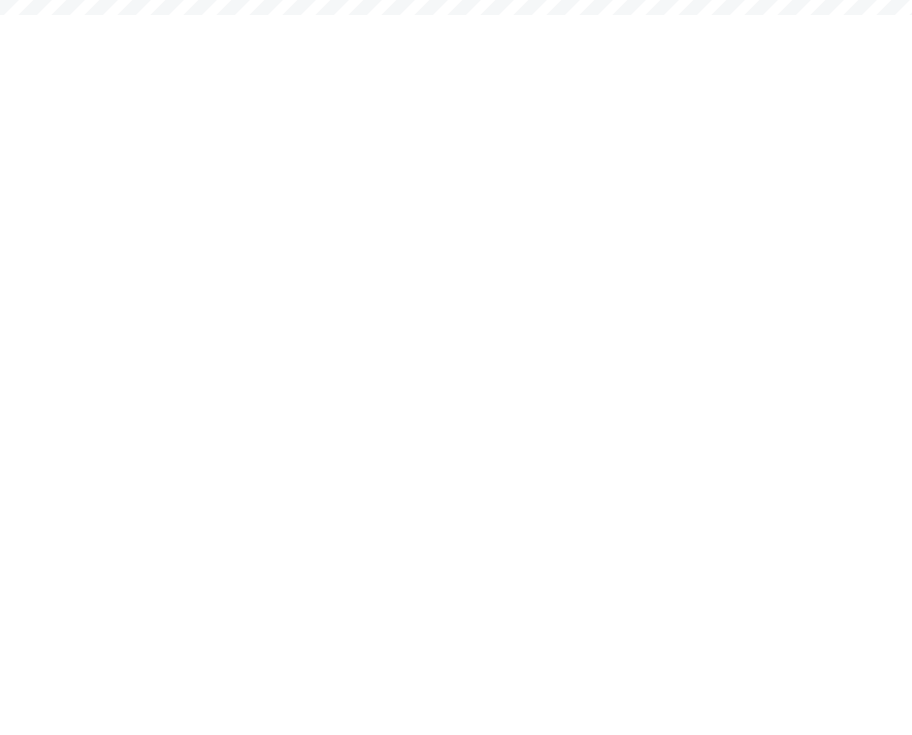 scroll, scrollTop: 0, scrollLeft: 0, axis: both 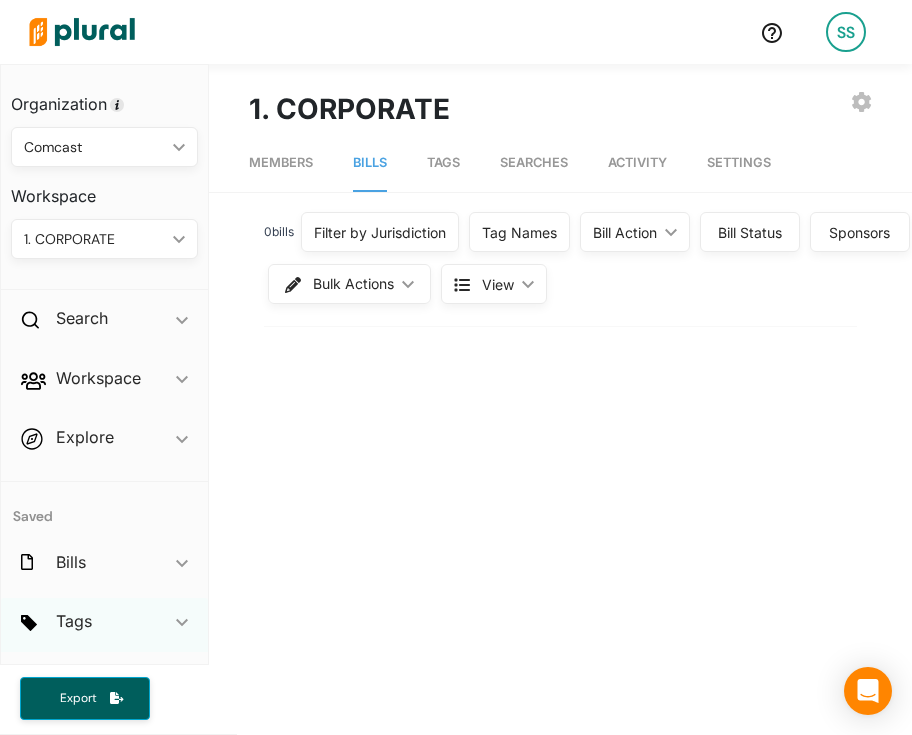 click on "Tags ic_keyboard_arrow_down" at bounding box center [104, 625] 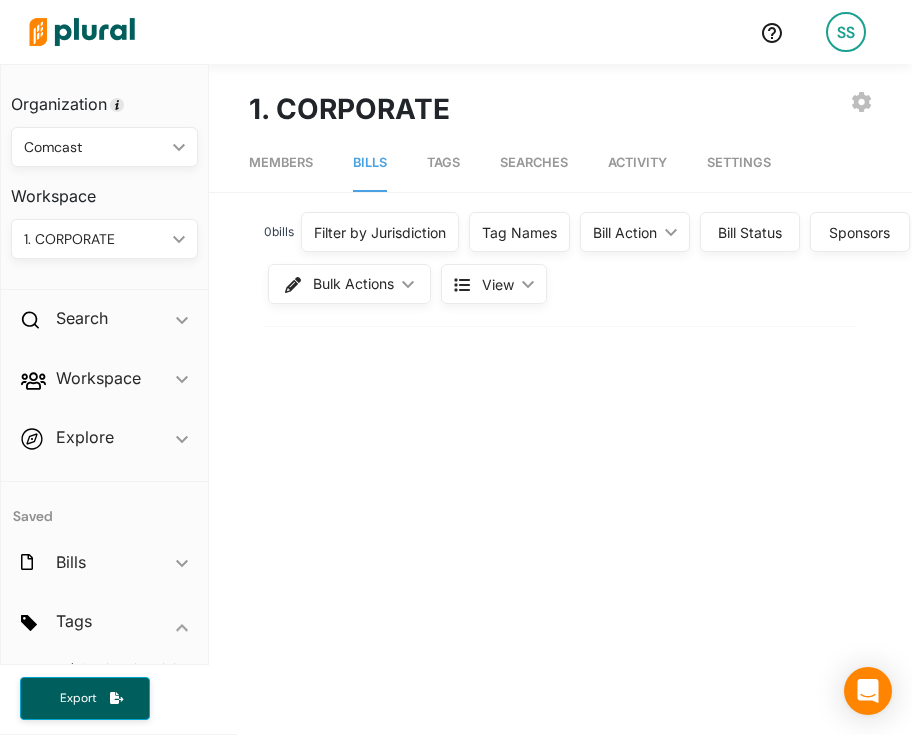 scroll, scrollTop: 252, scrollLeft: 0, axis: vertical 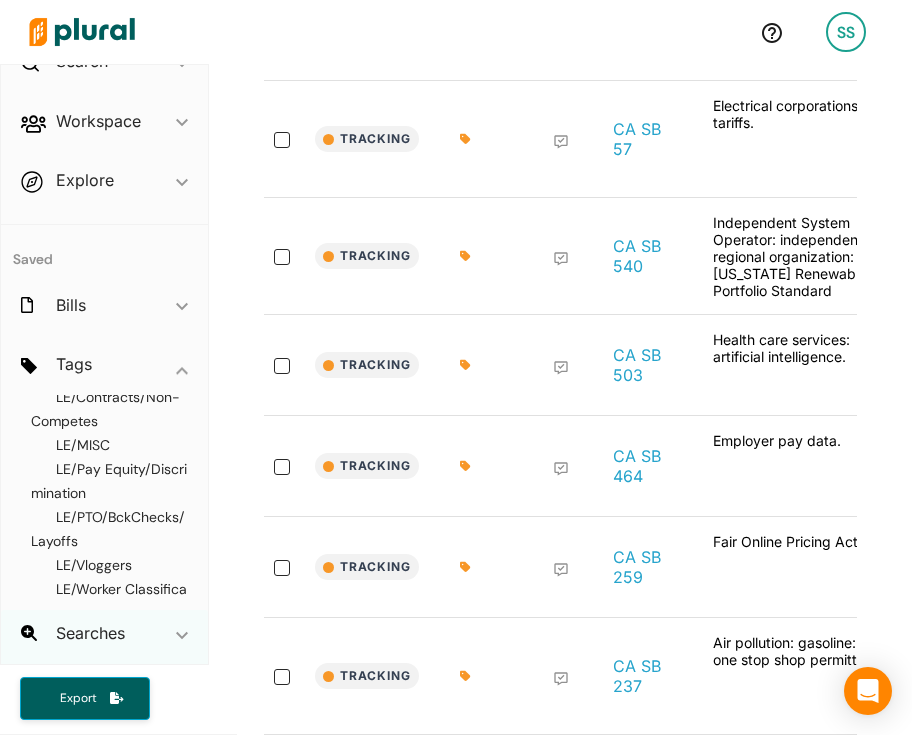 click on "Searches ic_keyboard_arrow_down" at bounding box center (104, 637) 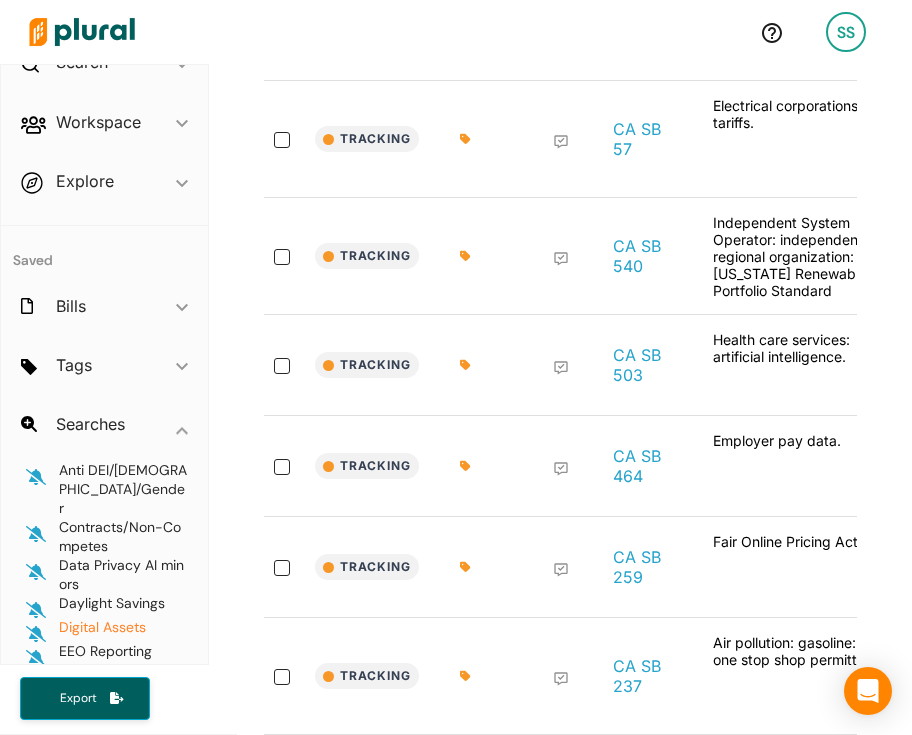 scroll, scrollTop: 257, scrollLeft: 0, axis: vertical 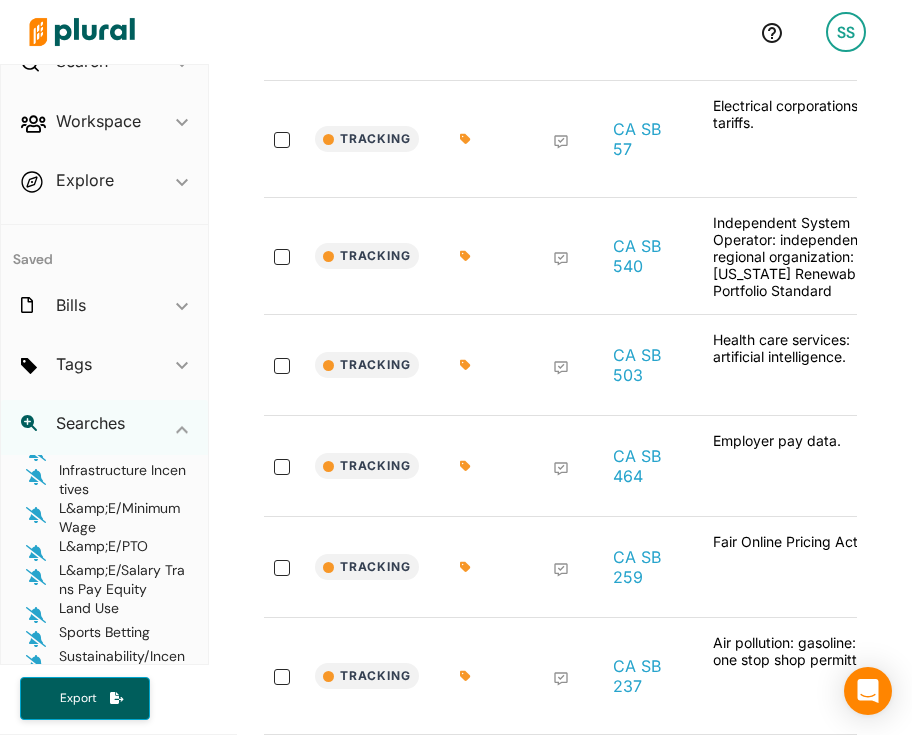 click 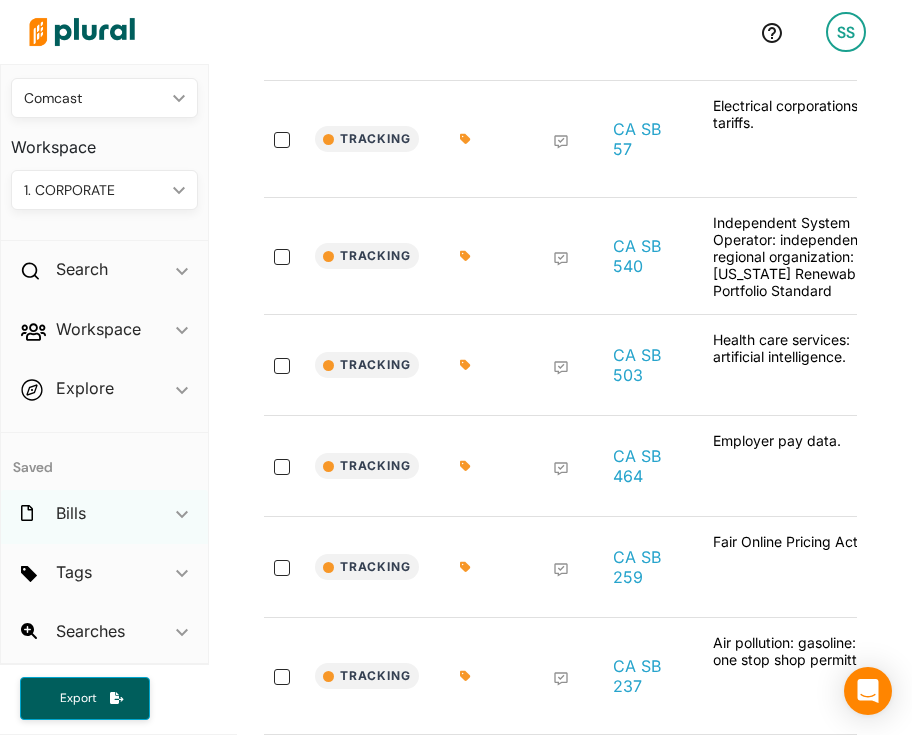 scroll, scrollTop: 47, scrollLeft: 0, axis: vertical 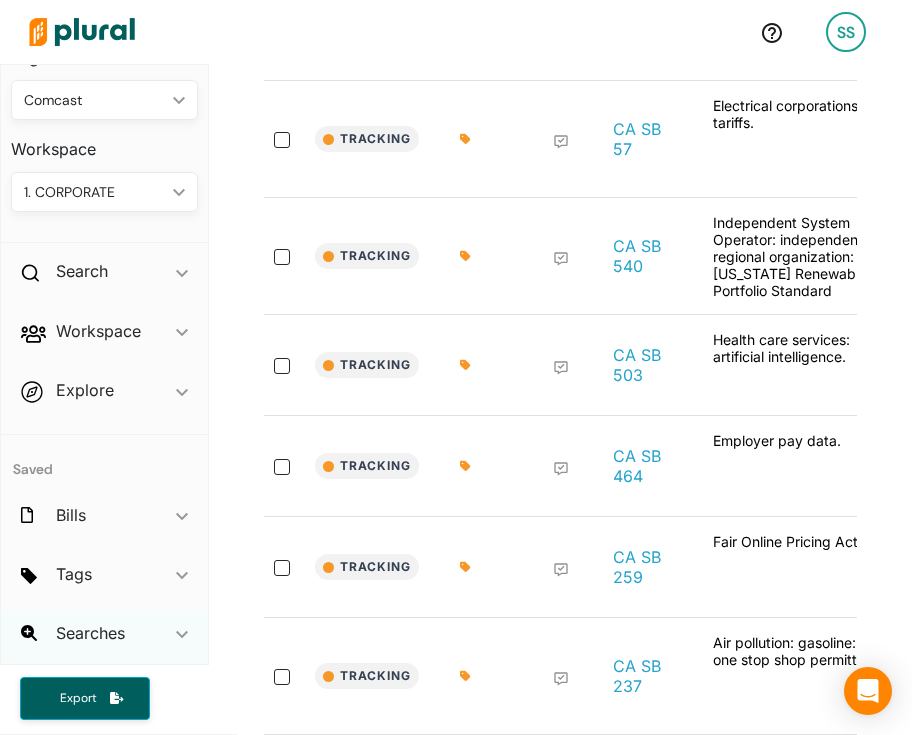 click on "Searches ic_keyboard_arrow_down" at bounding box center [104, 637] 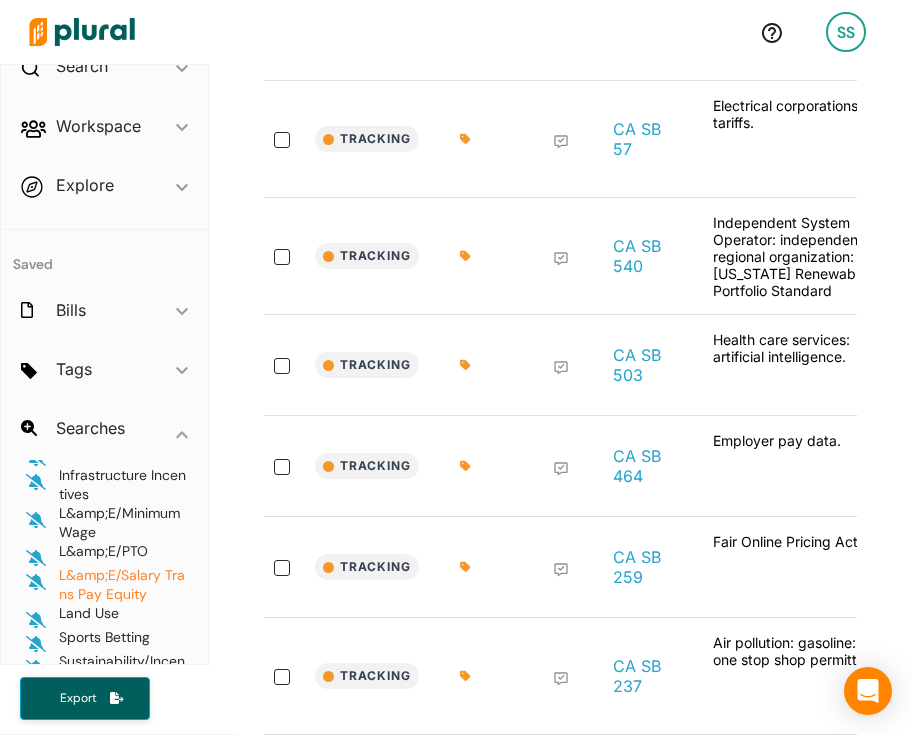 scroll, scrollTop: 257, scrollLeft: 0, axis: vertical 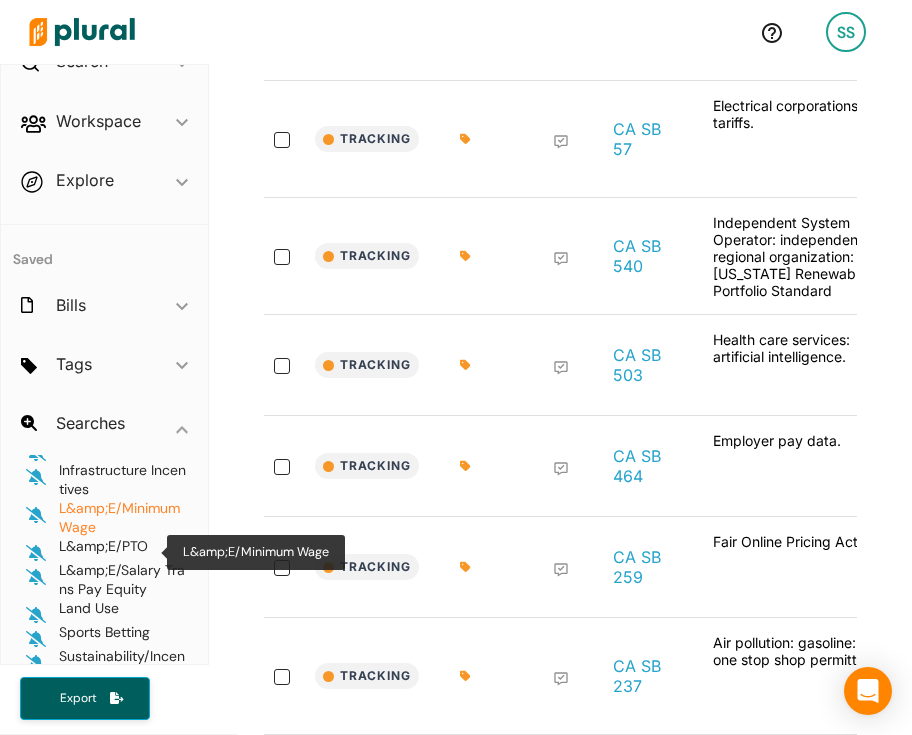 click on "L&amp;E/Minimum Wage" at bounding box center (119, 517) 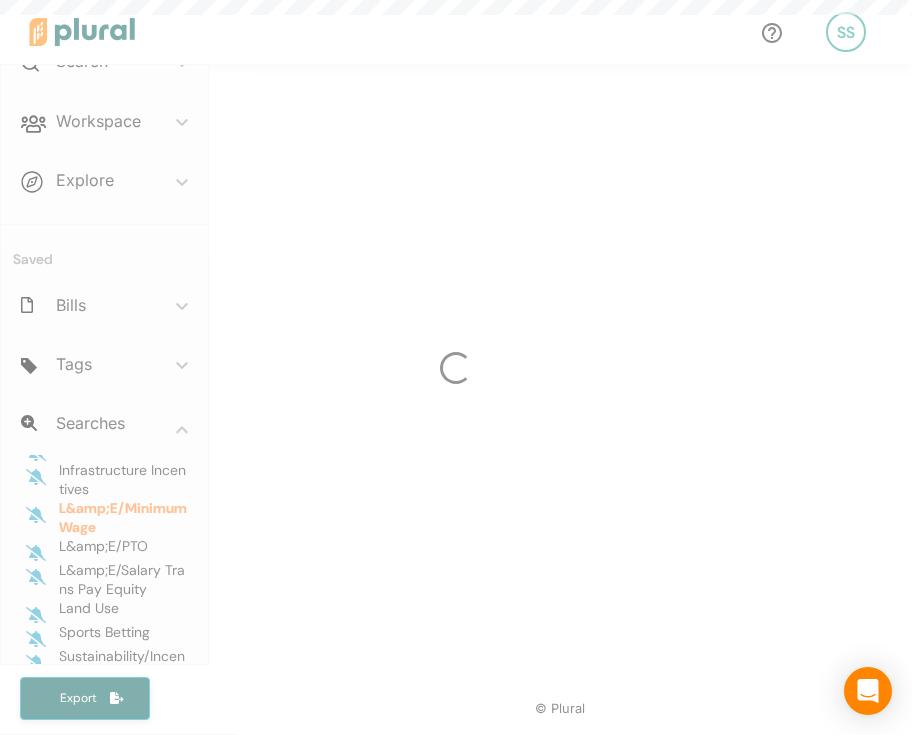 scroll, scrollTop: 584, scrollLeft: 0, axis: vertical 